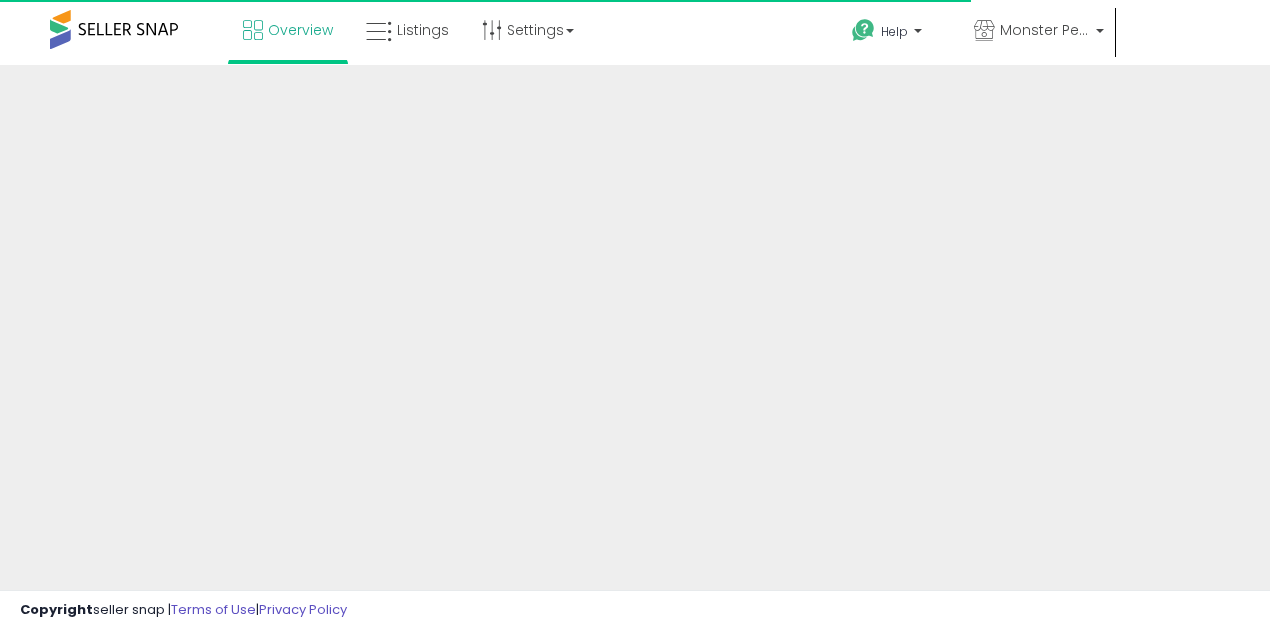 scroll, scrollTop: 0, scrollLeft: 0, axis: both 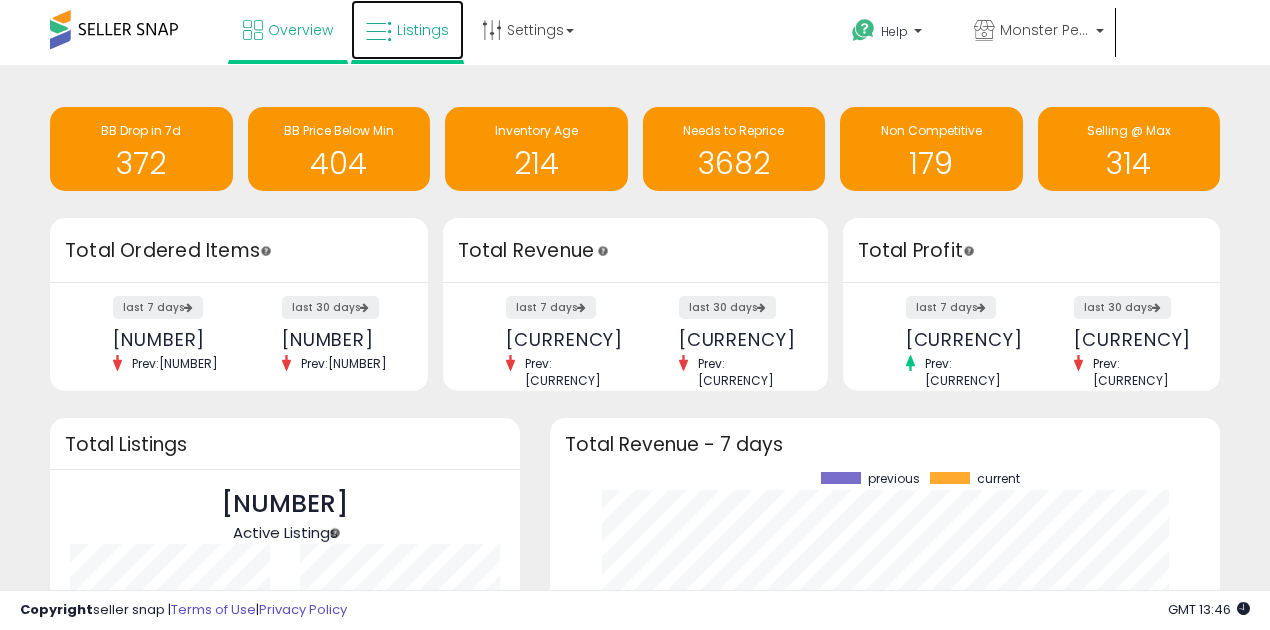 click at bounding box center (379, 32) 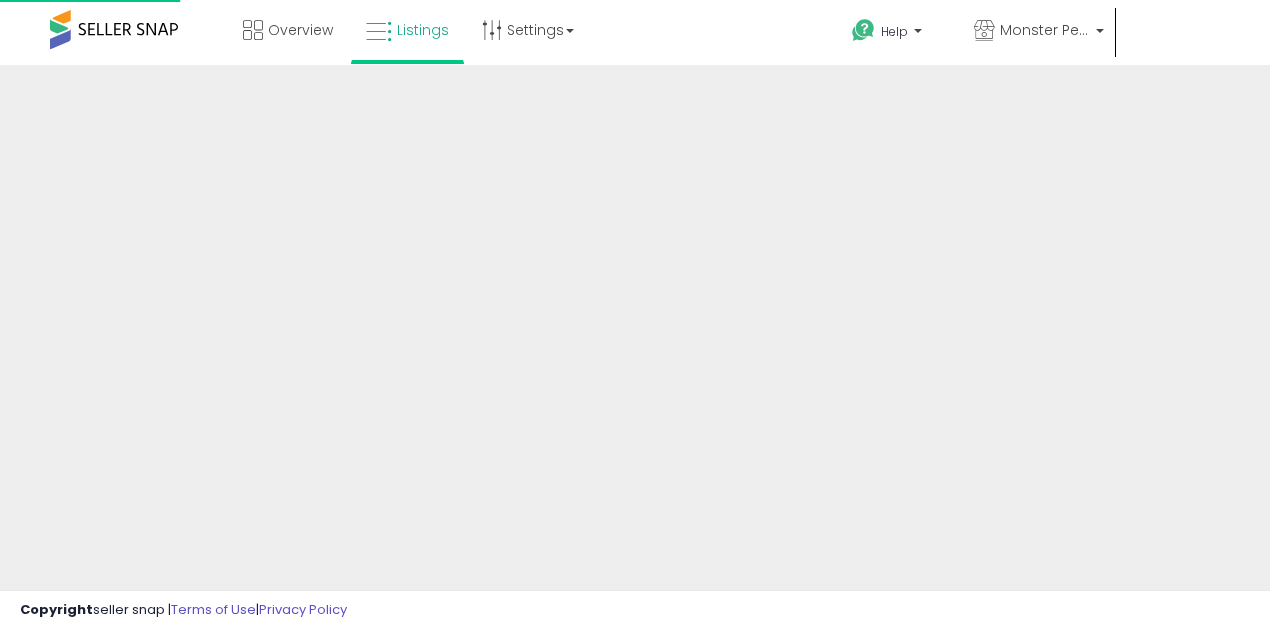 scroll, scrollTop: 0, scrollLeft: 0, axis: both 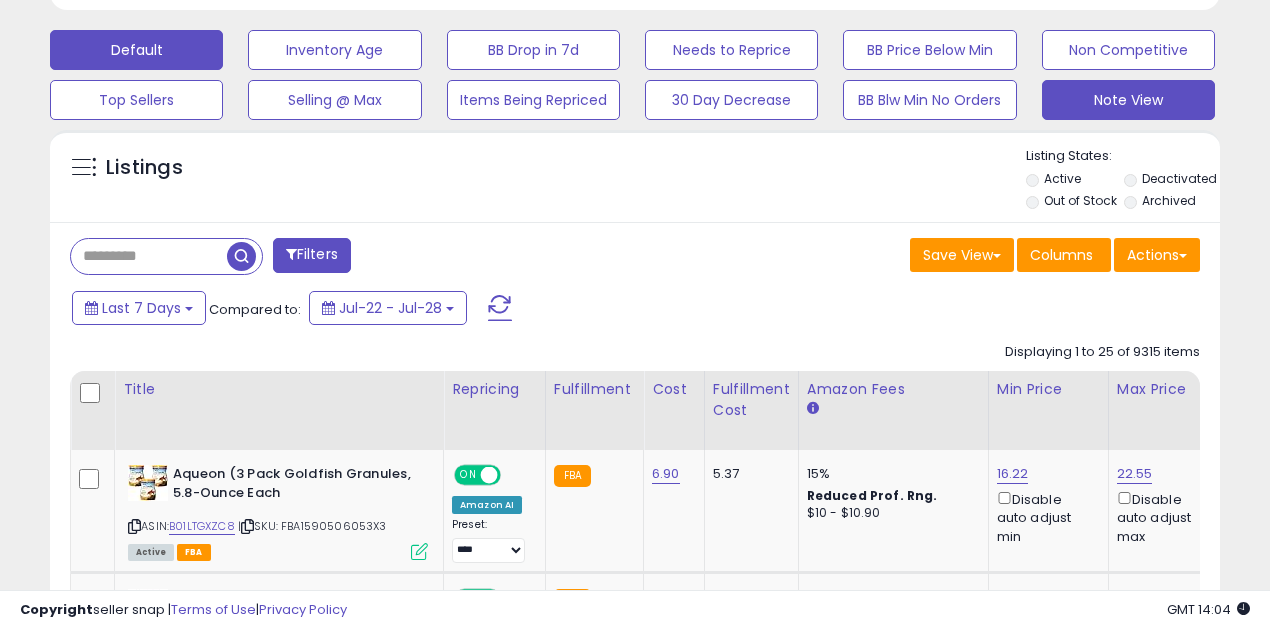 click on "Note View" at bounding box center (334, 50) 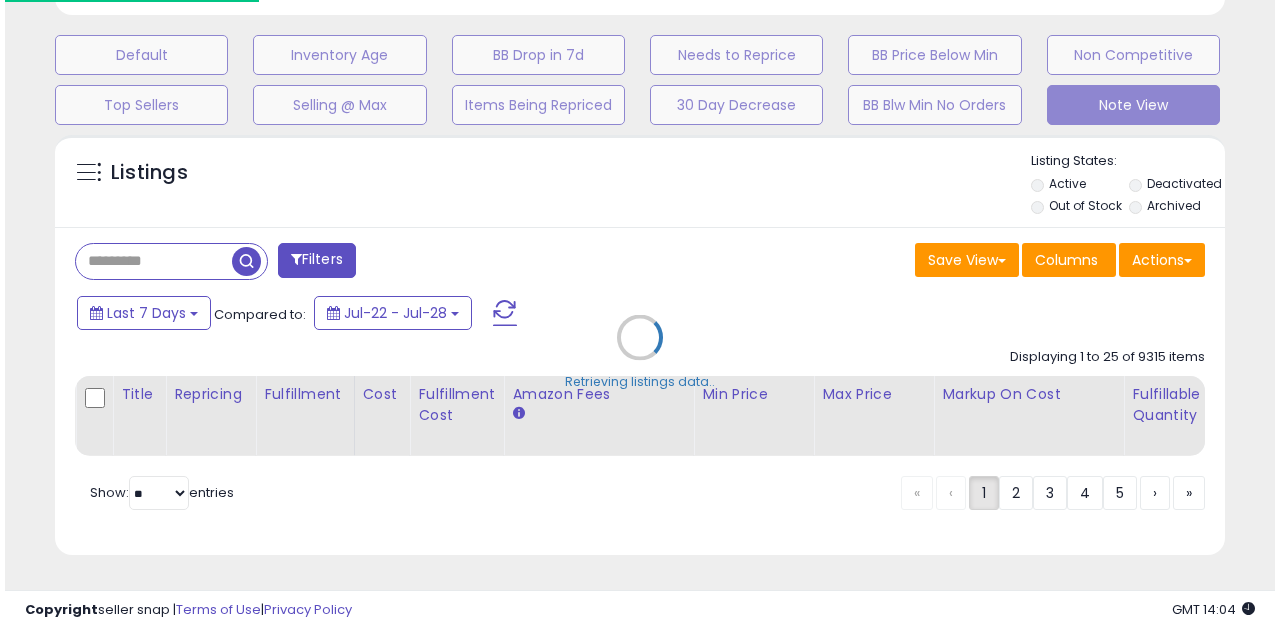 scroll, scrollTop: 999590, scrollLeft: 999317, axis: both 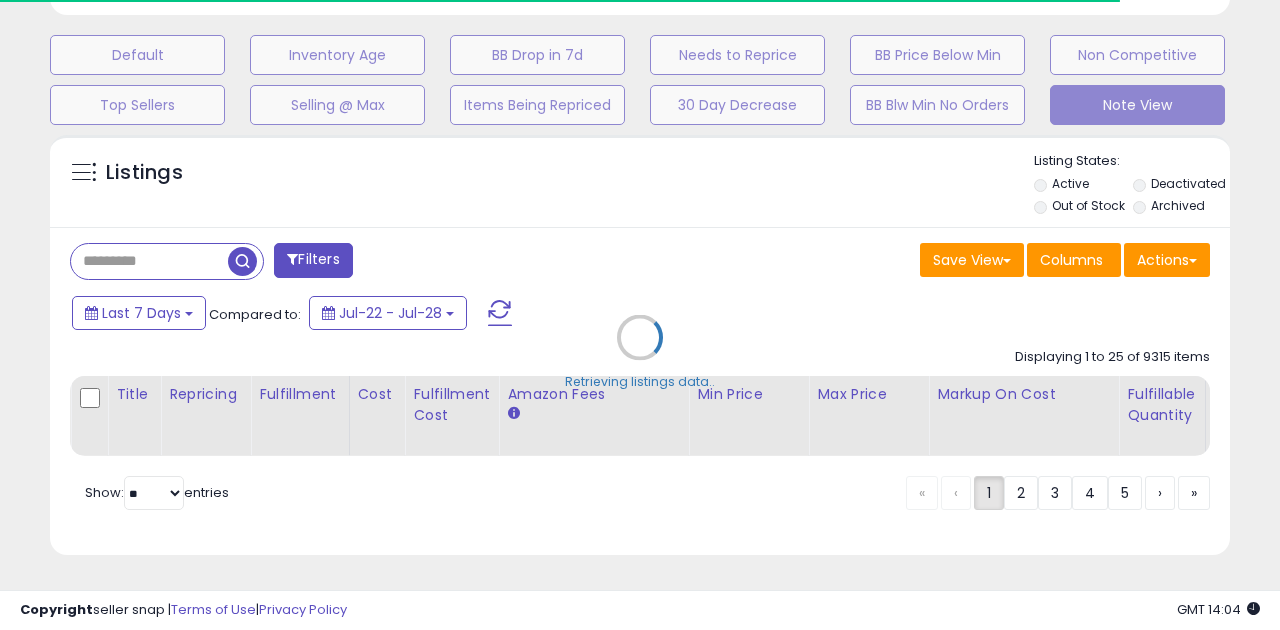 select on "**" 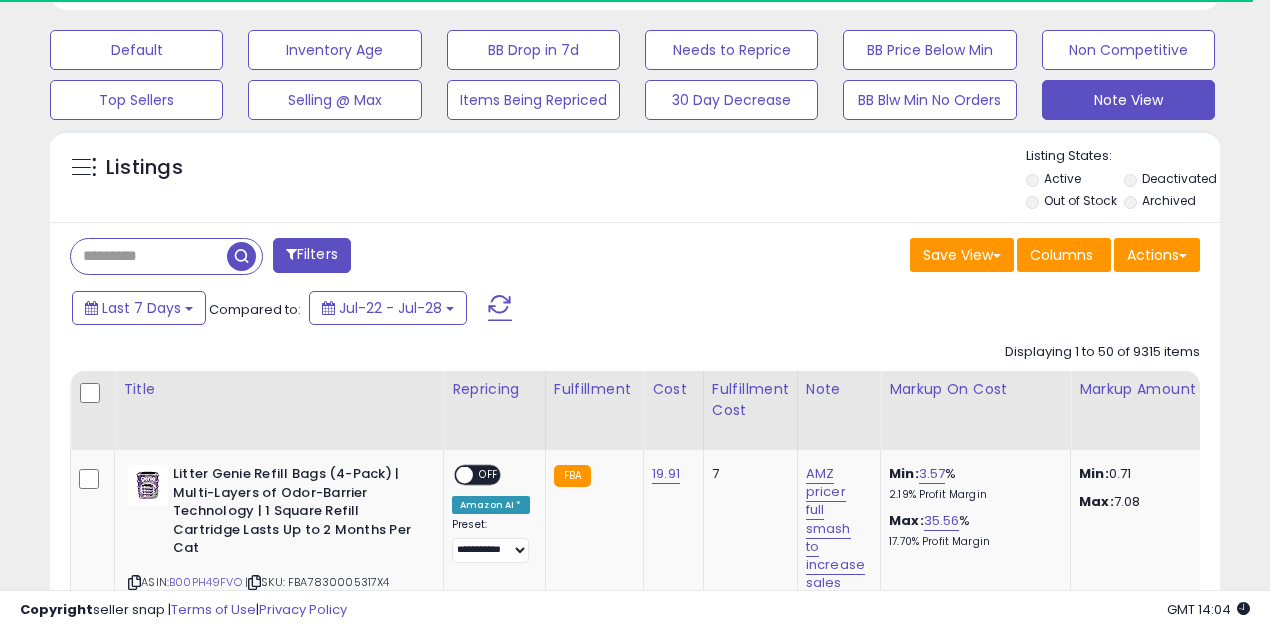 scroll, scrollTop: 410, scrollLeft: 676, axis: both 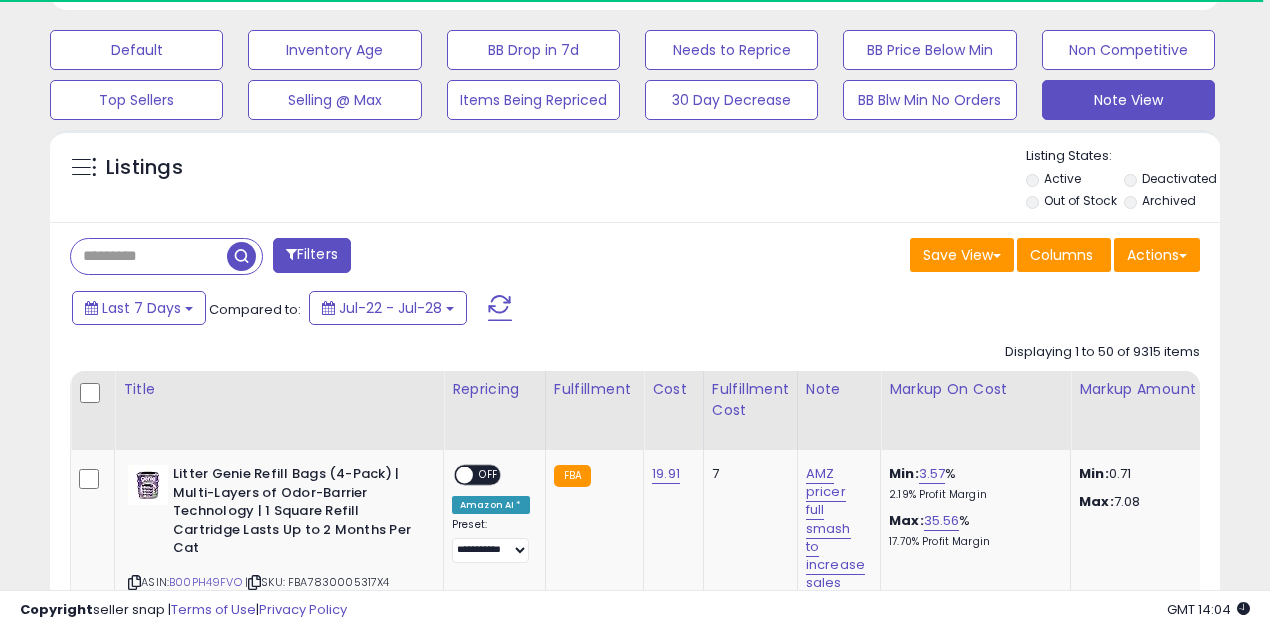 click at bounding box center [149, 256] 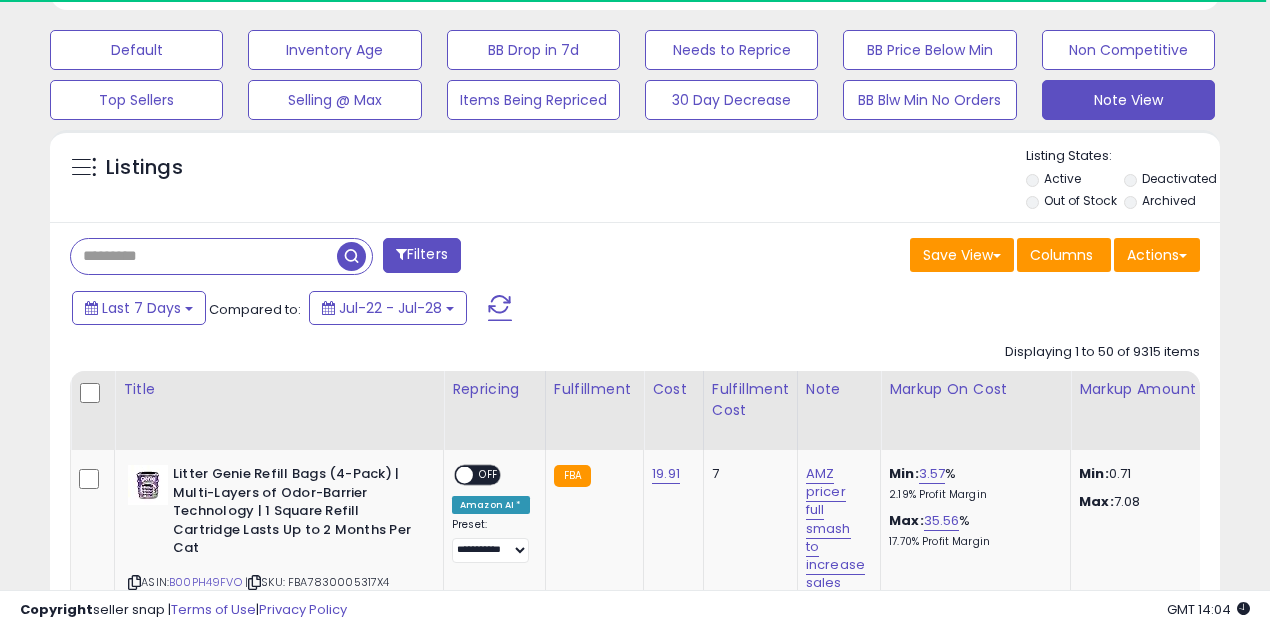 paste on "**********" 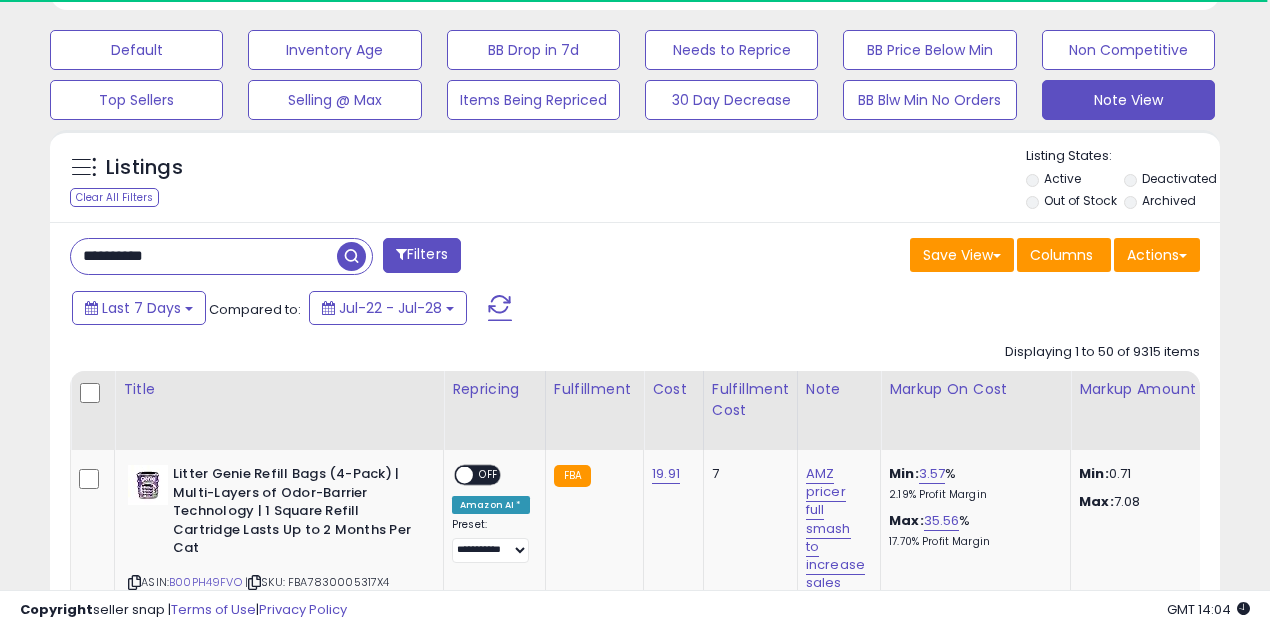 type on "**********" 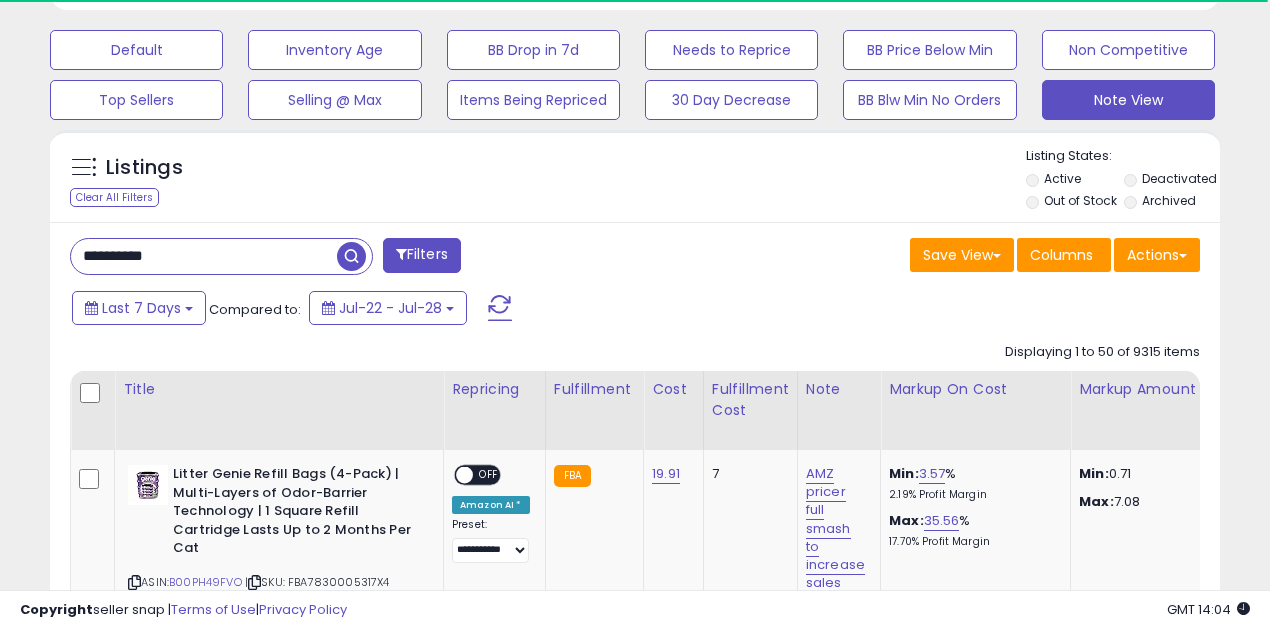 click at bounding box center (351, 256) 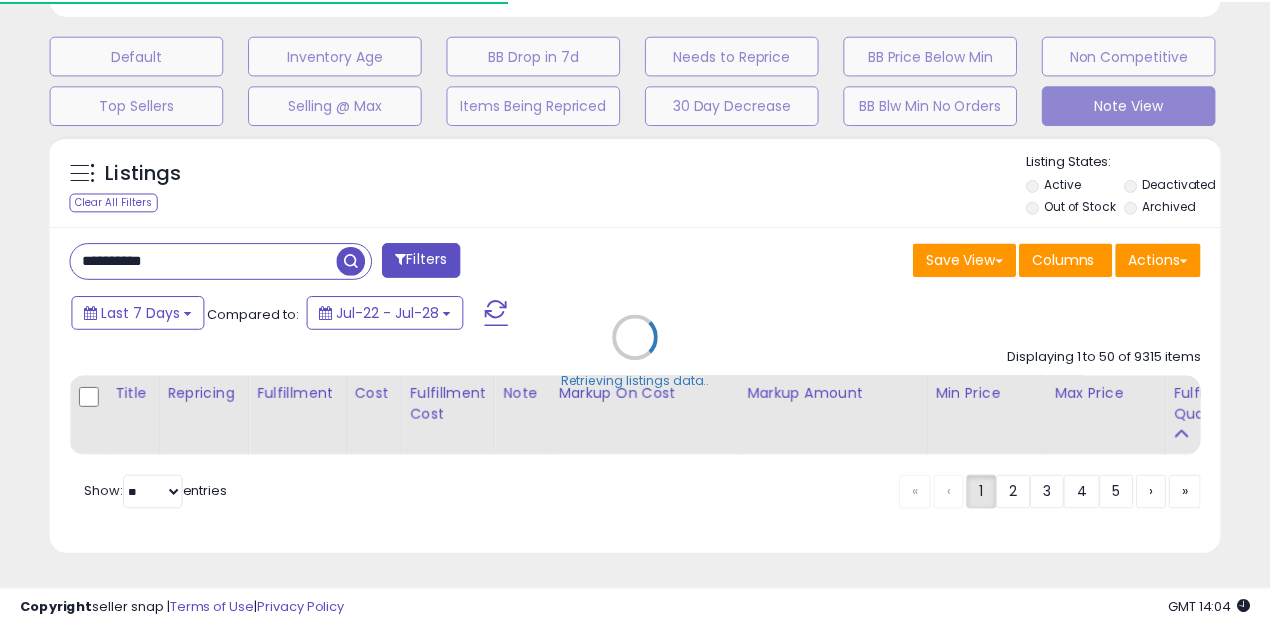 scroll, scrollTop: 0, scrollLeft: 0, axis: both 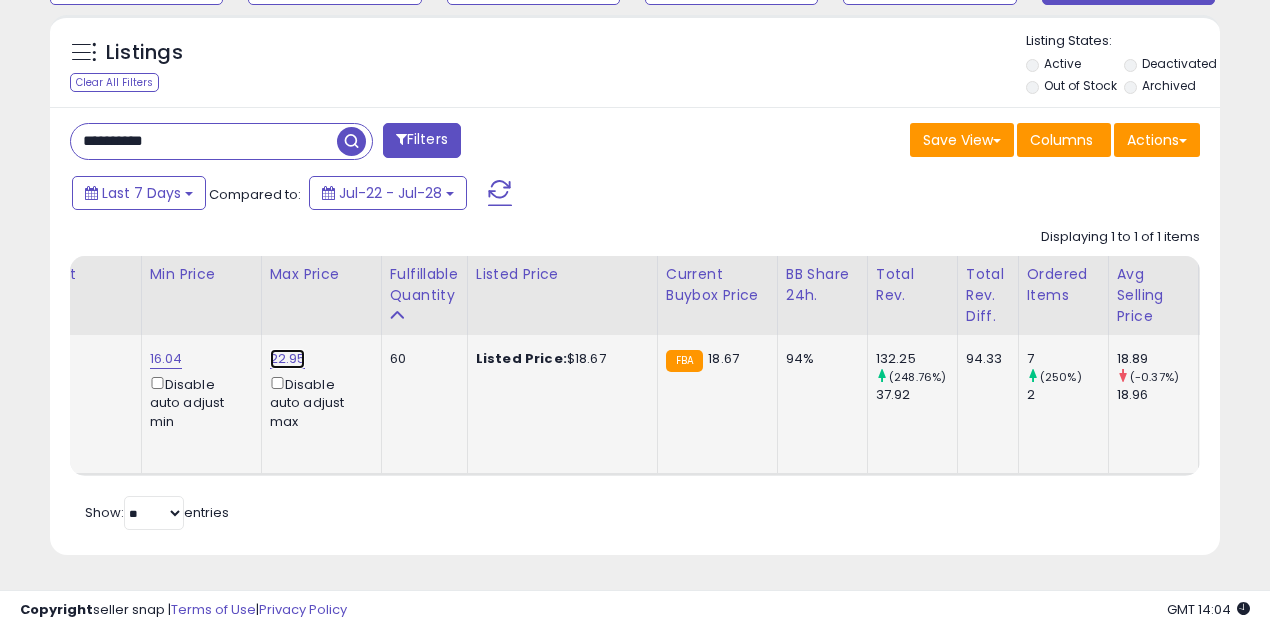 click on "22.95" at bounding box center [288, 359] 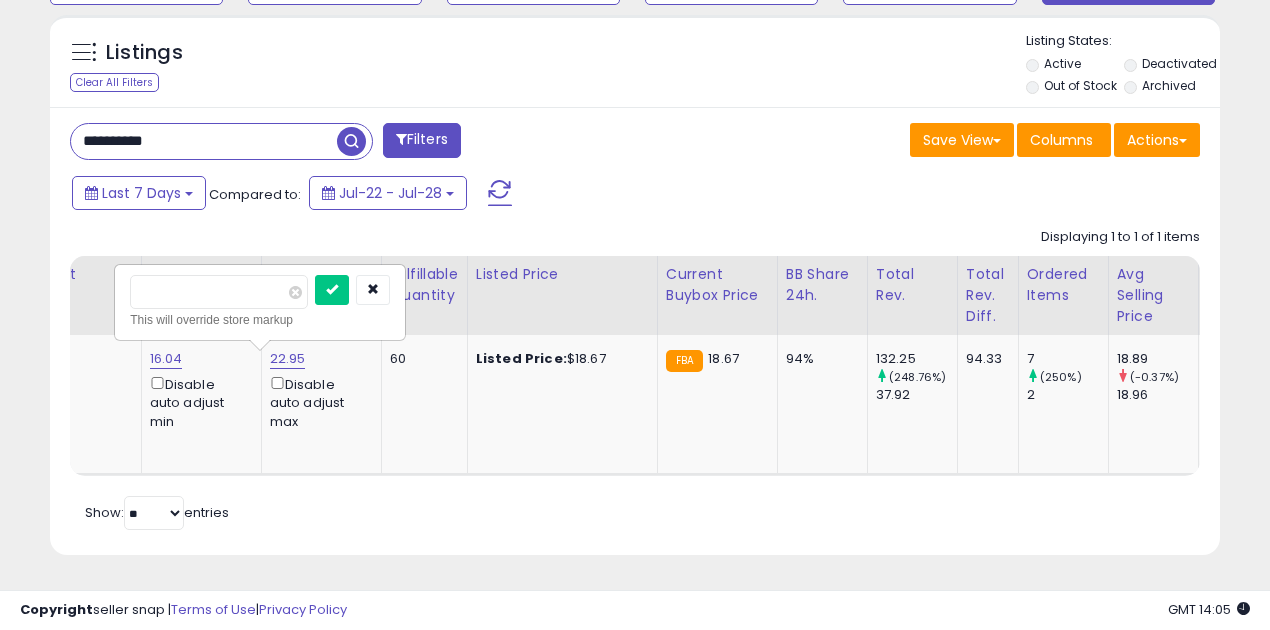 scroll, scrollTop: 0, scrollLeft: 1032, axis: horizontal 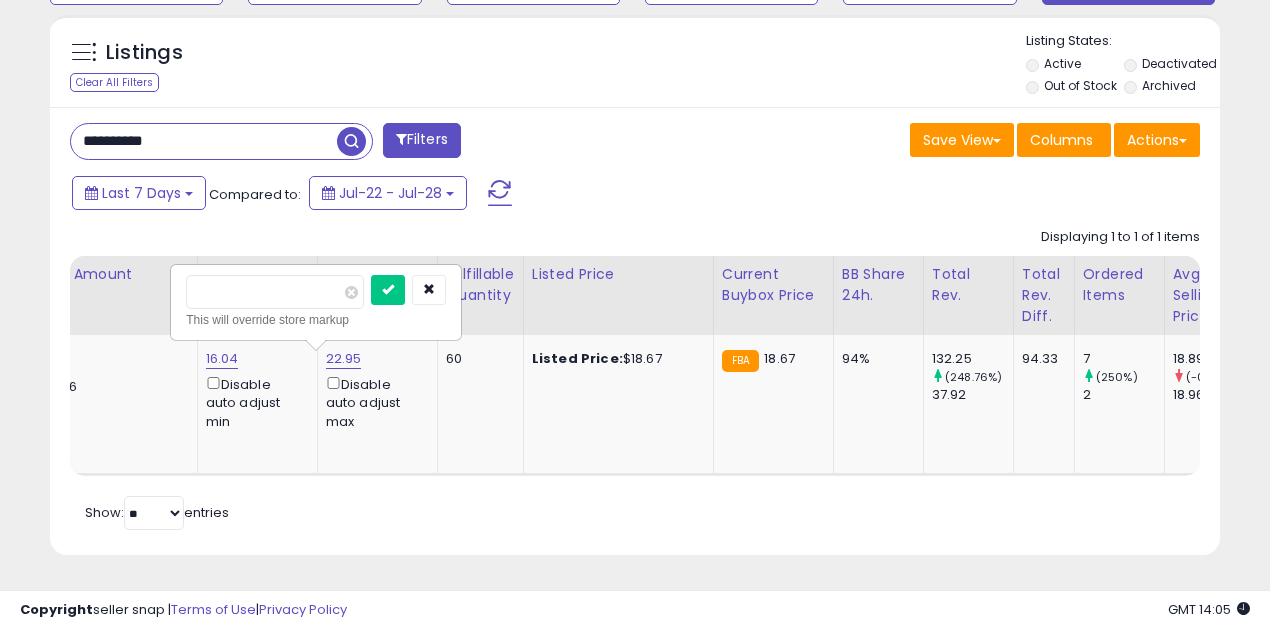 drag, startPoint x: 214, startPoint y: 283, endPoint x: 72, endPoint y: 278, distance: 142.088 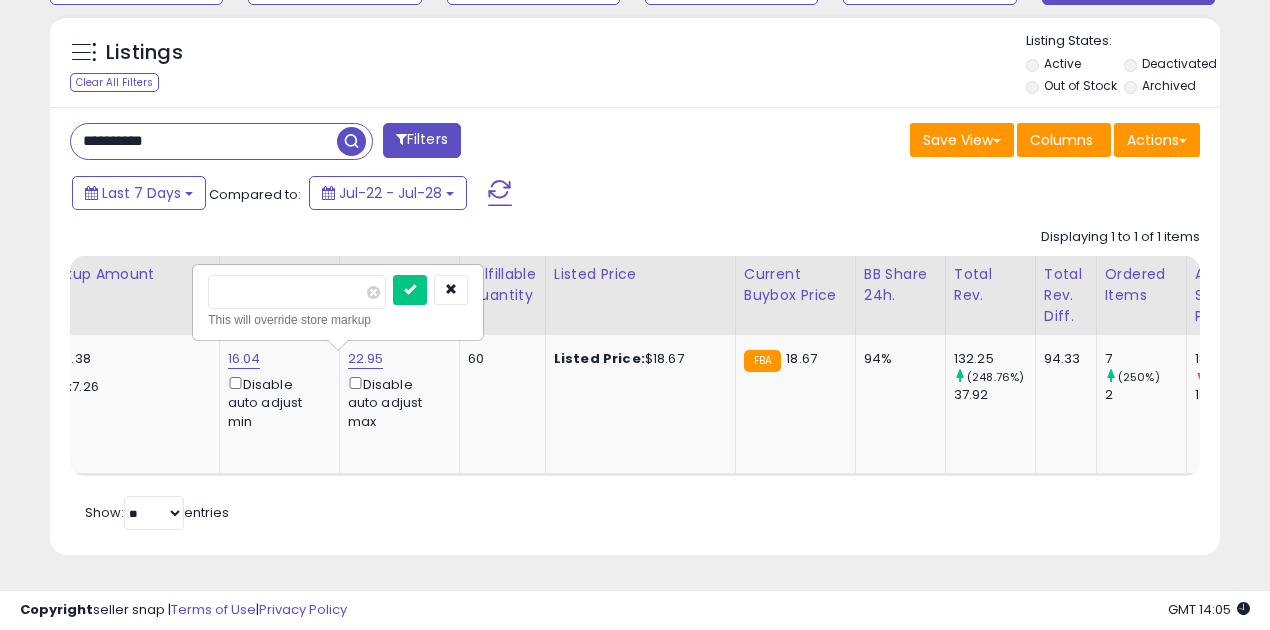 type on "*****" 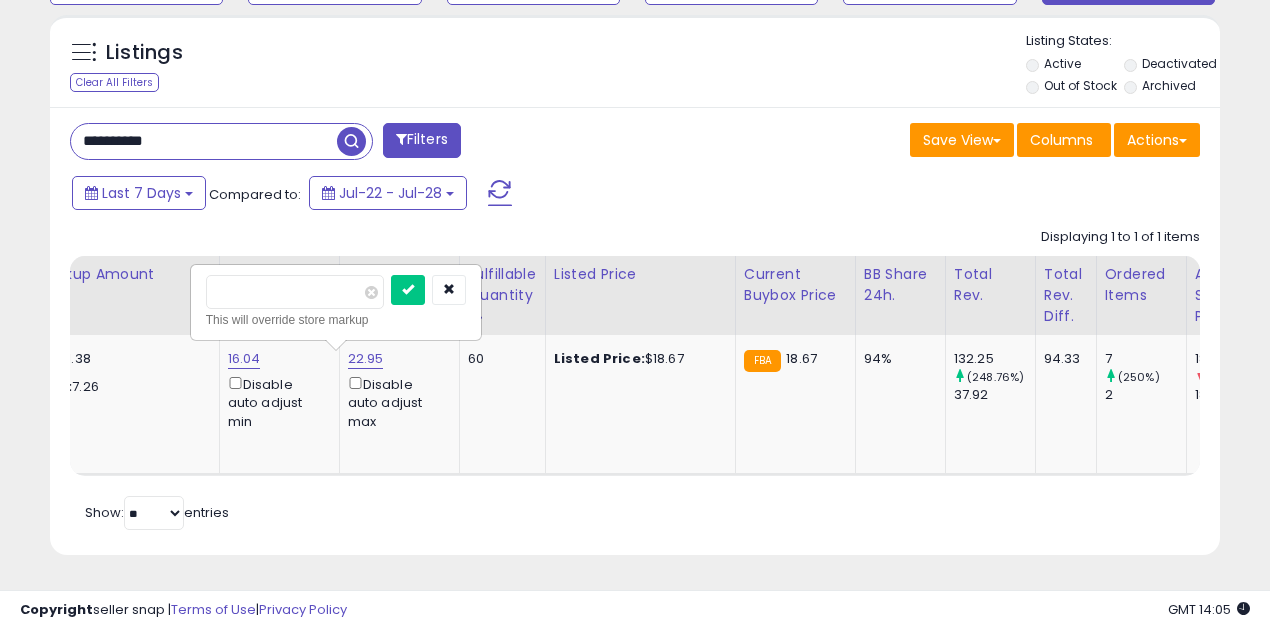 click at bounding box center [408, 290] 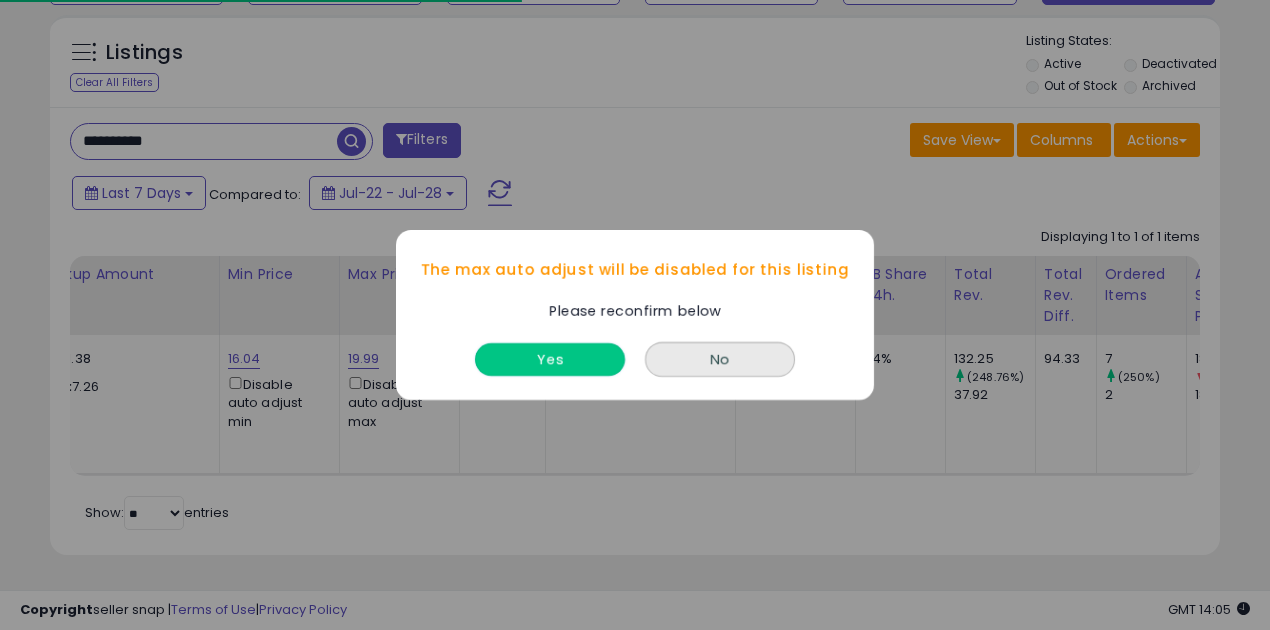 click on "Yes" at bounding box center [550, 359] 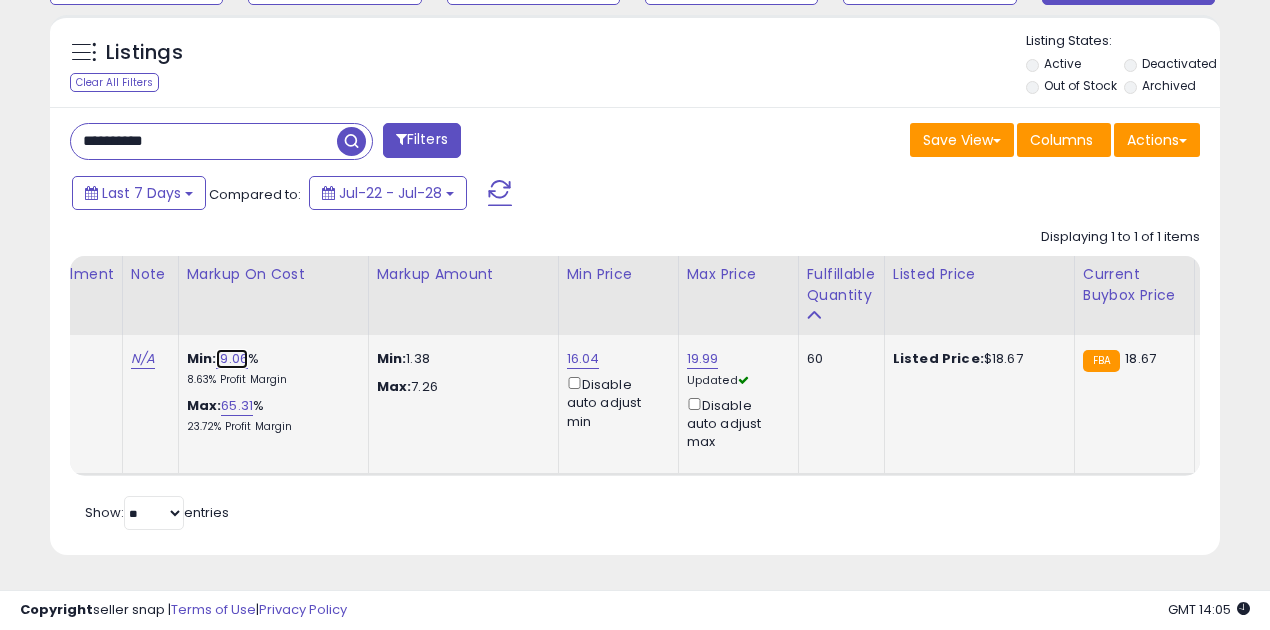 click on "19.06" at bounding box center (232, 359) 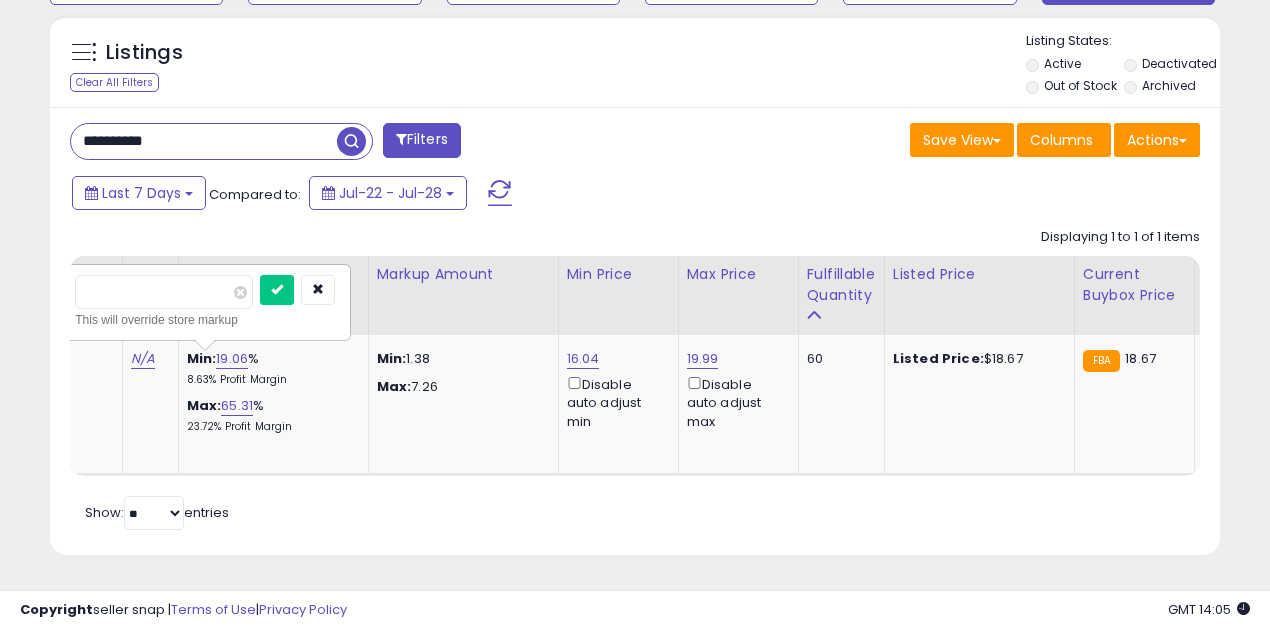 drag, startPoint x: 171, startPoint y: 282, endPoint x: 67, endPoint y: 282, distance: 104 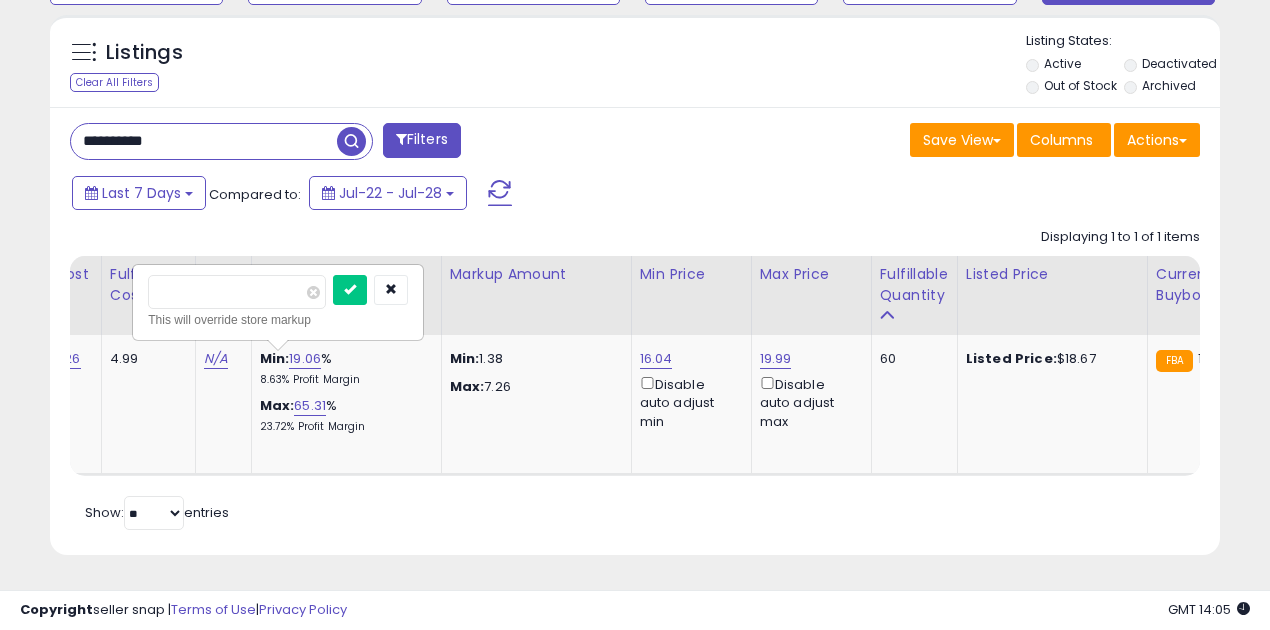 type on "*" 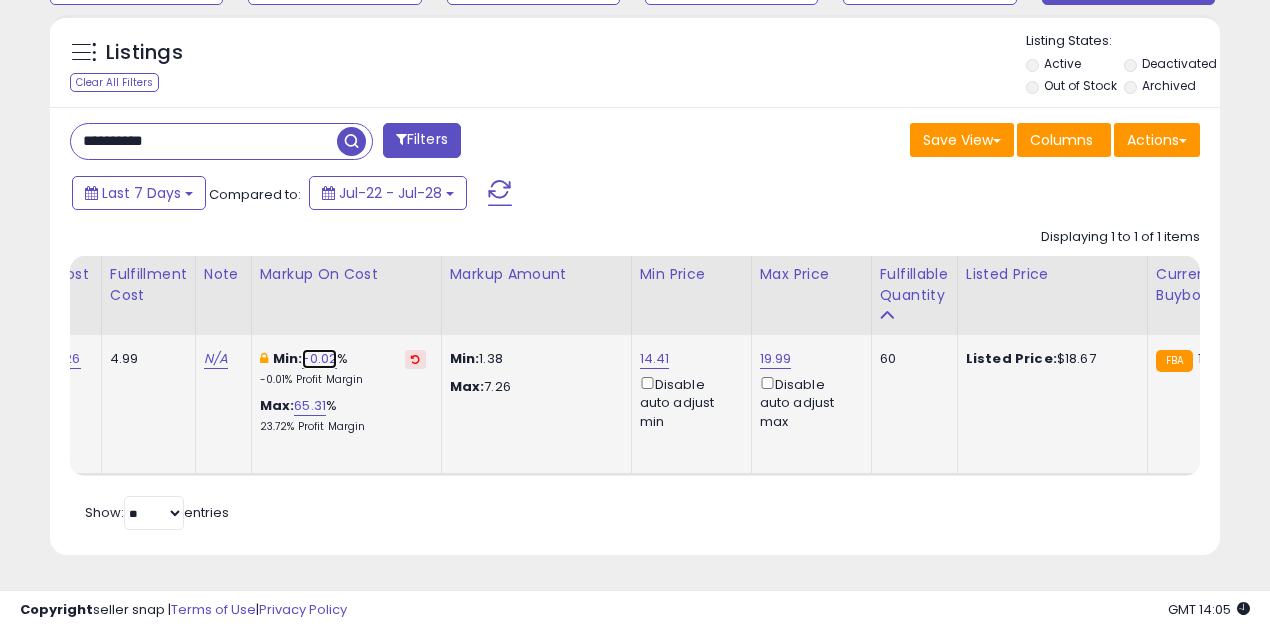 click on "-0.02" at bounding box center [319, 359] 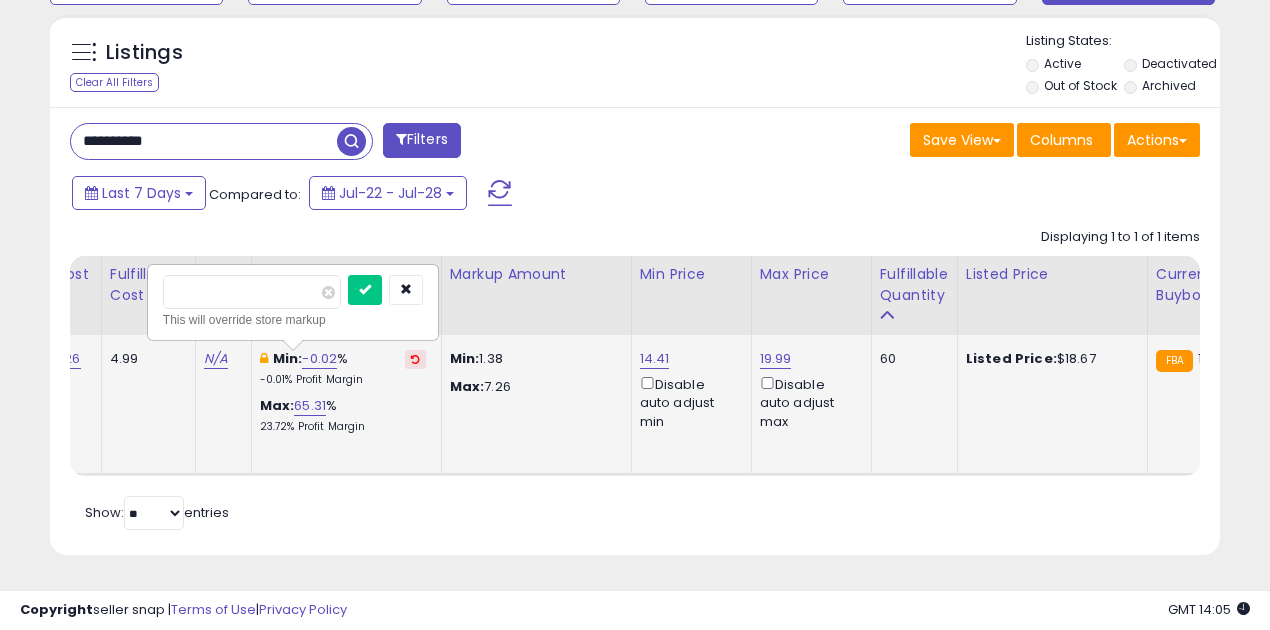 click on "*****" at bounding box center [252, 292] 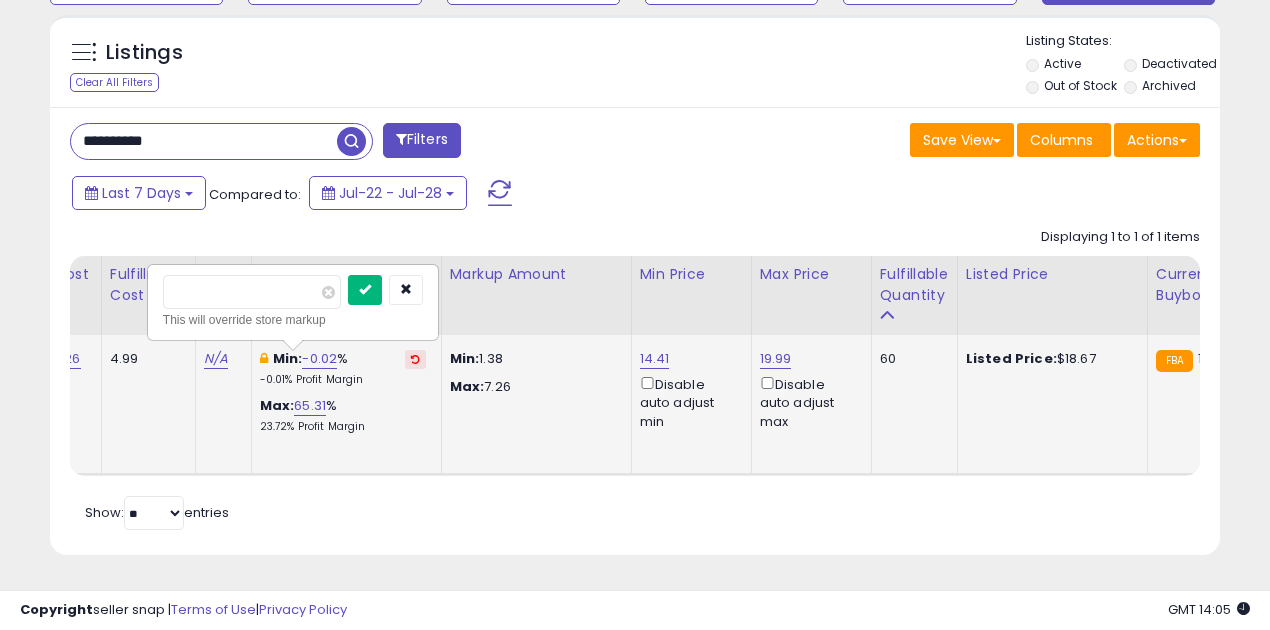 click at bounding box center (365, 290) 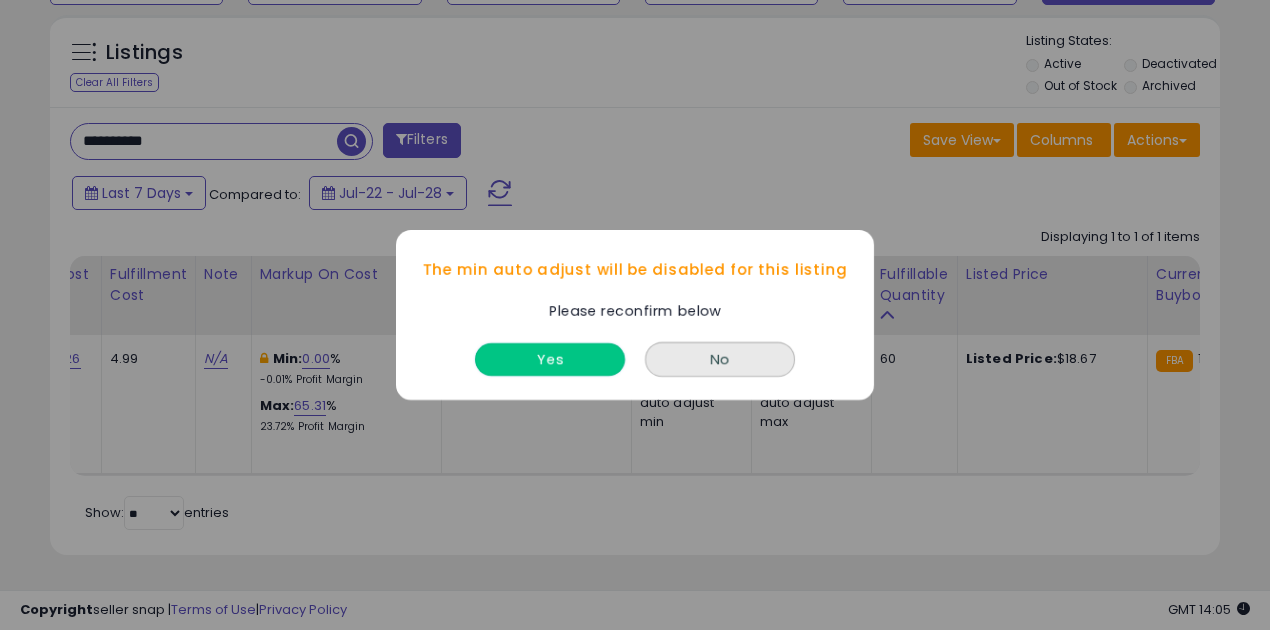 click on "Yes" at bounding box center [550, 359] 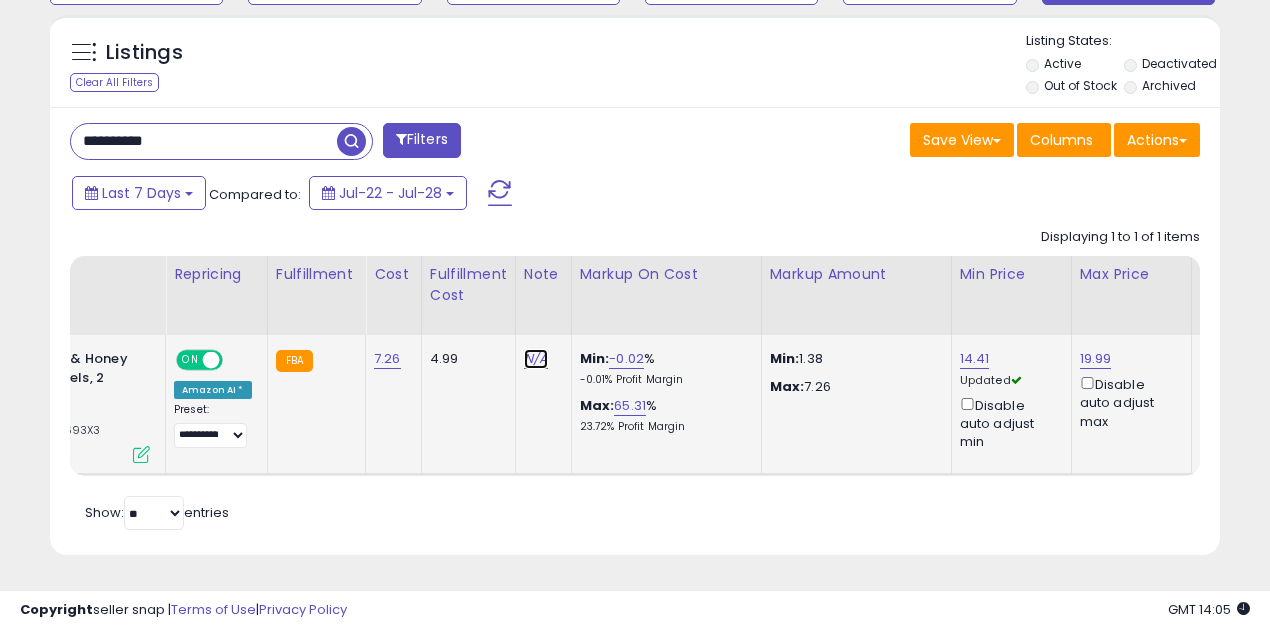 click on "N/A" at bounding box center [536, 359] 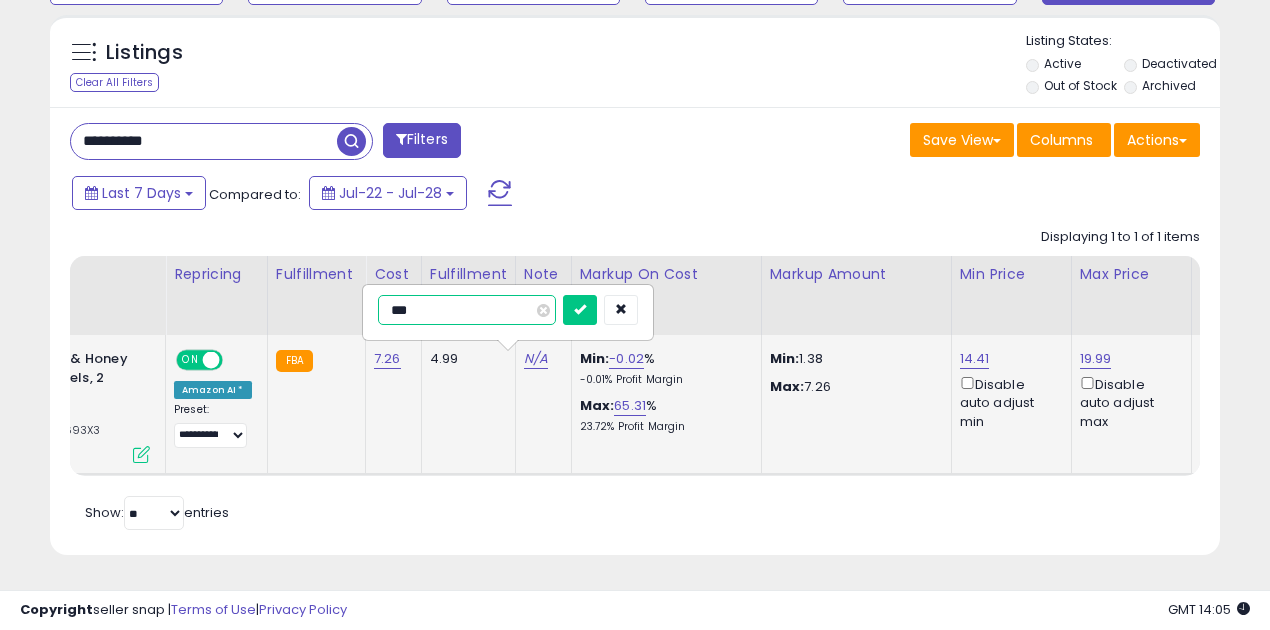 type on "****" 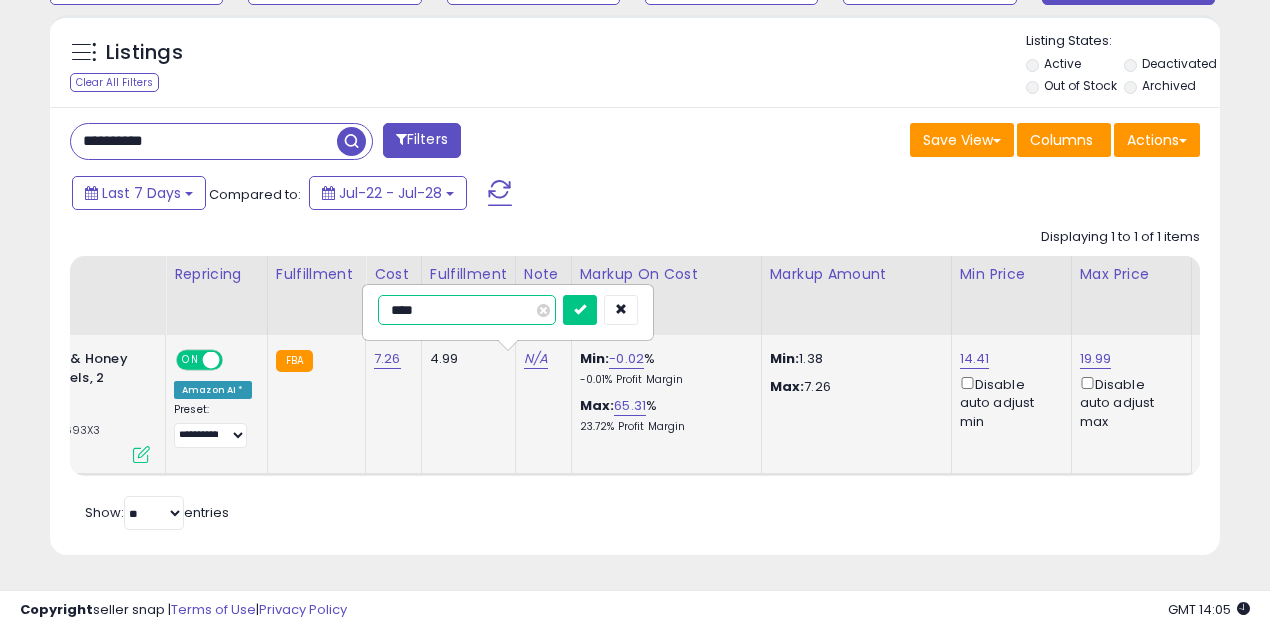 click at bounding box center (580, 310) 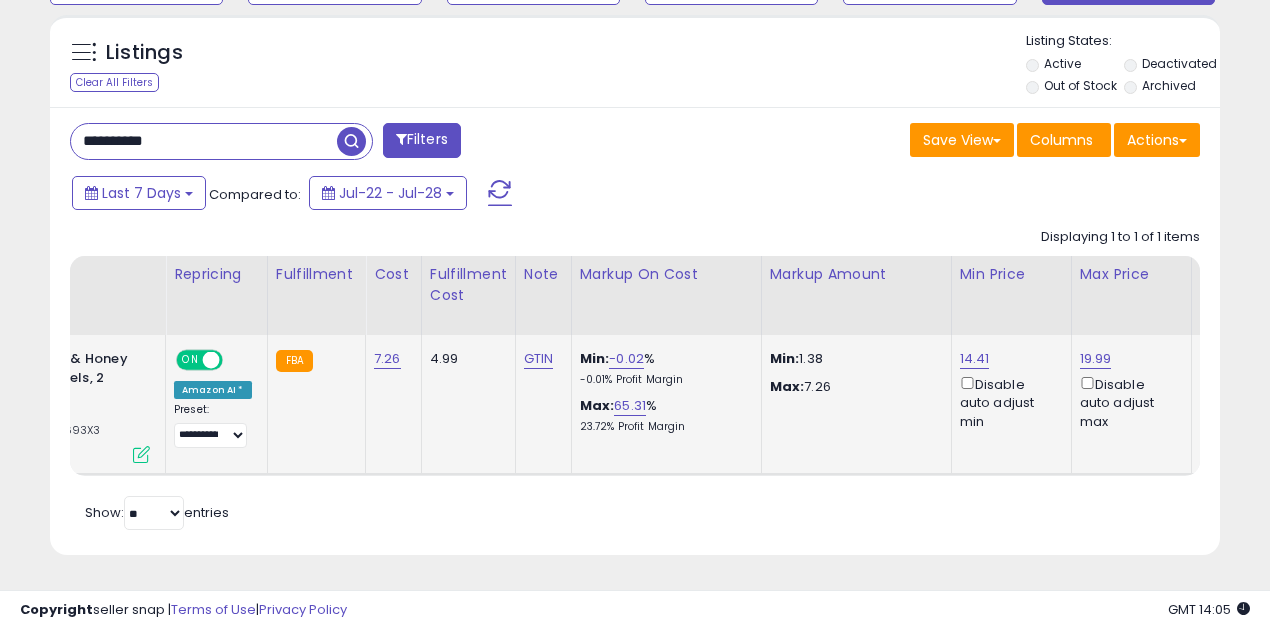 click at bounding box center (211, 360) 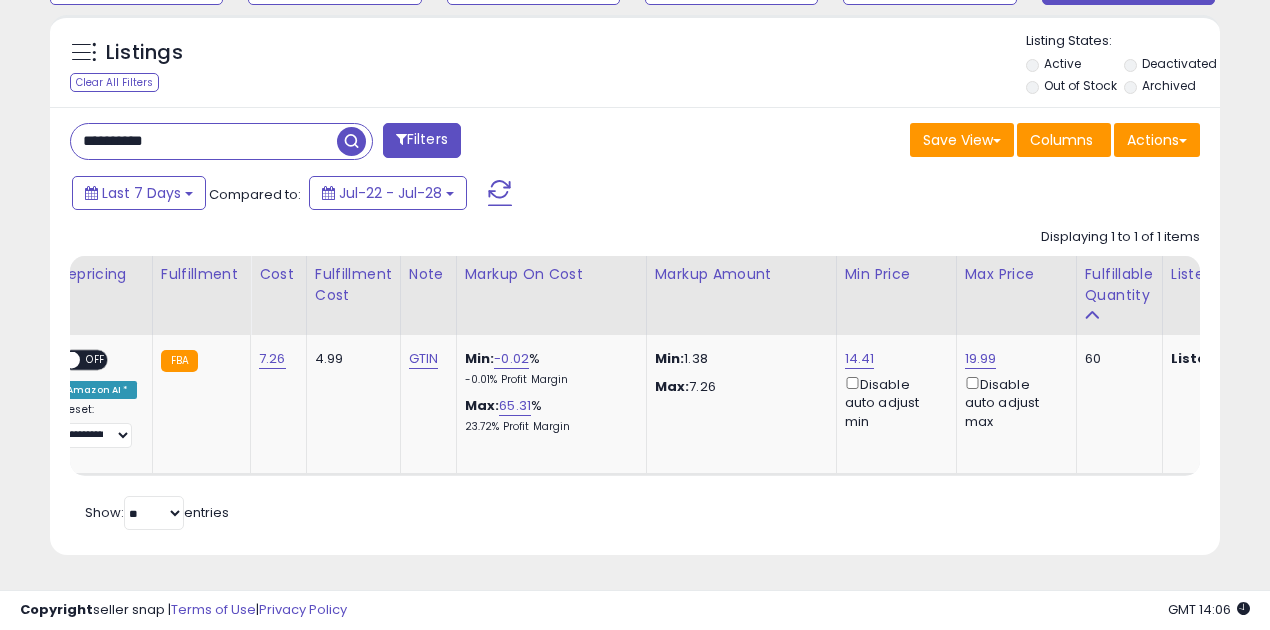 click on "**********" at bounding box center (204, 141) 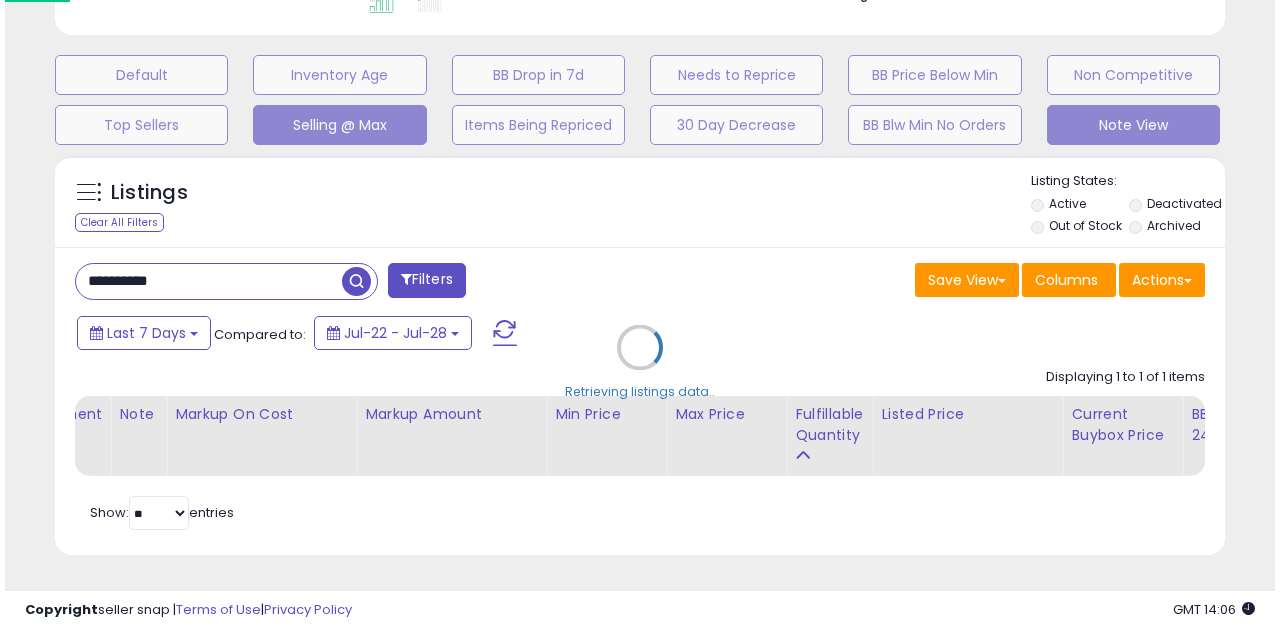scroll, scrollTop: 583, scrollLeft: 0, axis: vertical 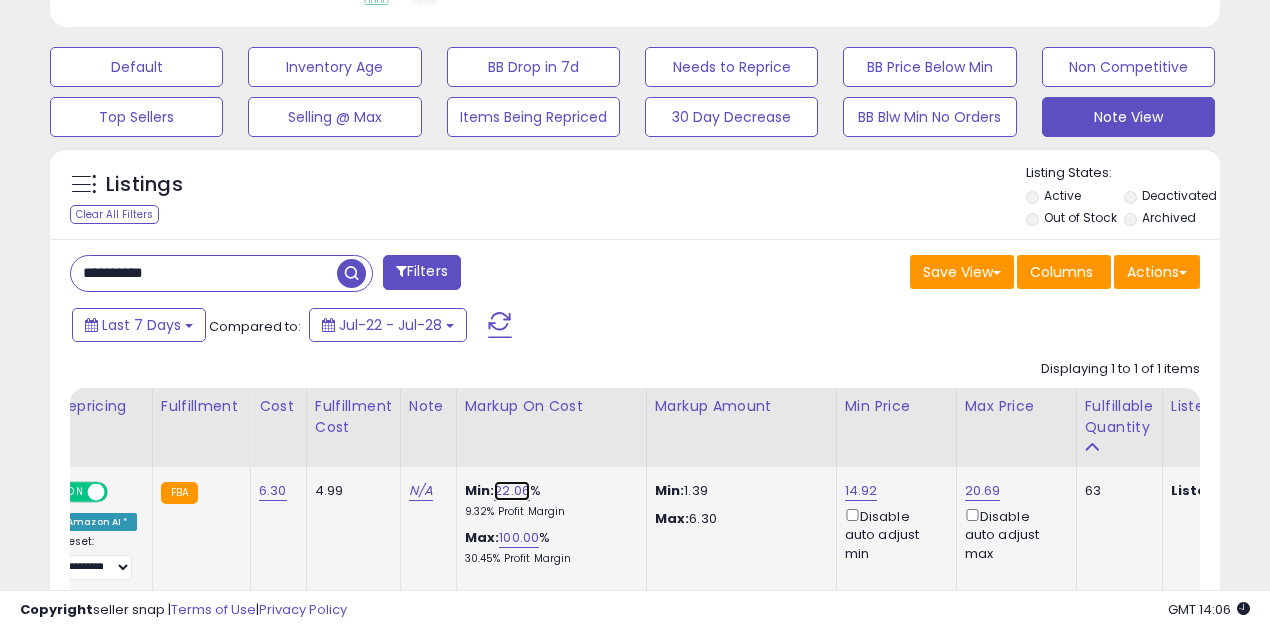 click on "22.06" at bounding box center (512, 491) 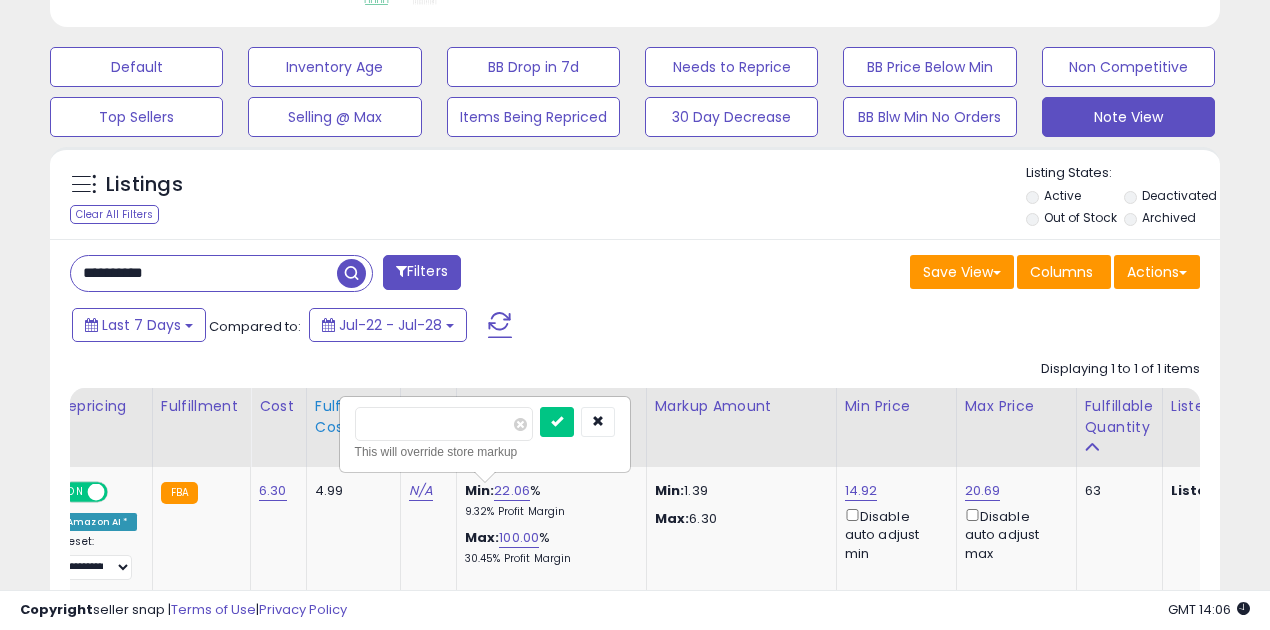 drag, startPoint x: 444, startPoint y: 420, endPoint x: 318, endPoint y: 425, distance: 126.09917 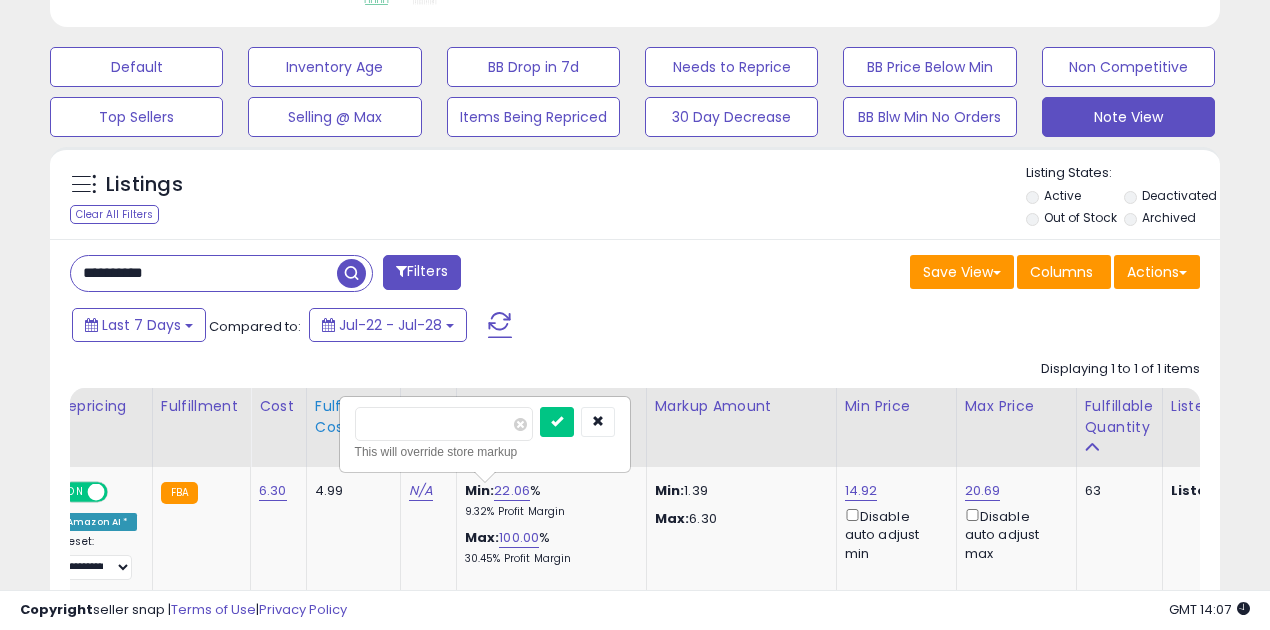 type on "*" 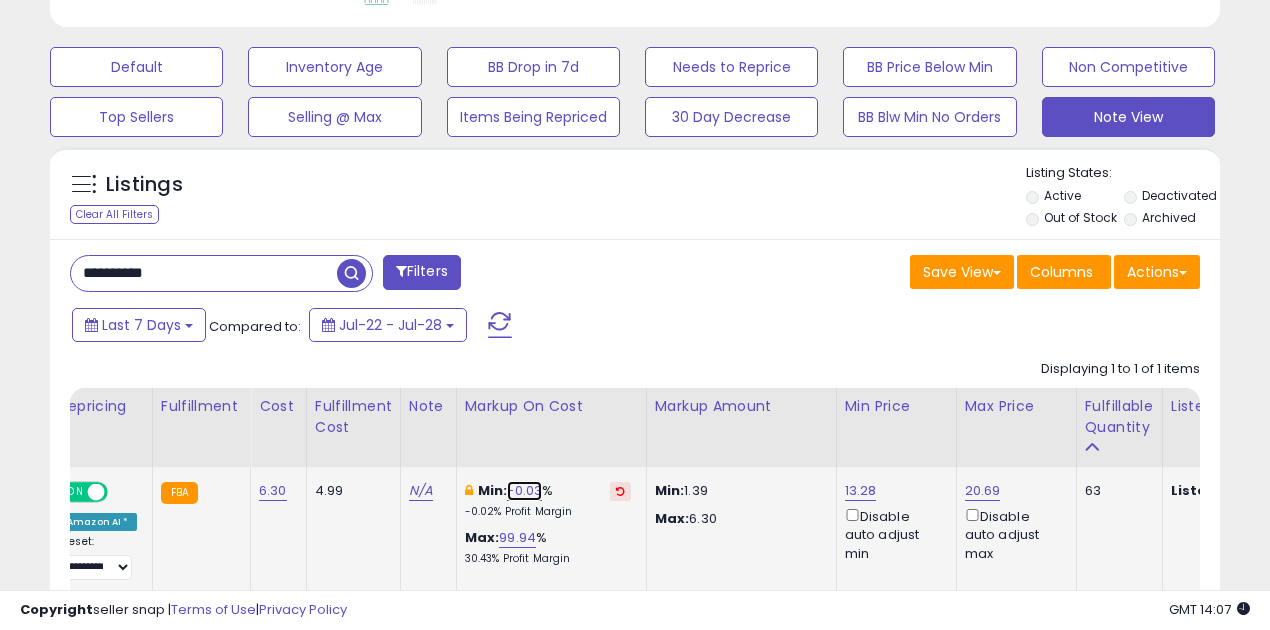 click on "-0.03" at bounding box center [524, 491] 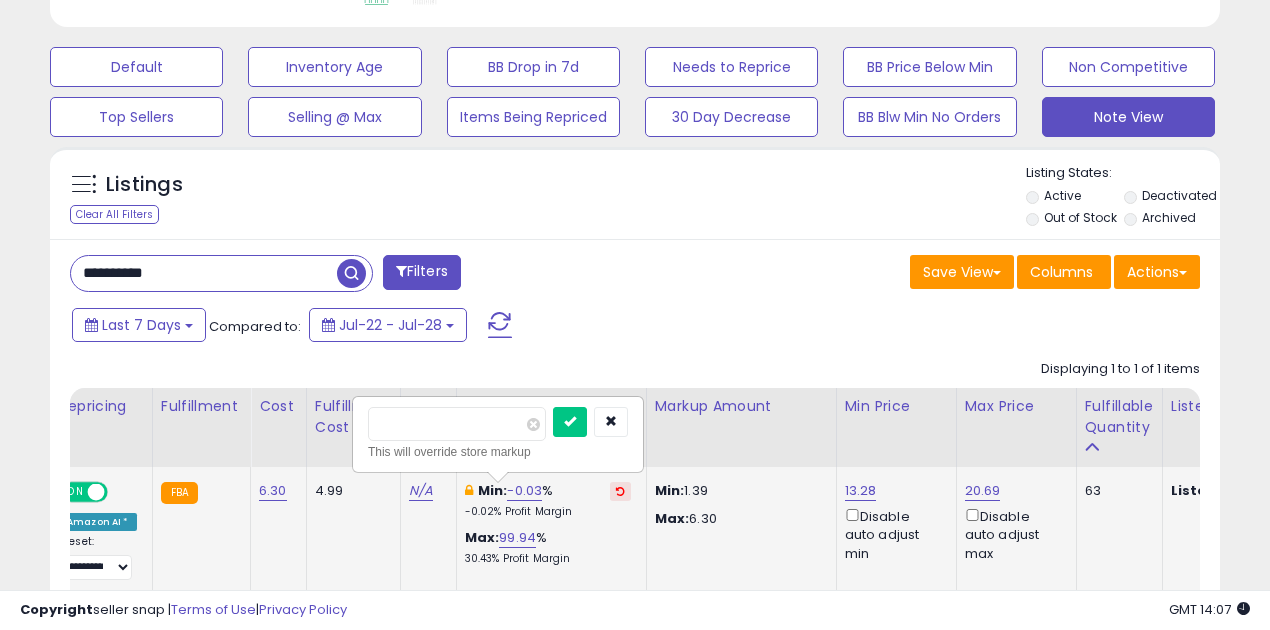 click on "*****" at bounding box center (457, 424) 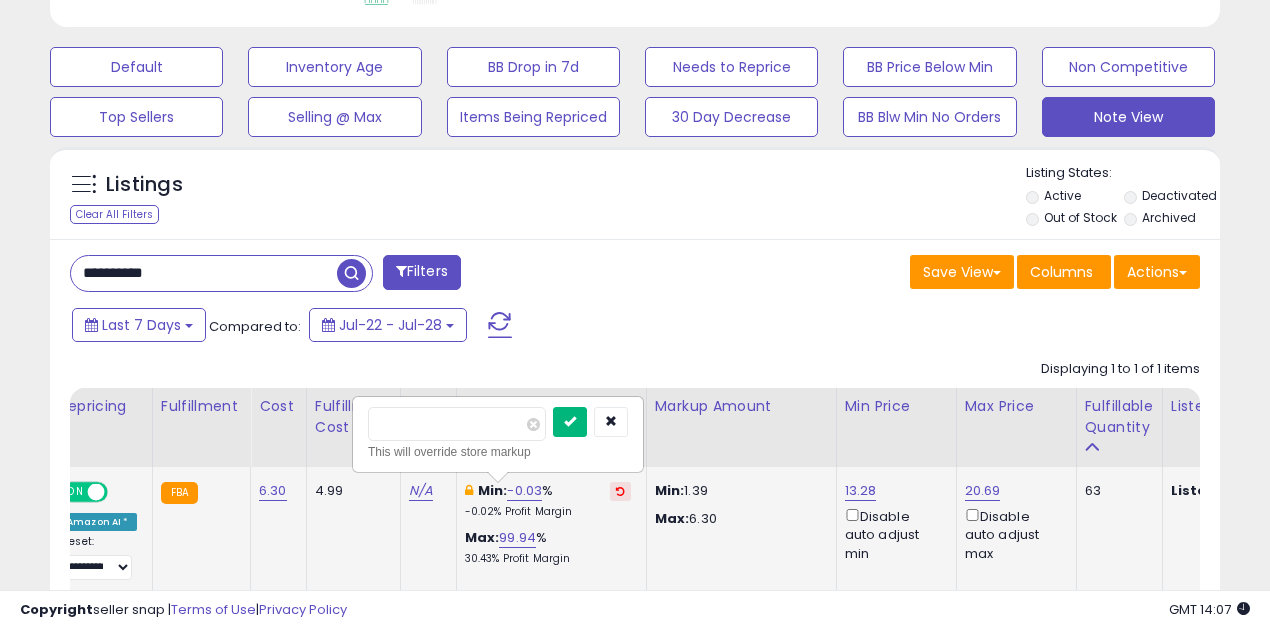 click at bounding box center (570, 421) 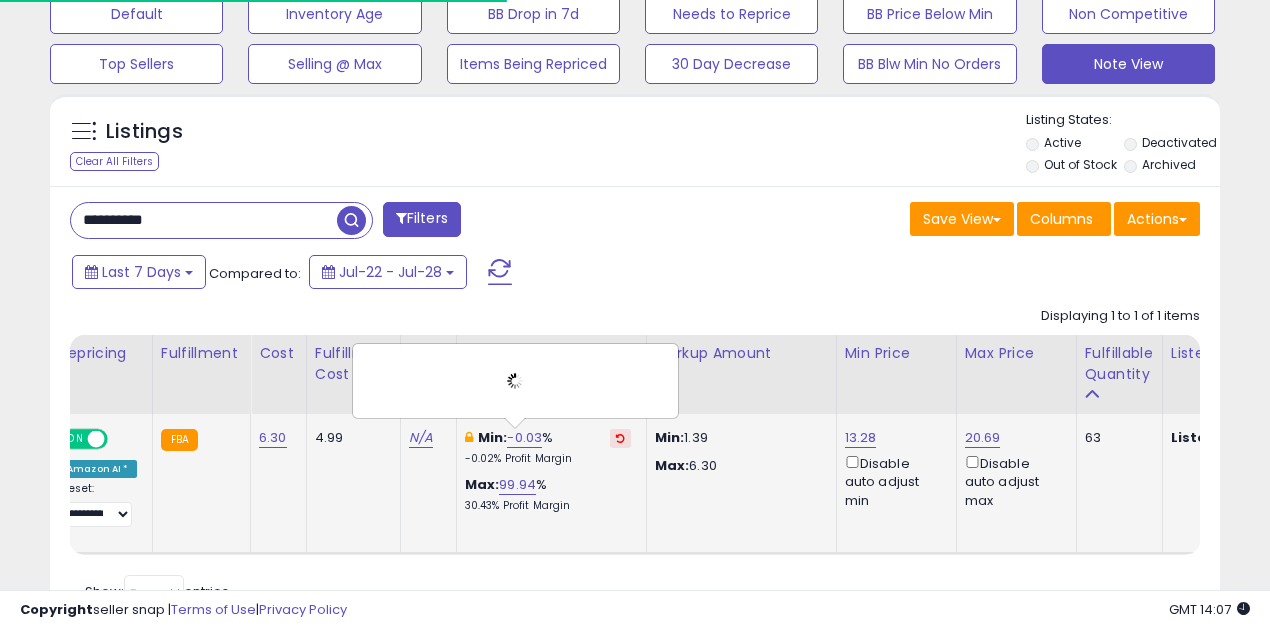 scroll, scrollTop: 716, scrollLeft: 0, axis: vertical 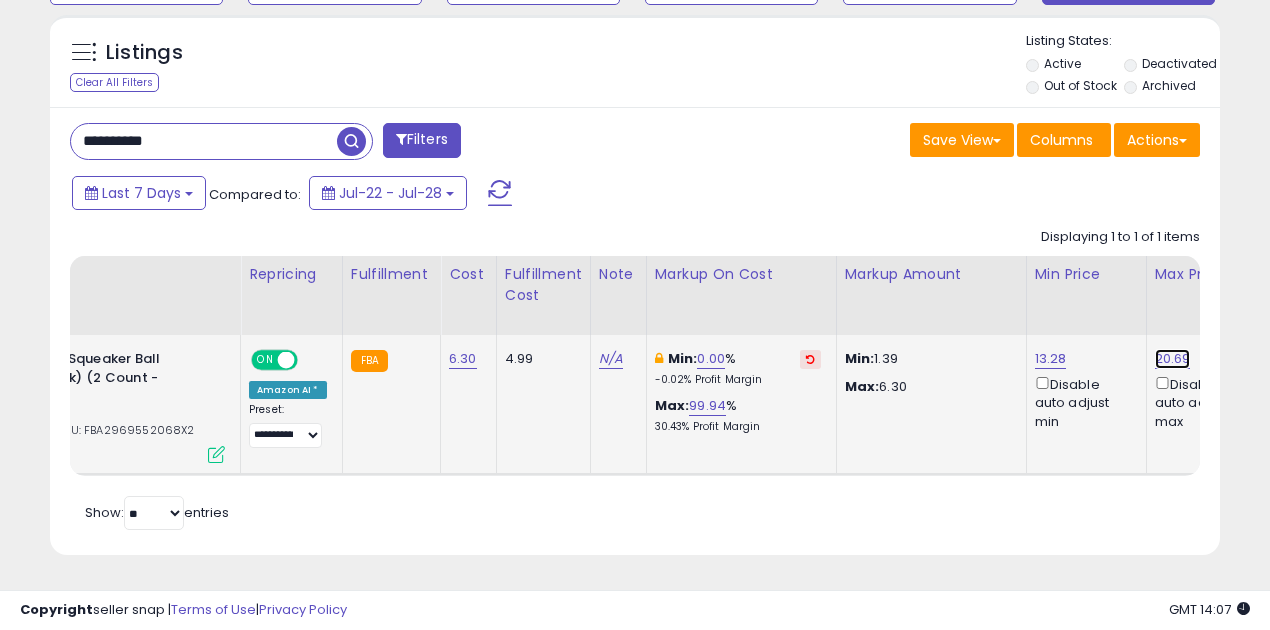 click on "20.69" at bounding box center (1173, 359) 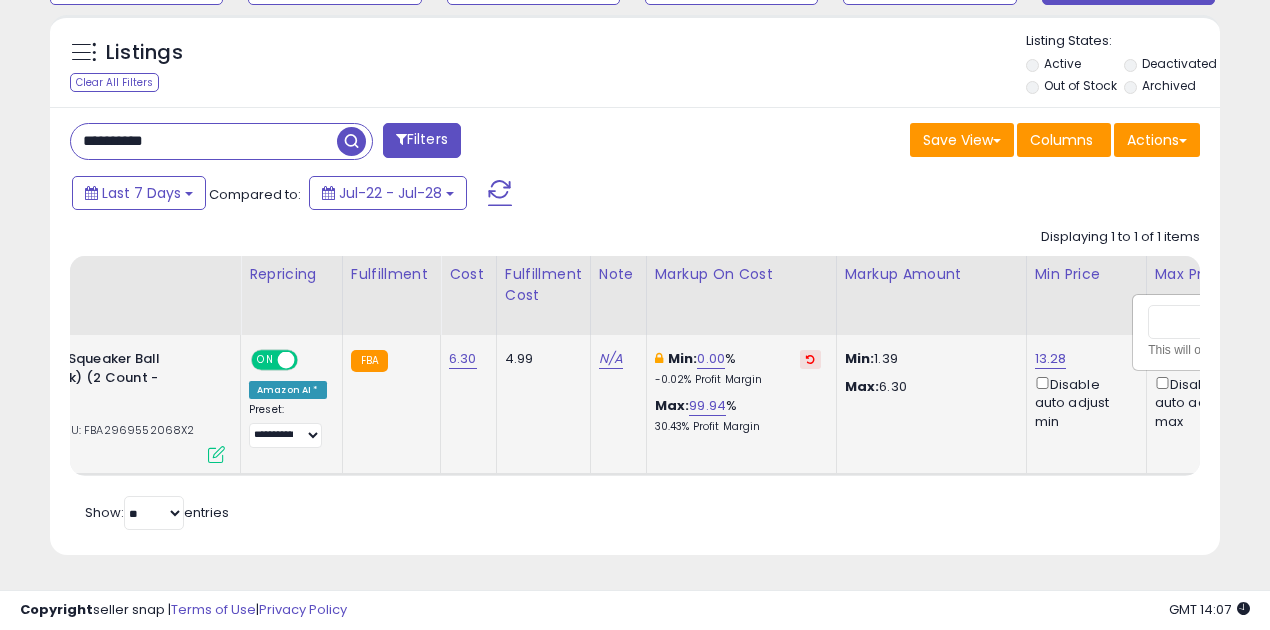 scroll, scrollTop: 0, scrollLeft: 364, axis: horizontal 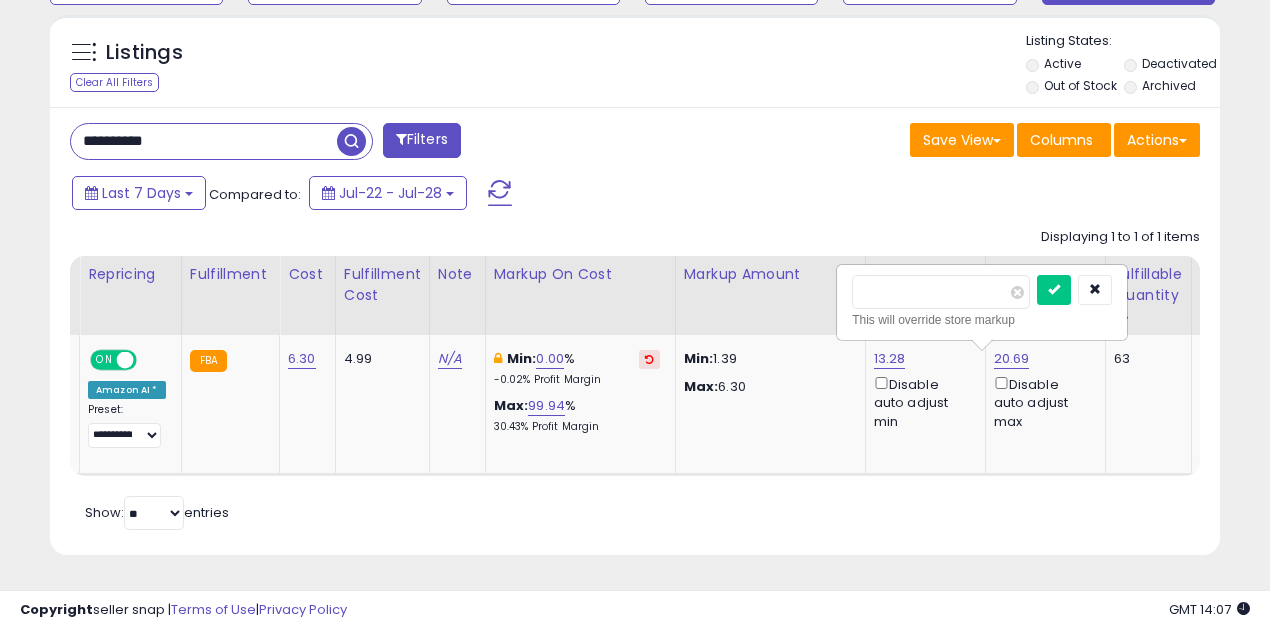 drag, startPoint x: 866, startPoint y: 289, endPoint x: 766, endPoint y: 289, distance: 100 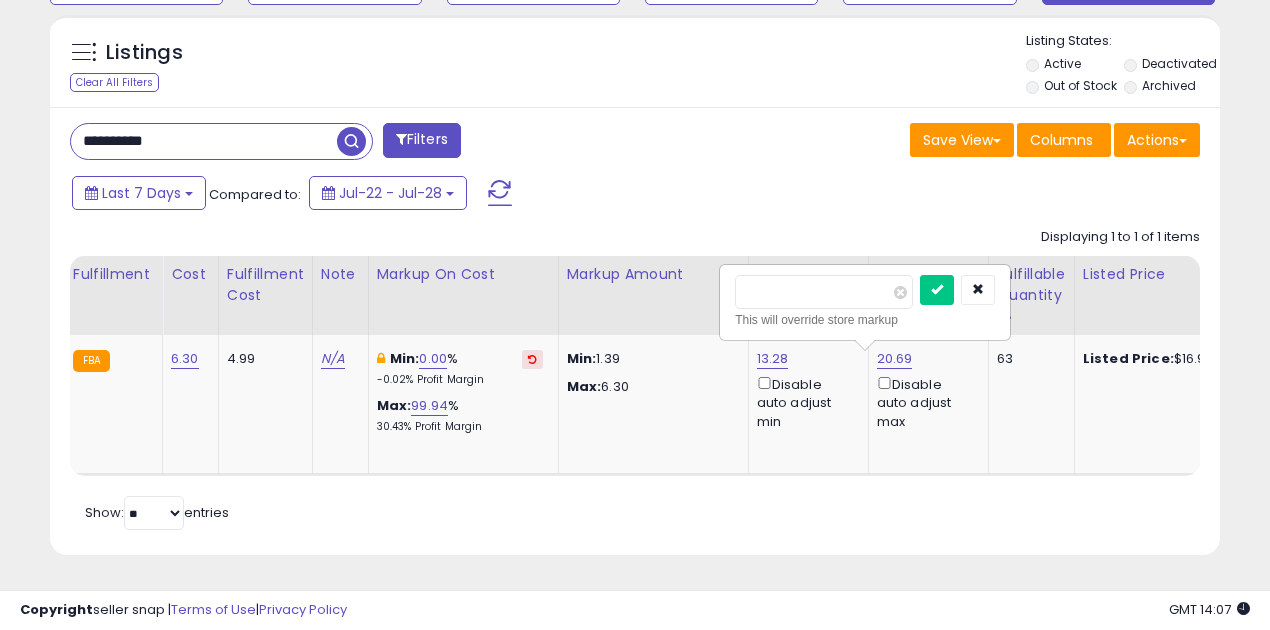 scroll, scrollTop: 0, scrollLeft: 512, axis: horizontal 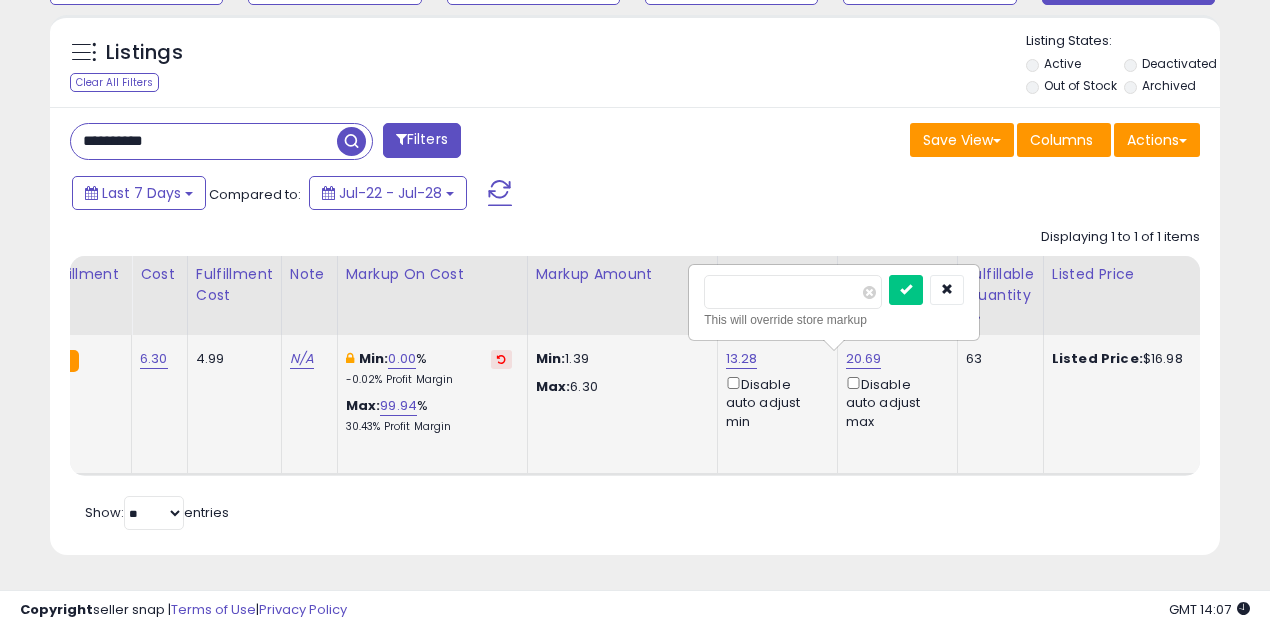 drag, startPoint x: 762, startPoint y: 311, endPoint x: 766, endPoint y: 300, distance: 11.7046995 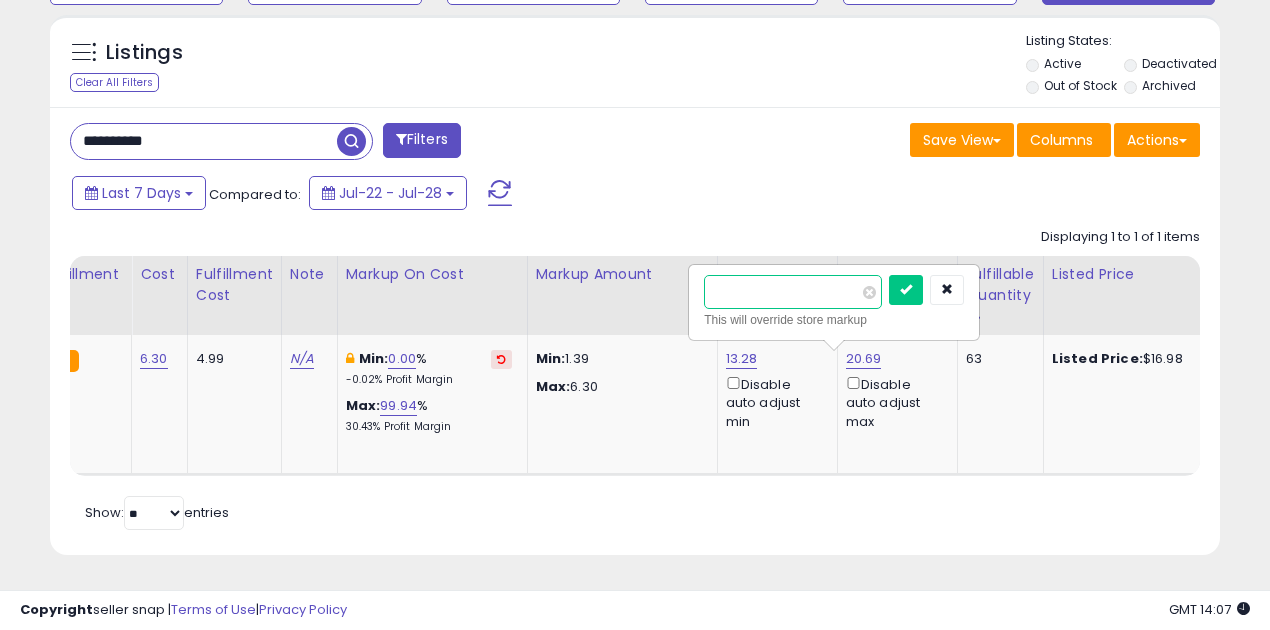 drag, startPoint x: 736, startPoint y: 290, endPoint x: 616, endPoint y: 302, distance: 120.59851 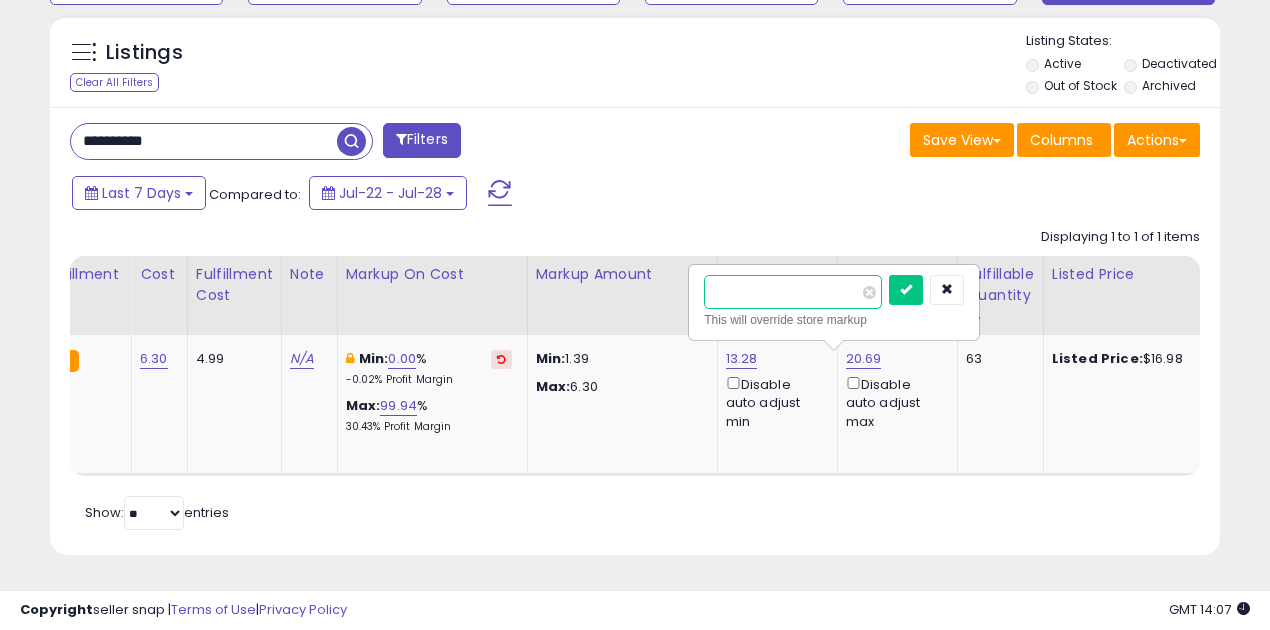 type on "*****" 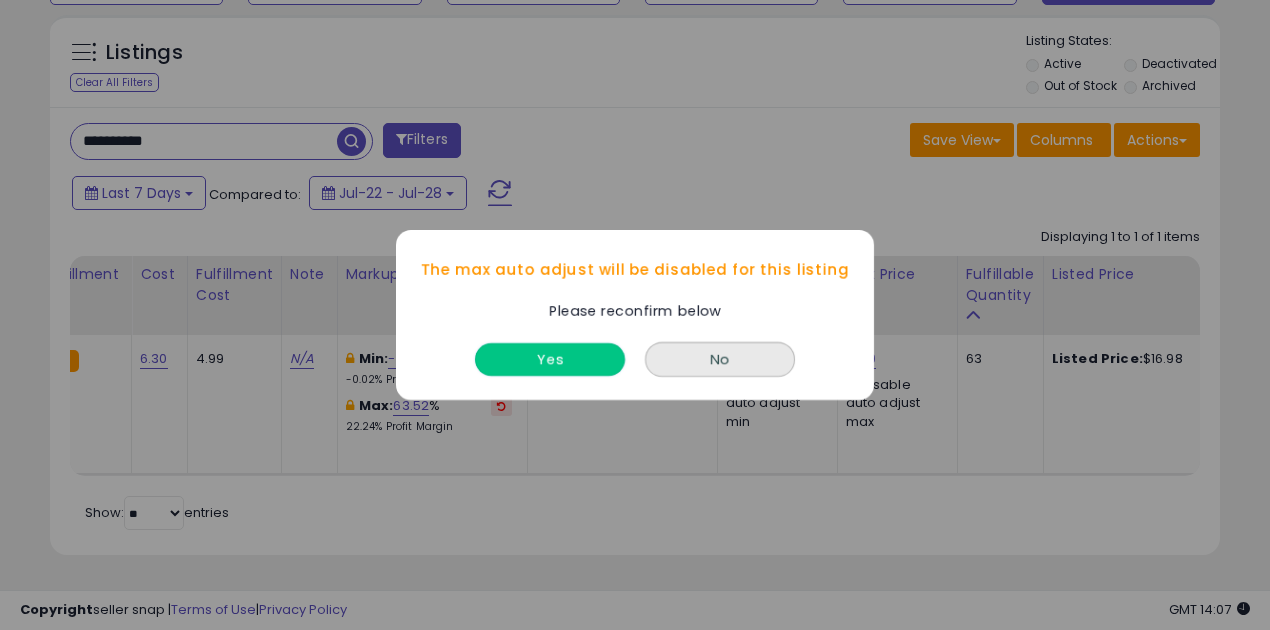 click on "Yes" at bounding box center [550, 359] 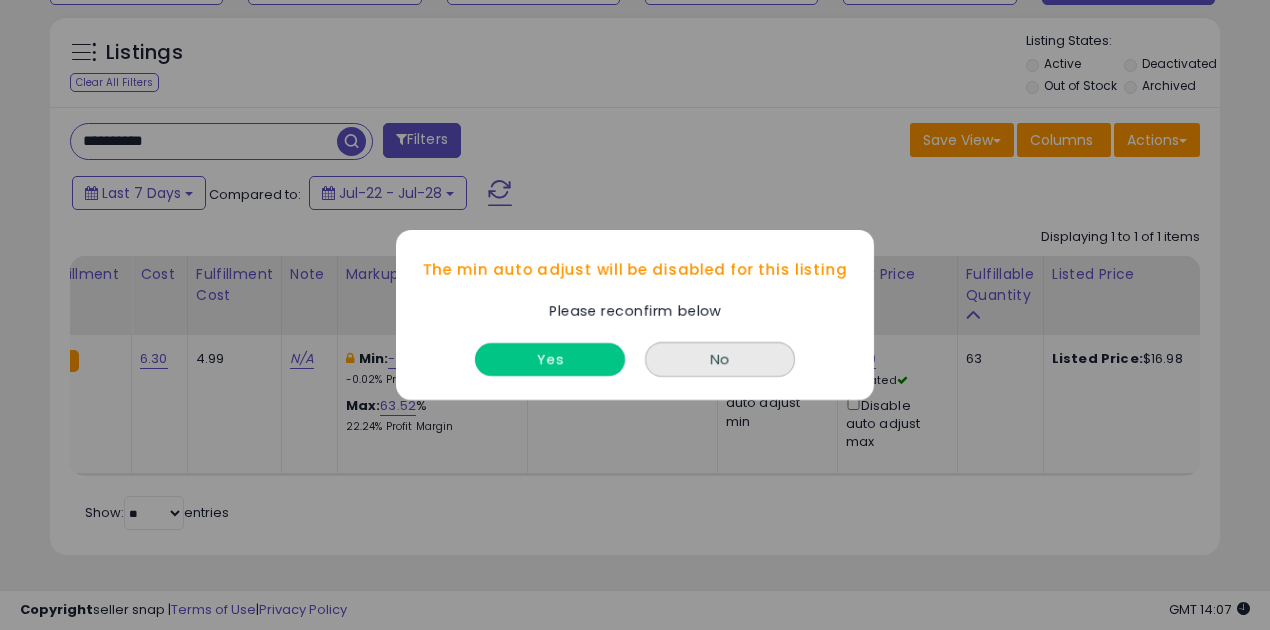click on "Yes" at bounding box center (550, 359) 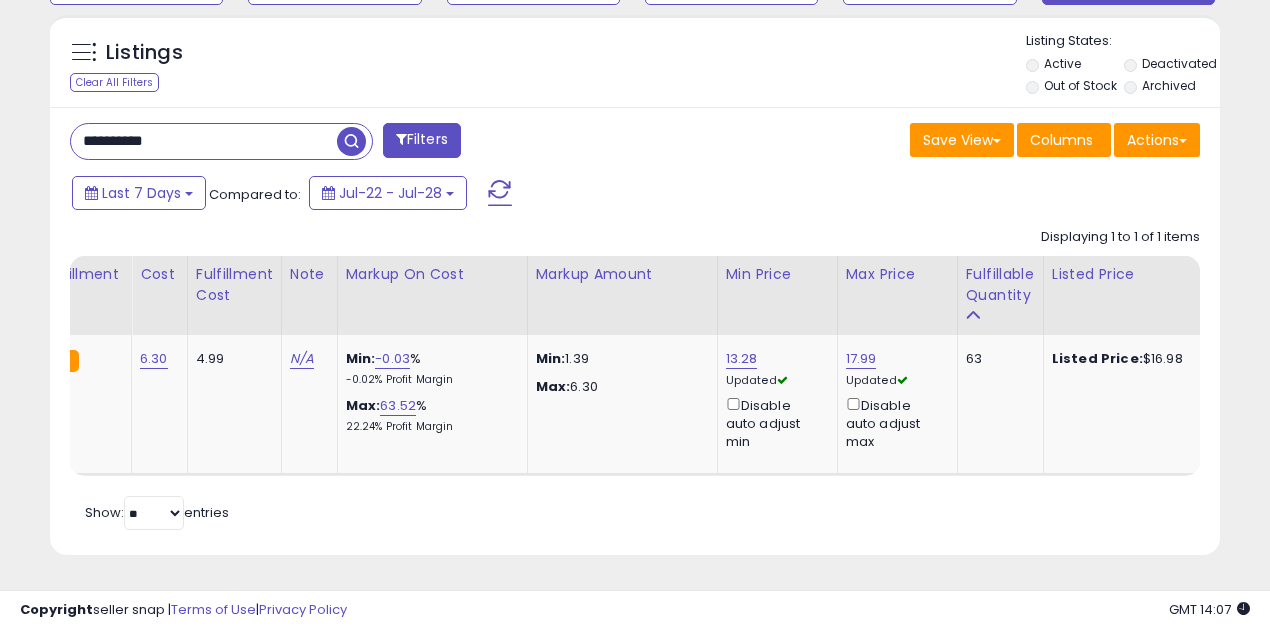 scroll, scrollTop: 0, scrollLeft: 400, axis: horizontal 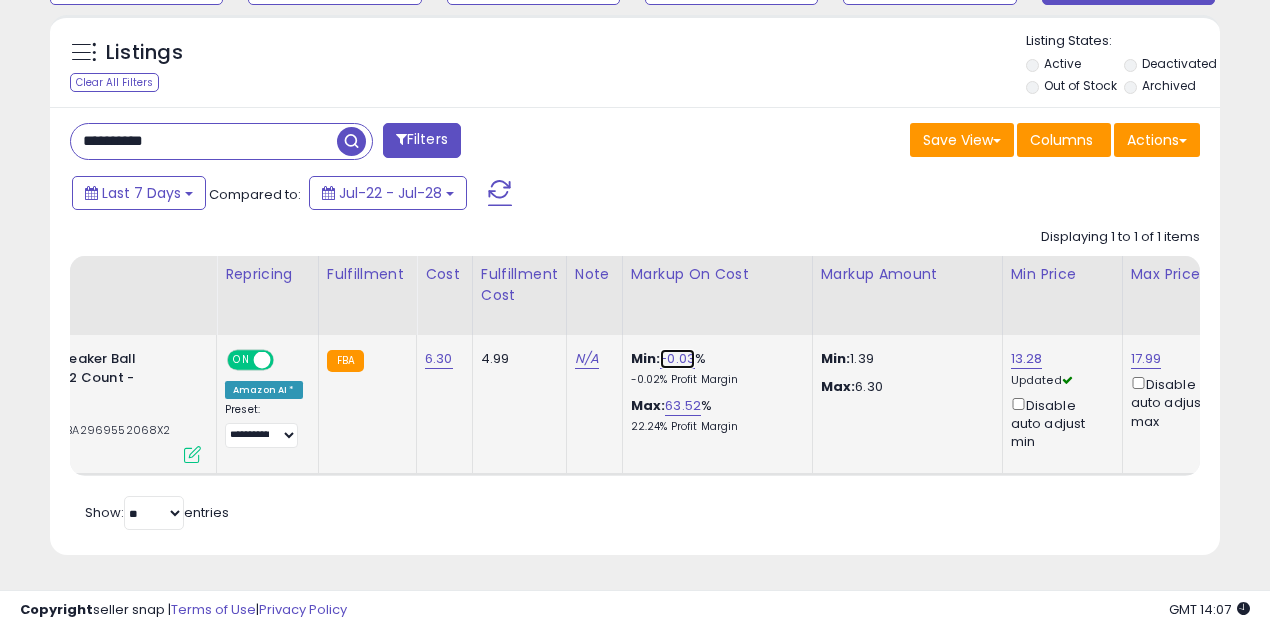 click on "-0.03" at bounding box center (677, 359) 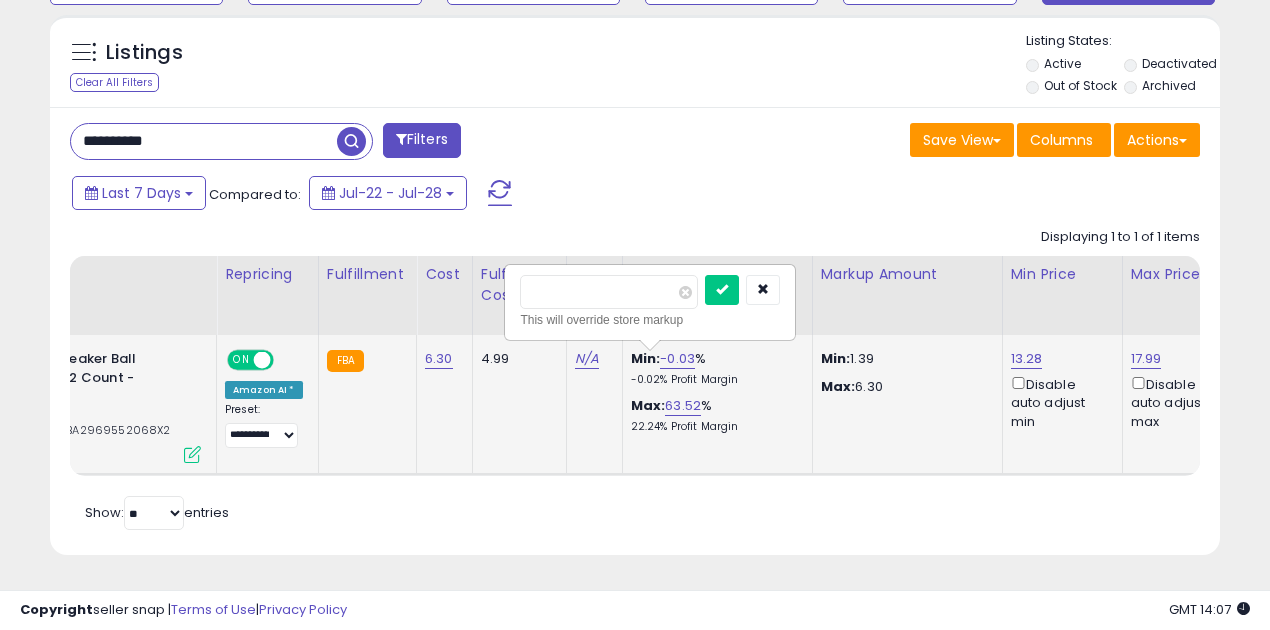 click on "*****" at bounding box center [609, 292] 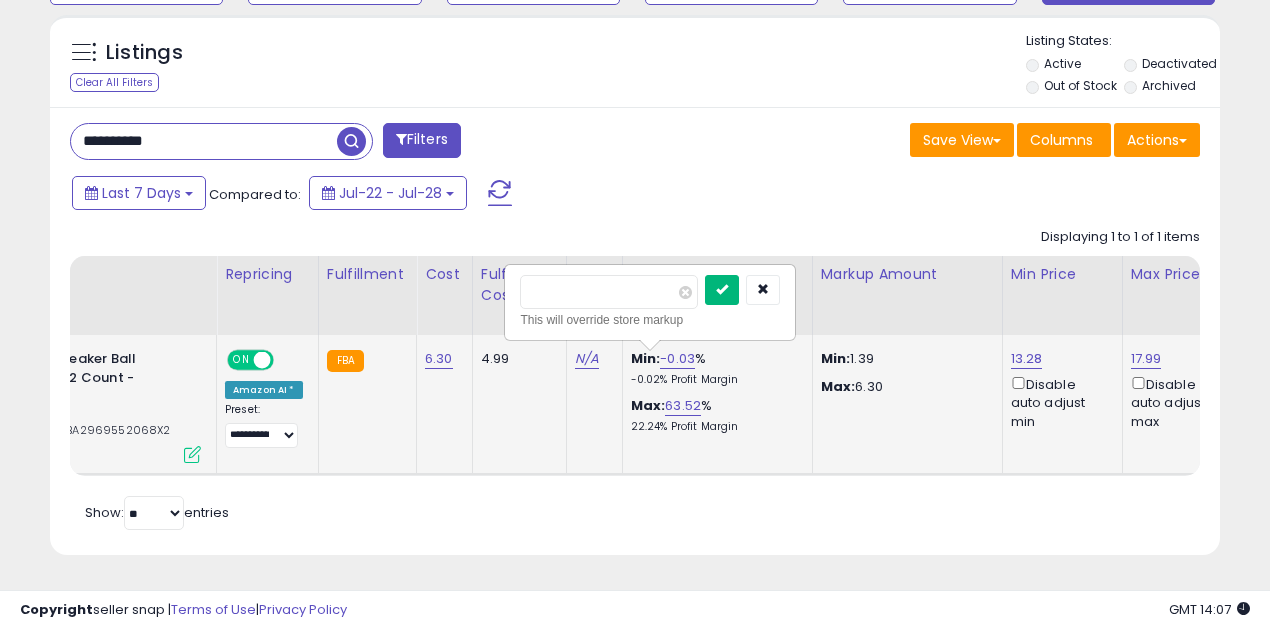 click at bounding box center [722, 290] 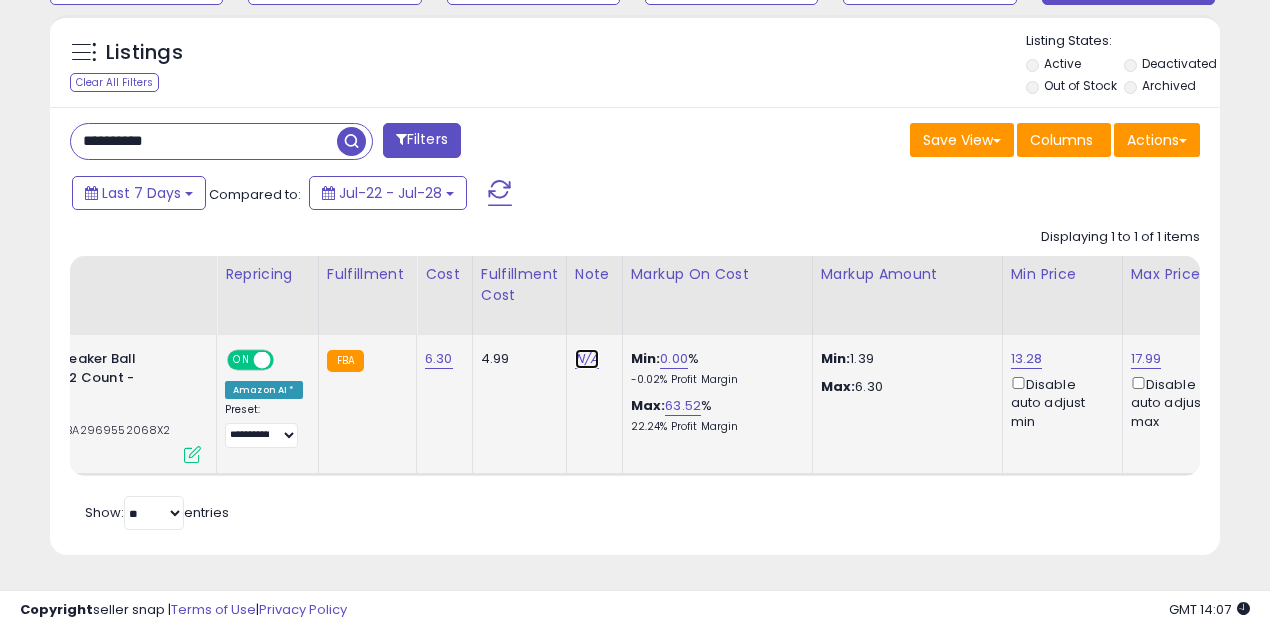 click on "N/A" at bounding box center (587, 359) 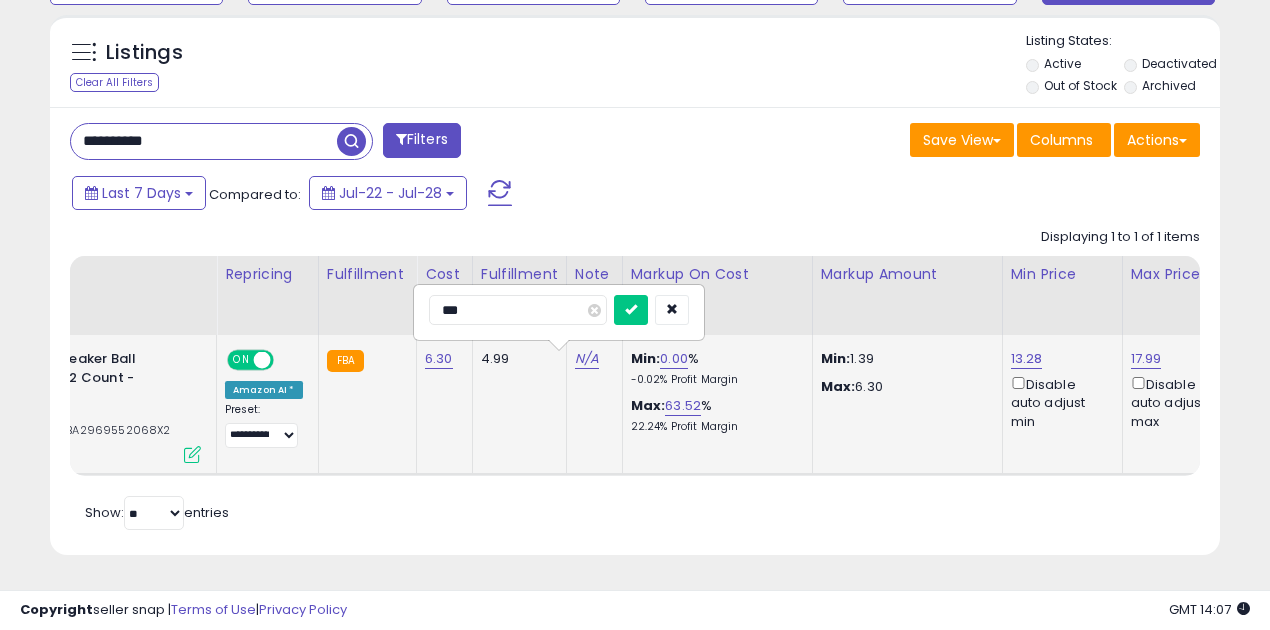 type on "****" 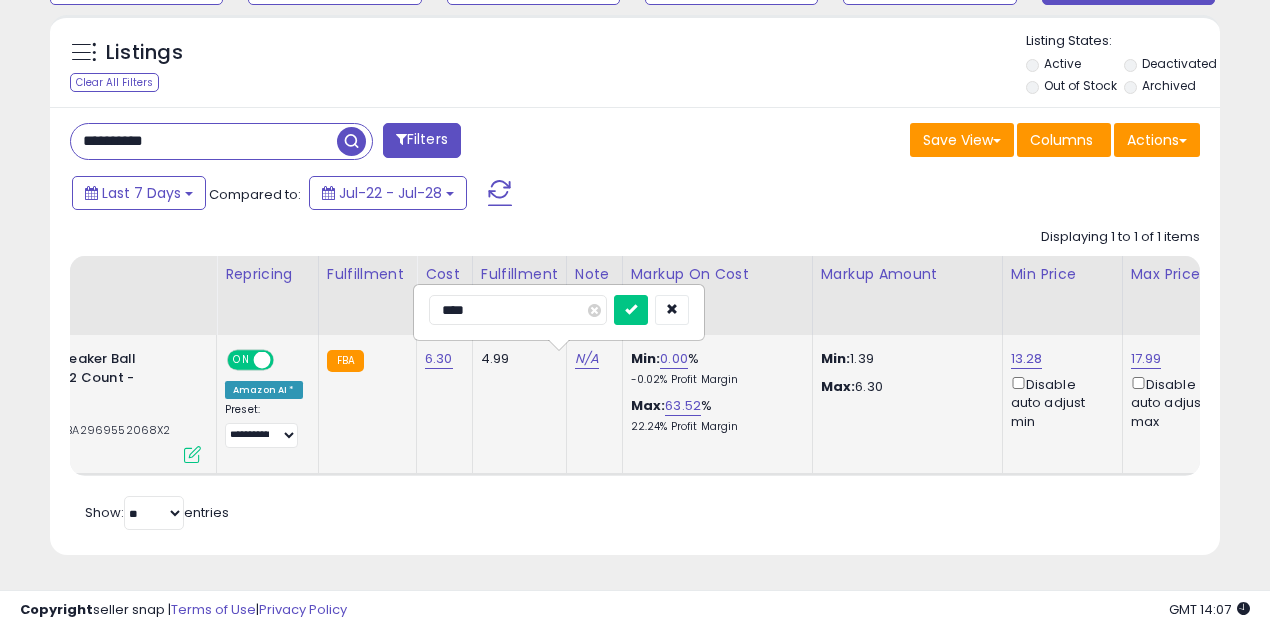 click at bounding box center (631, 310) 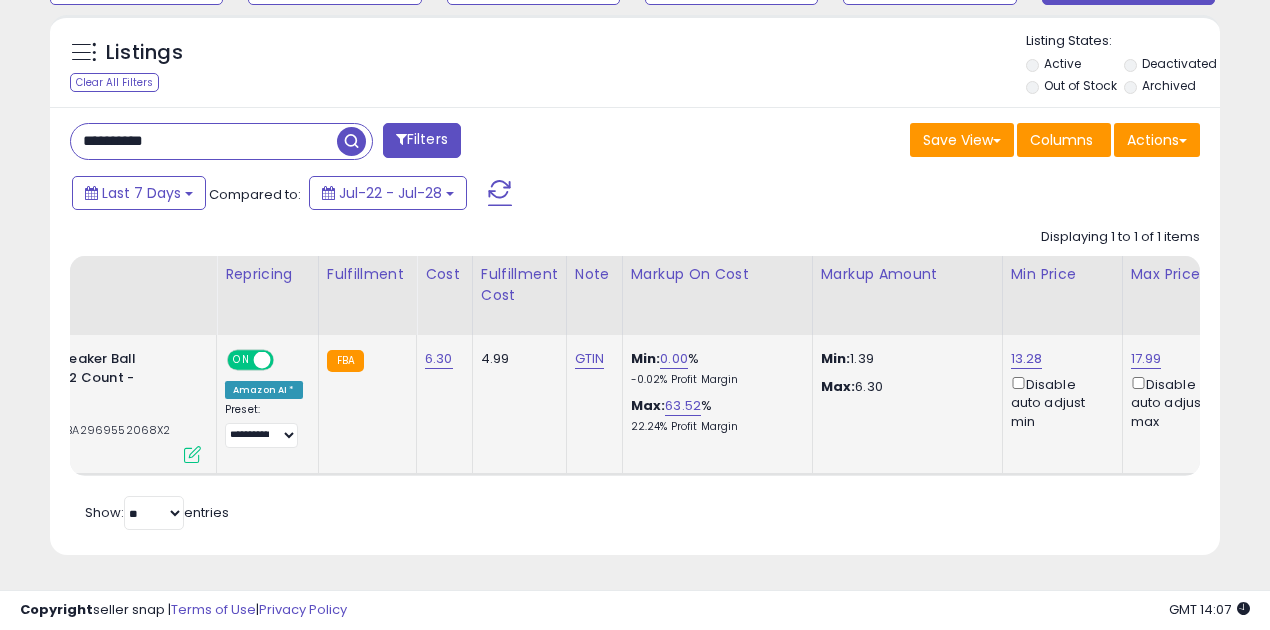 click at bounding box center [262, 360] 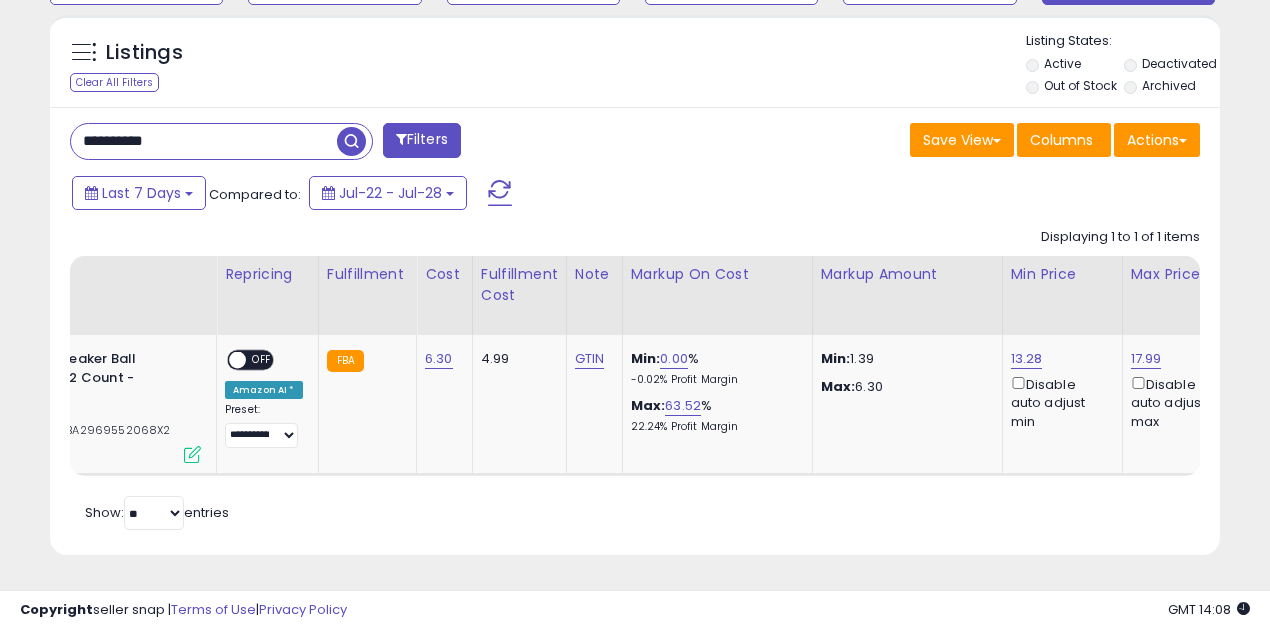 click on "**********" at bounding box center [204, 141] 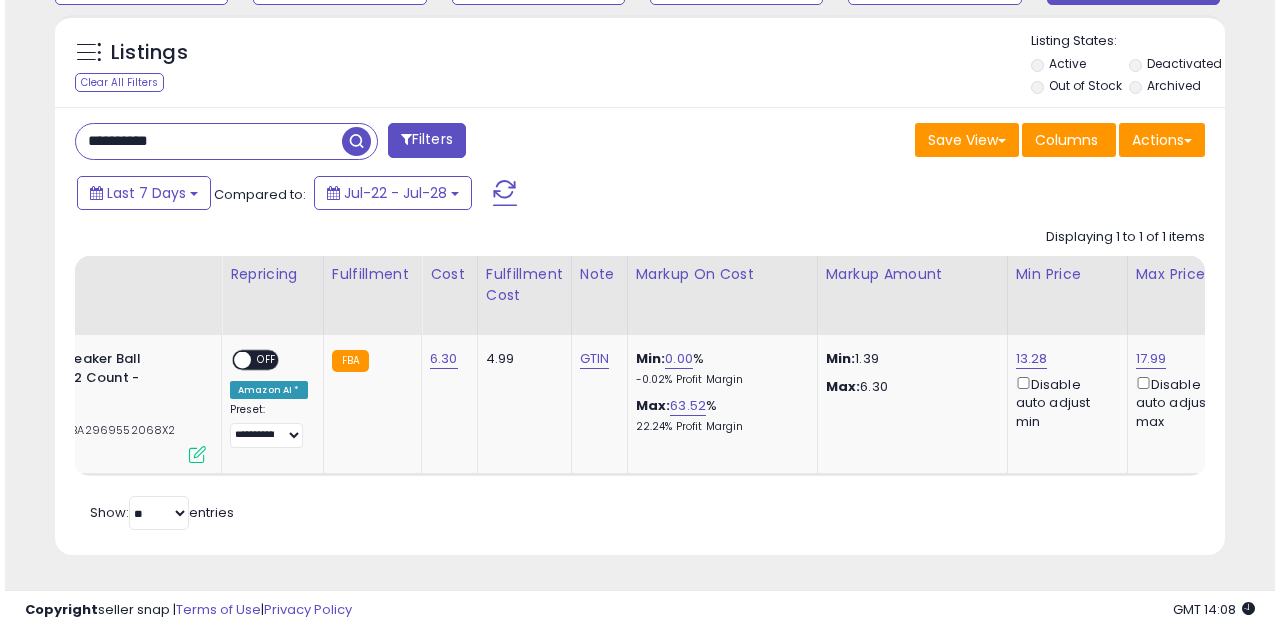 scroll, scrollTop: 583, scrollLeft: 0, axis: vertical 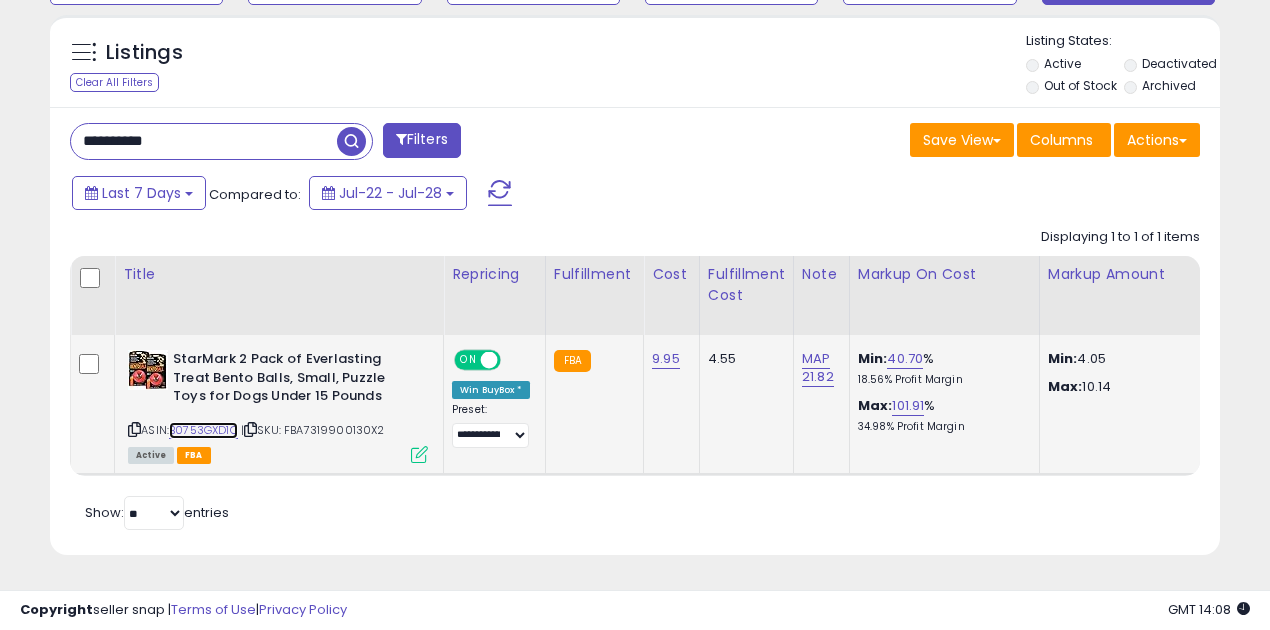 click on "B0753GXD1Q" at bounding box center [203, 430] 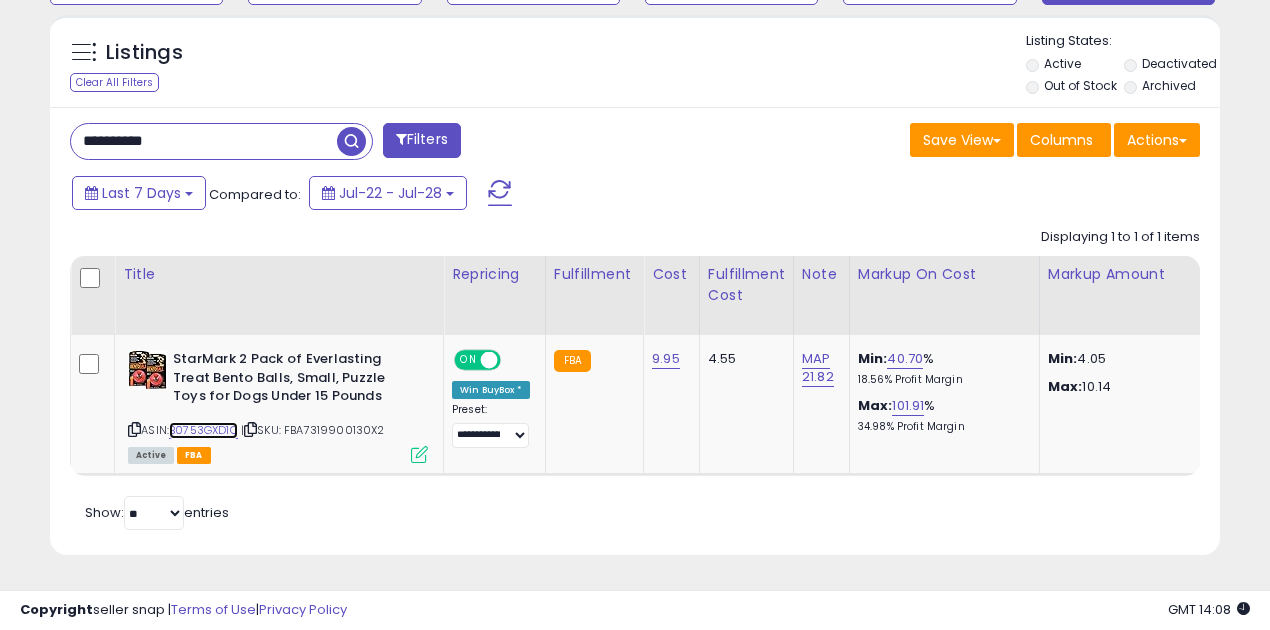 scroll, scrollTop: 0, scrollLeft: 365, axis: horizontal 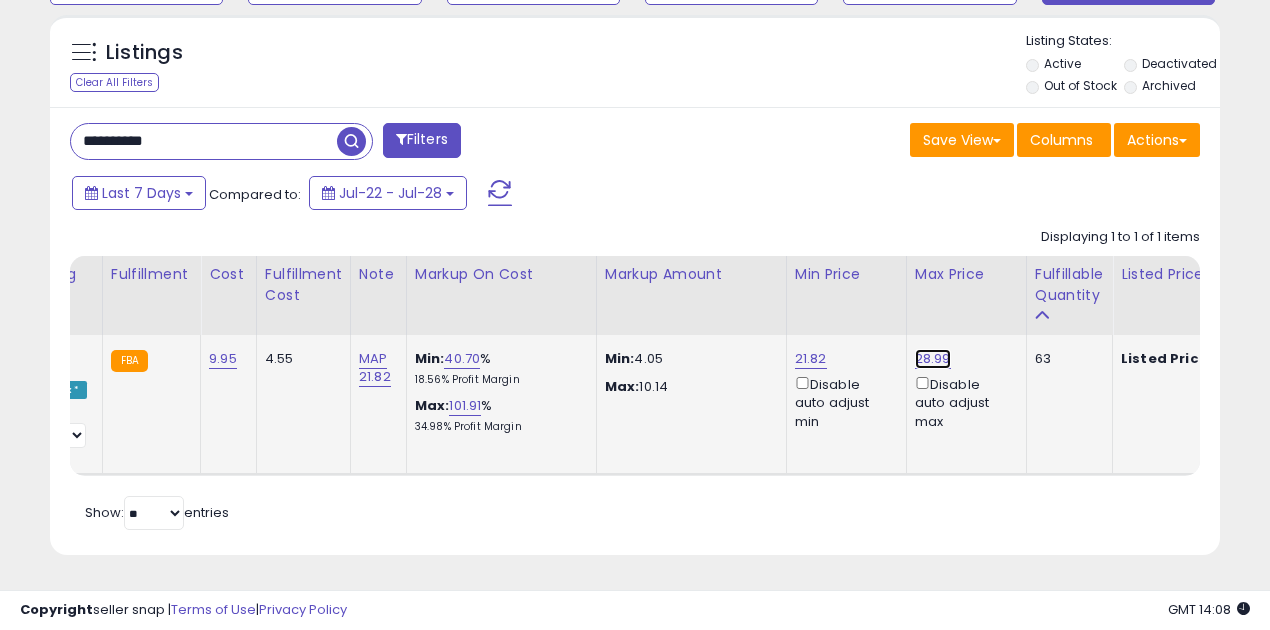 click on "28.99" at bounding box center [933, 359] 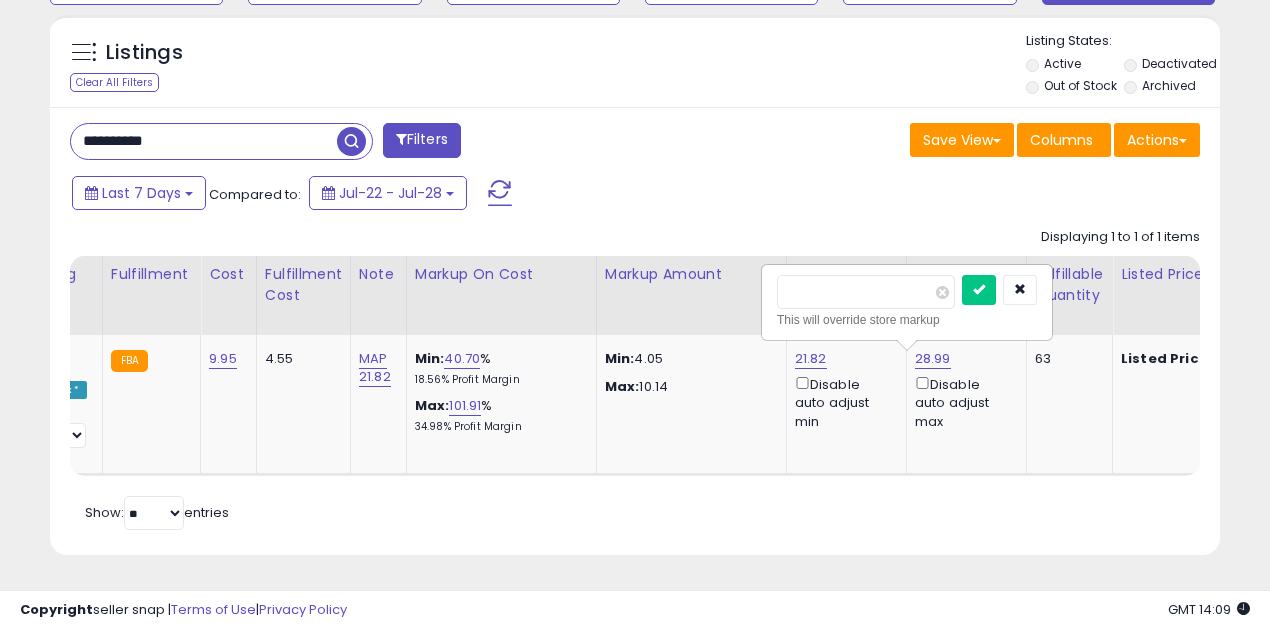 drag, startPoint x: 827, startPoint y: 287, endPoint x: 706, endPoint y: 293, distance: 121.14867 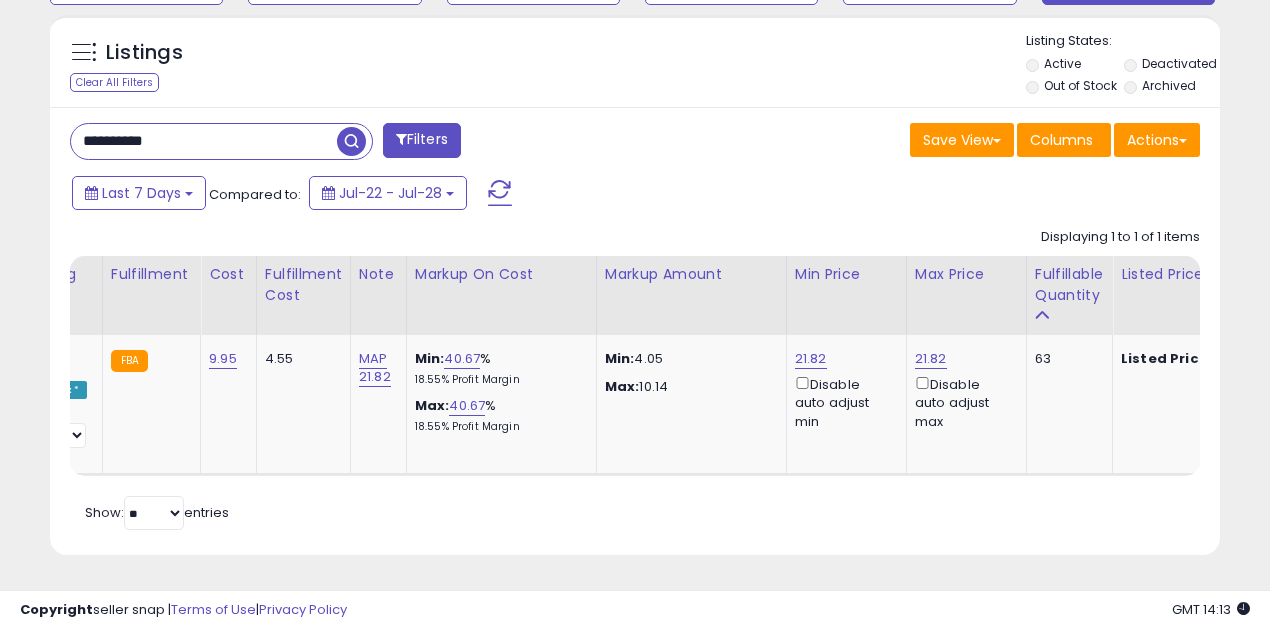 click on "**********" at bounding box center (204, 141) 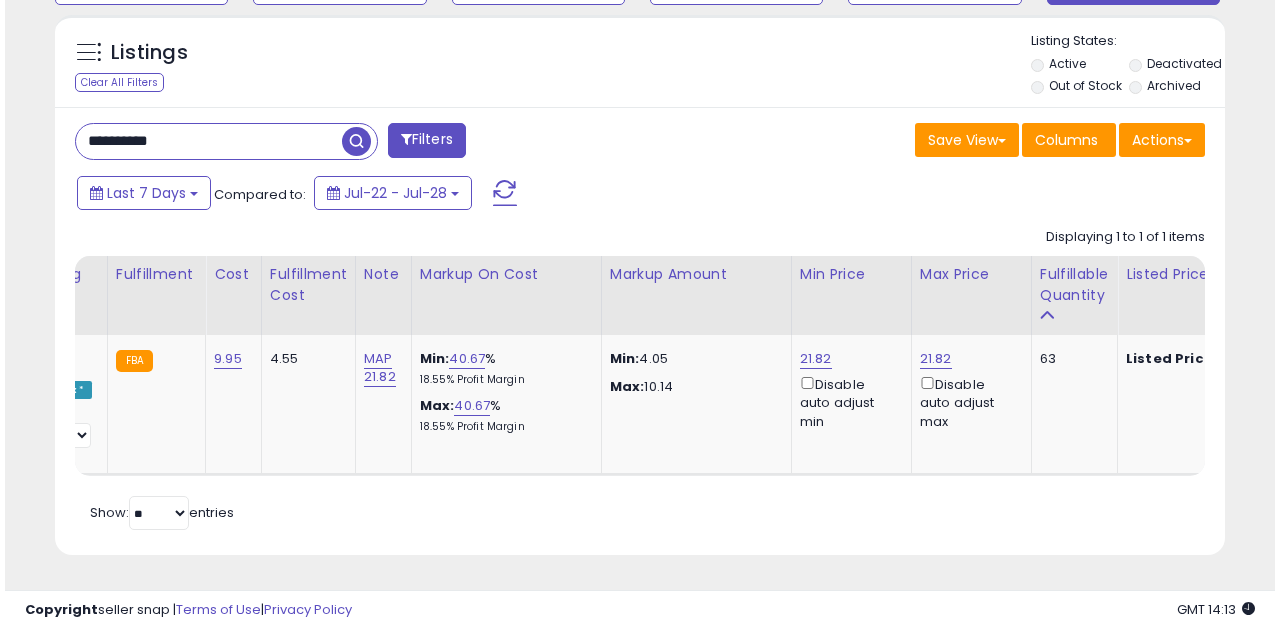 scroll, scrollTop: 583, scrollLeft: 0, axis: vertical 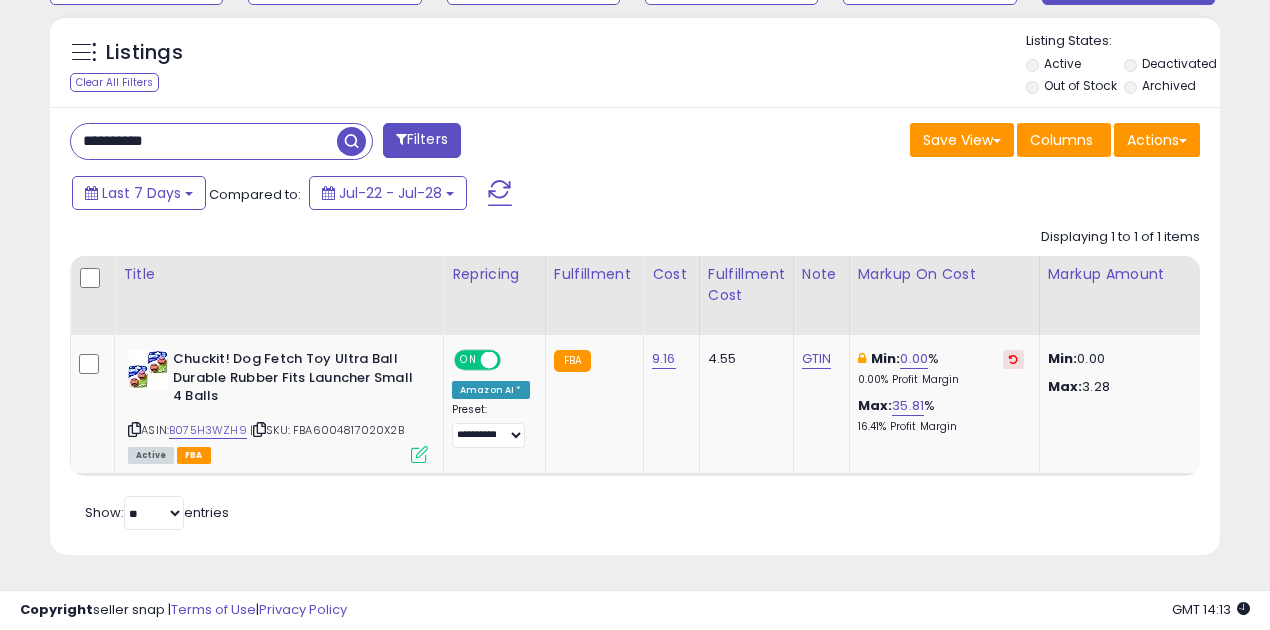 click on "**********" at bounding box center (204, 141) 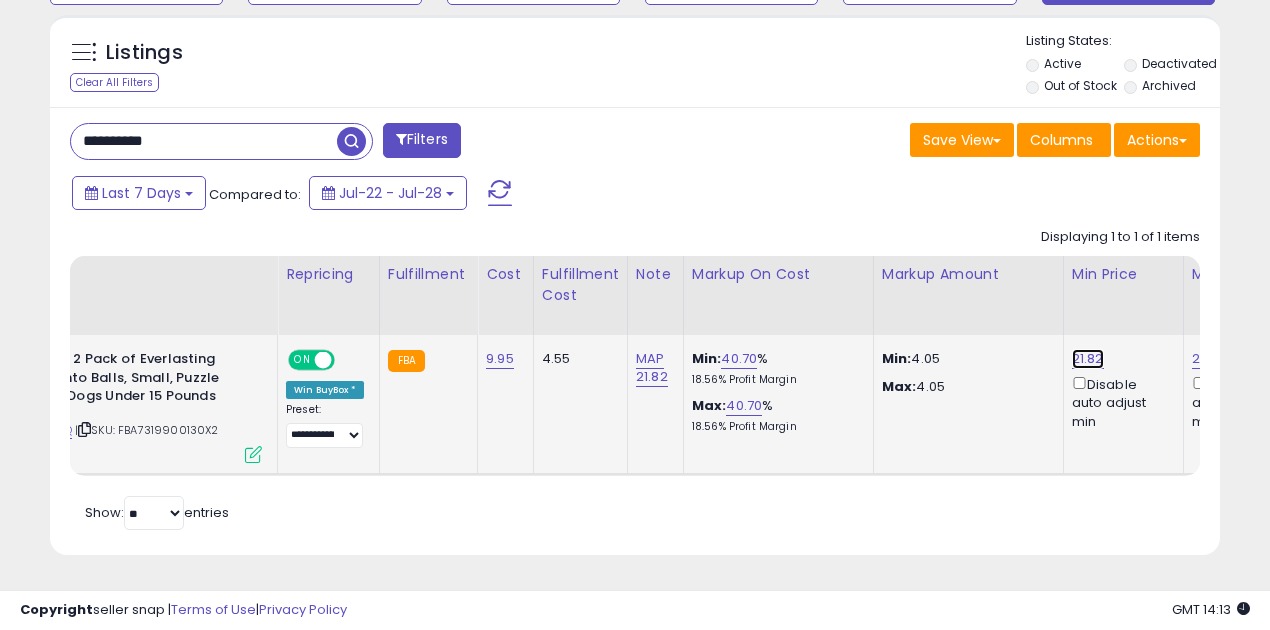 click on "21.82" at bounding box center [1088, 359] 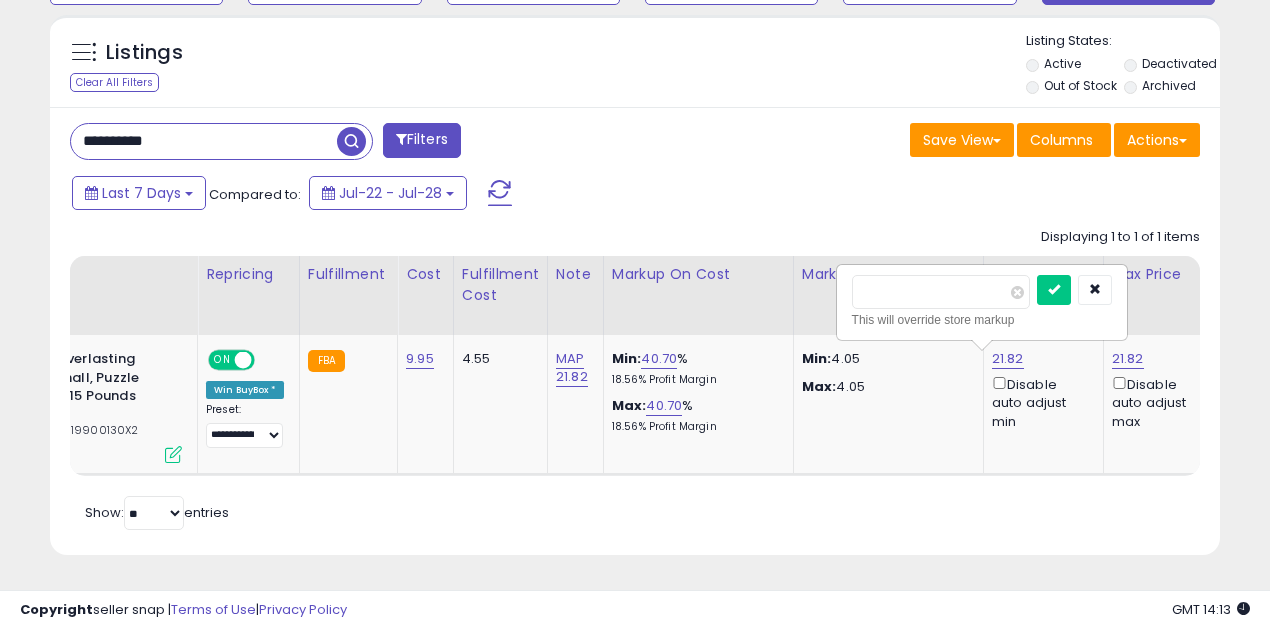 drag, startPoint x: 920, startPoint y: 278, endPoint x: 790, endPoint y: 282, distance: 130.06152 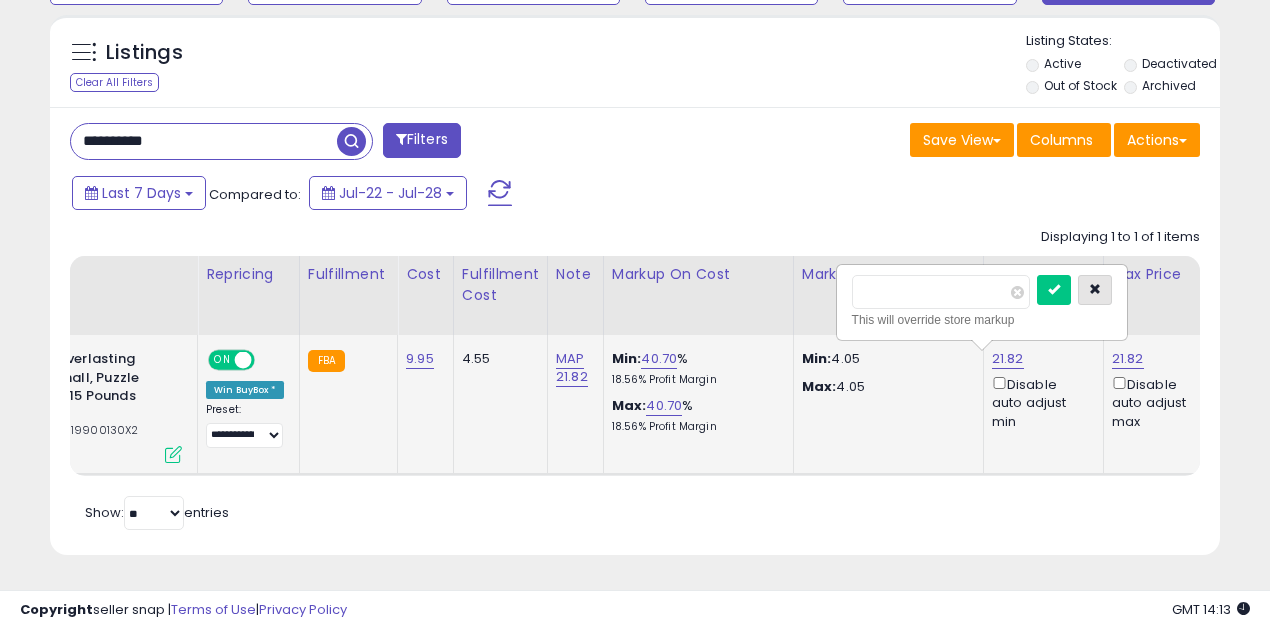 click at bounding box center (1095, 289) 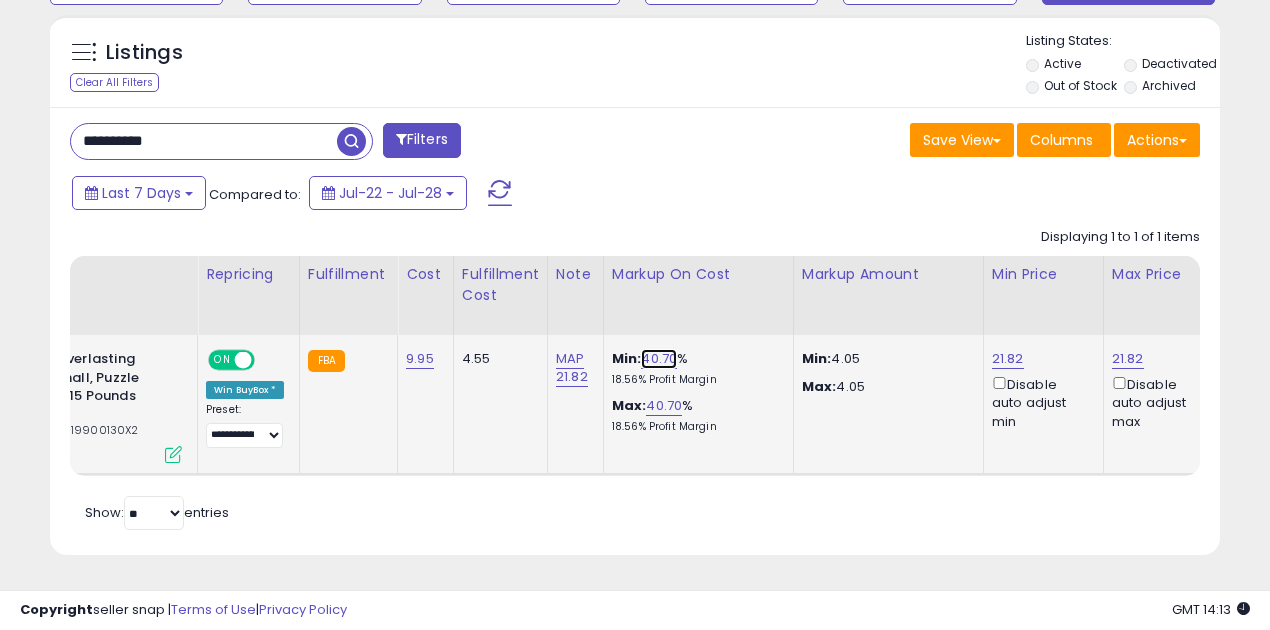 click on "40.70" at bounding box center [659, 359] 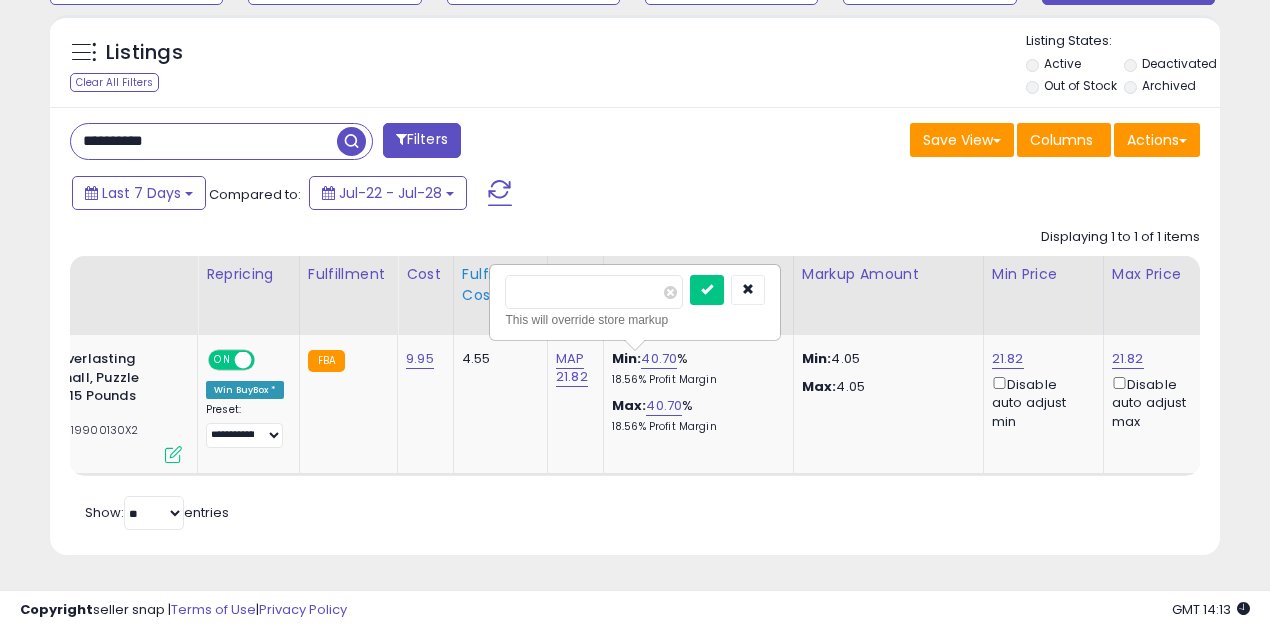 drag, startPoint x: 589, startPoint y: 282, endPoint x: 452, endPoint y: 264, distance: 138.17743 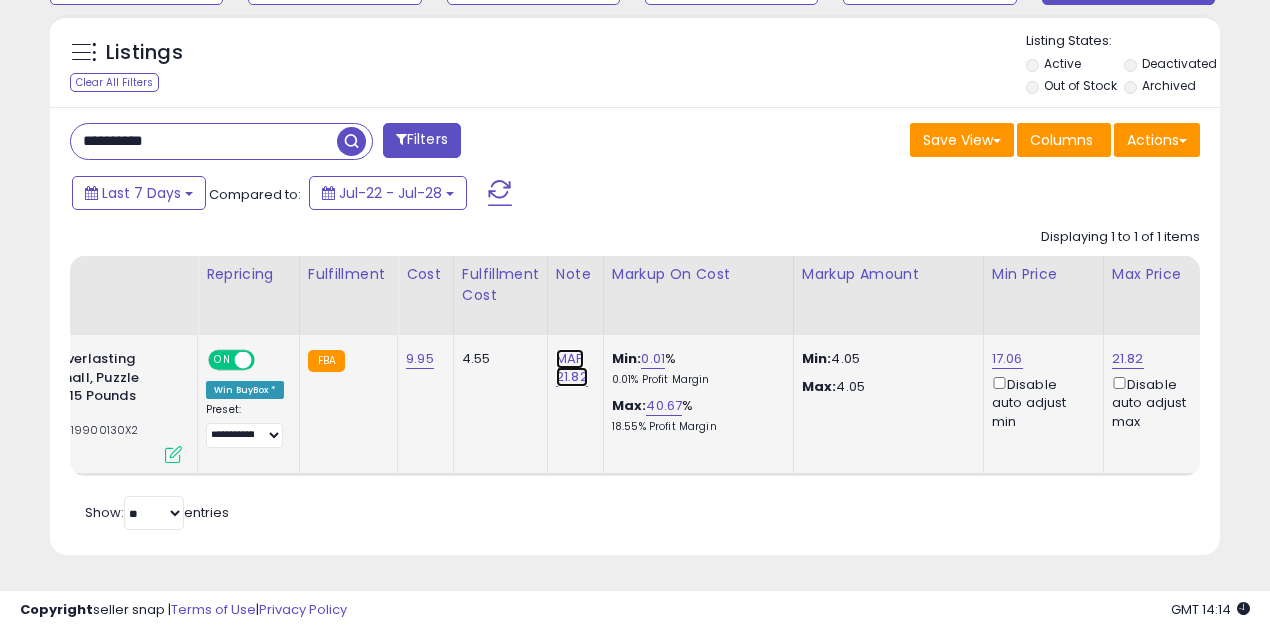 click on "MAP 21.82" at bounding box center [572, 368] 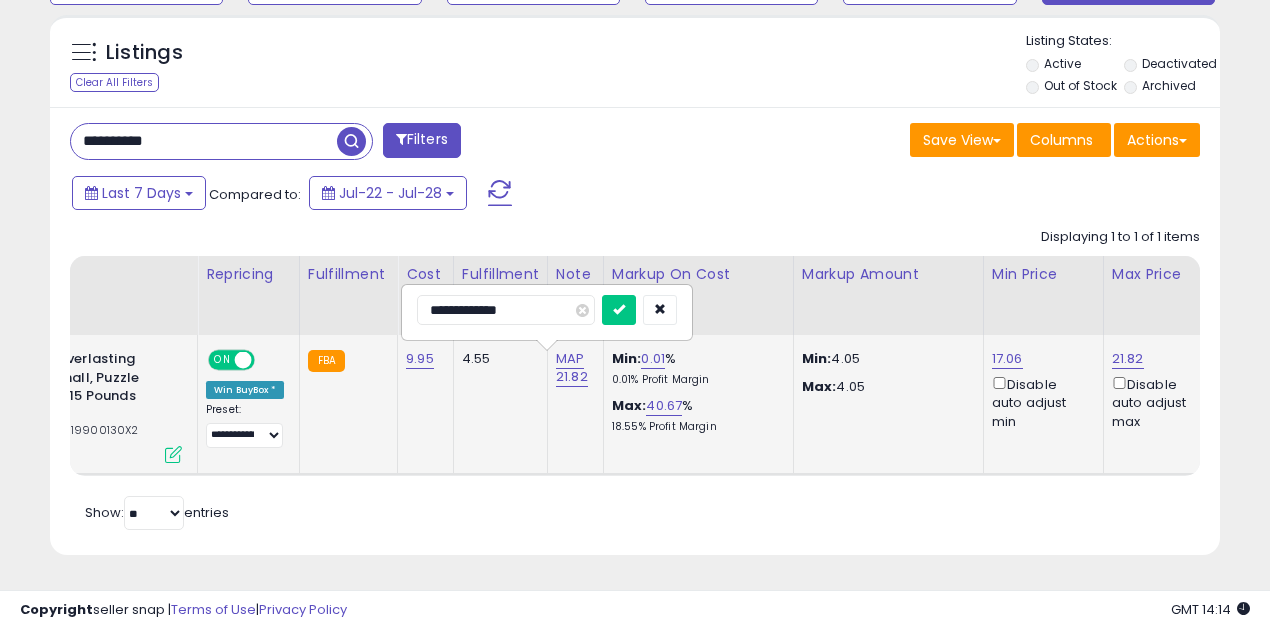 type on "**********" 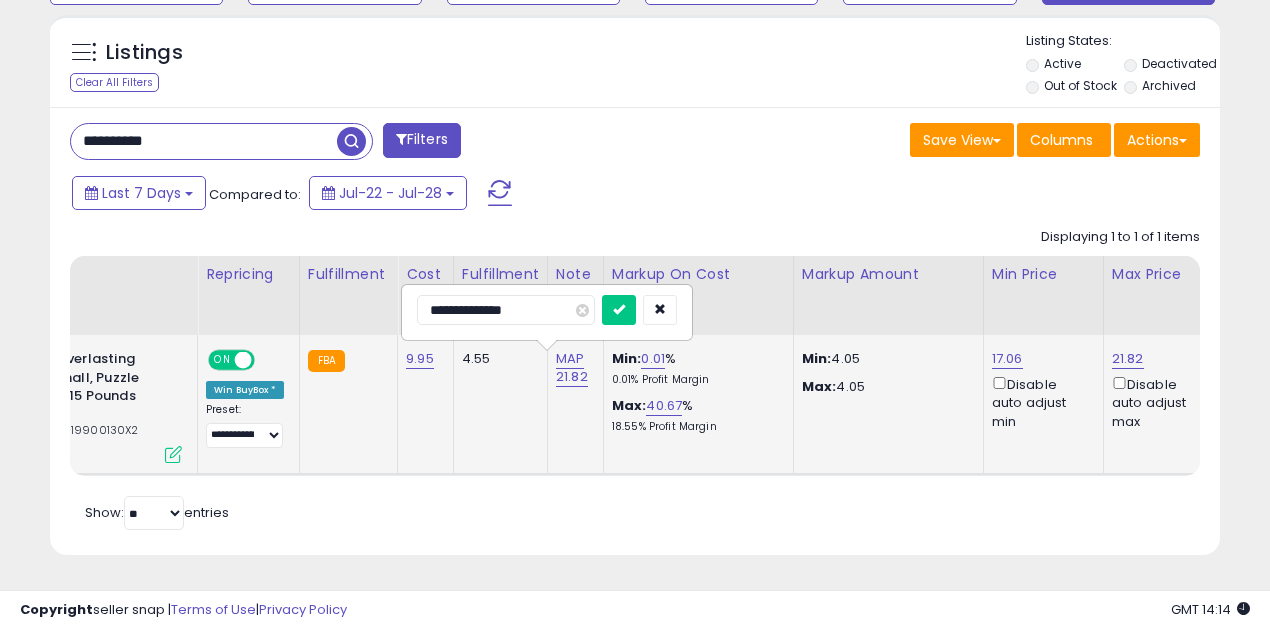 click at bounding box center [619, 310] 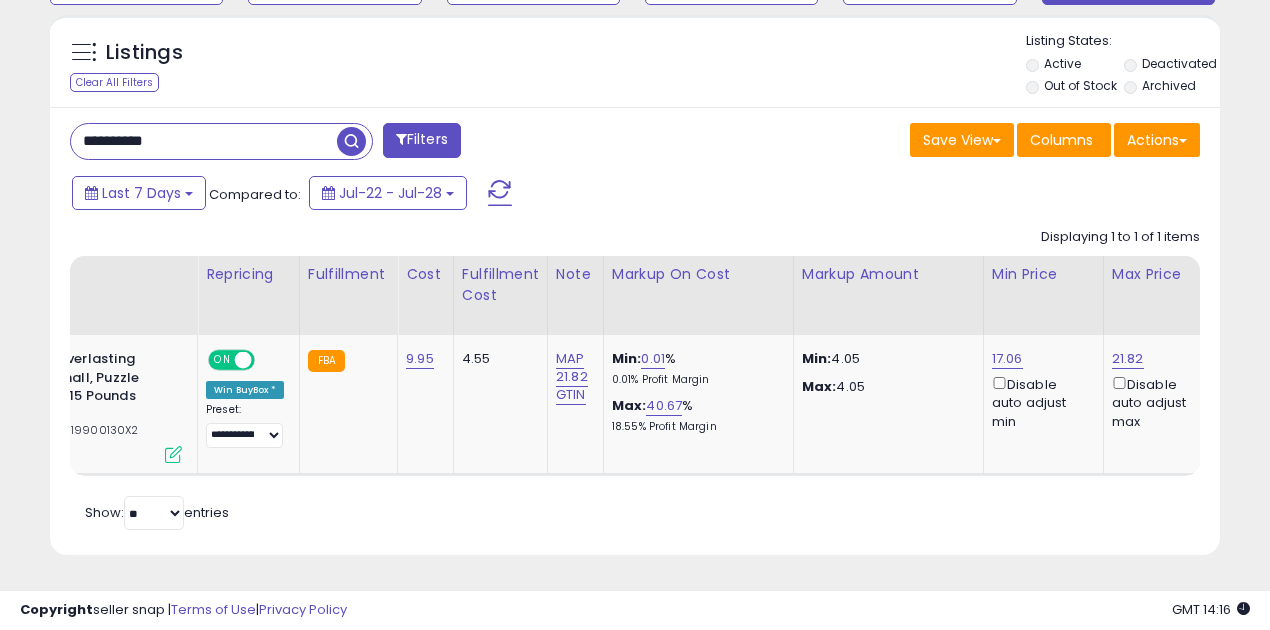 scroll, scrollTop: 0, scrollLeft: 0, axis: both 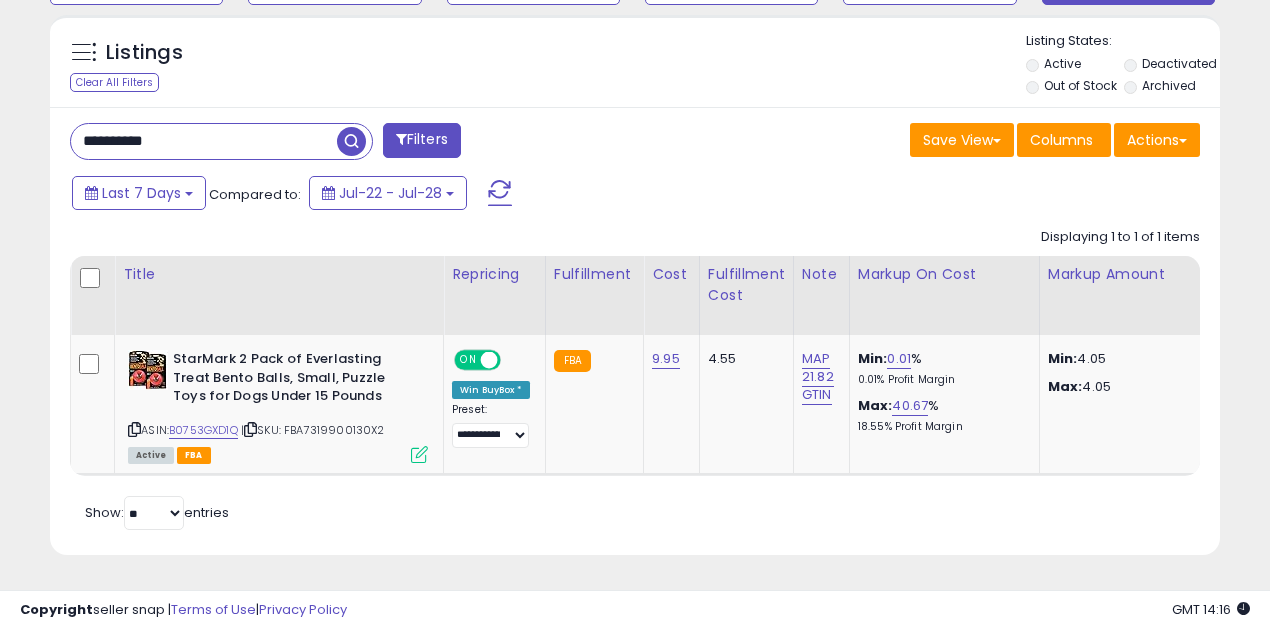 click on "**********" at bounding box center (204, 141) 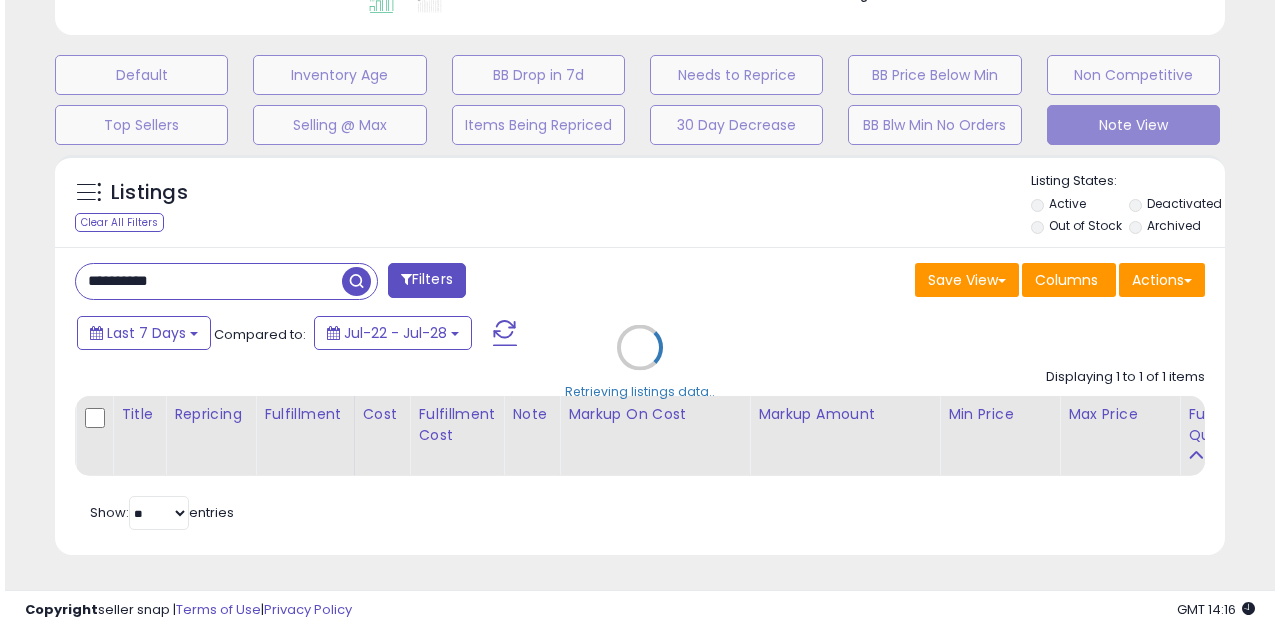 scroll, scrollTop: 583, scrollLeft: 0, axis: vertical 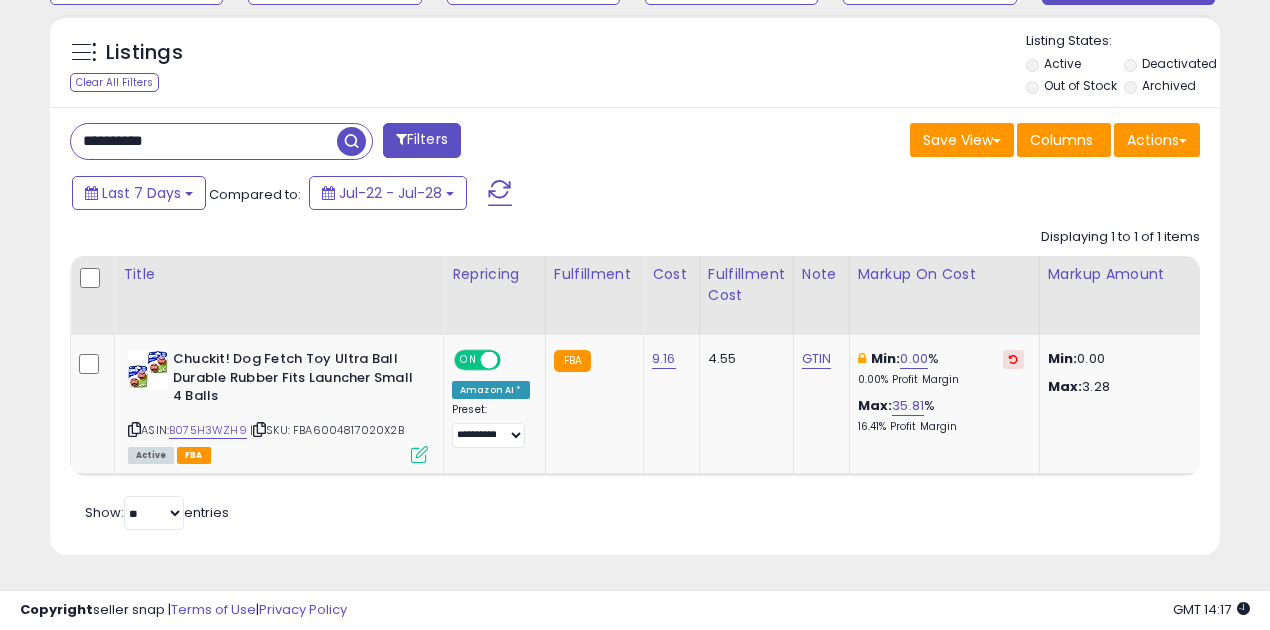 click on "**********" at bounding box center [204, 141] 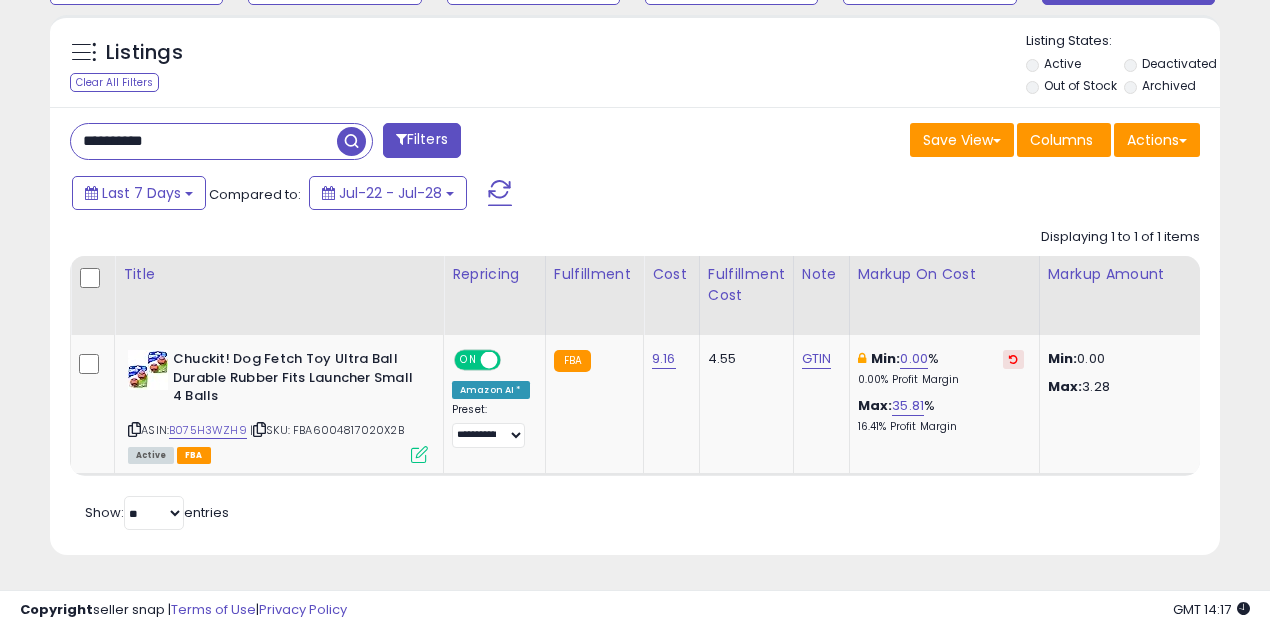 paste 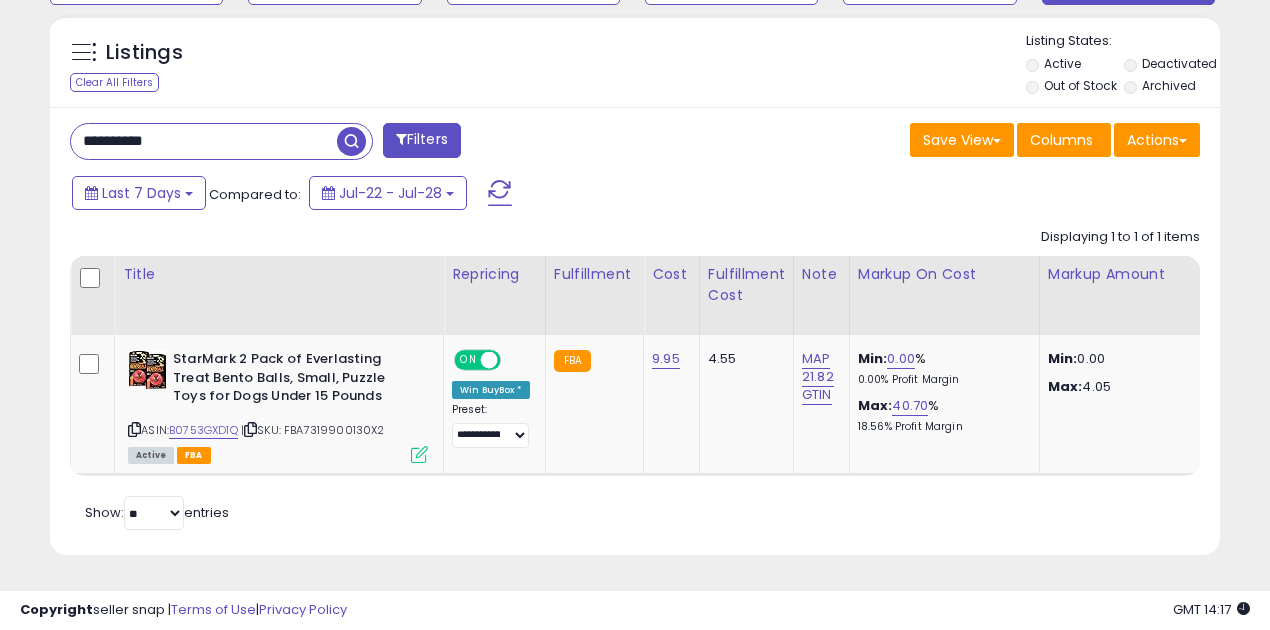 click on "**********" at bounding box center (204, 141) 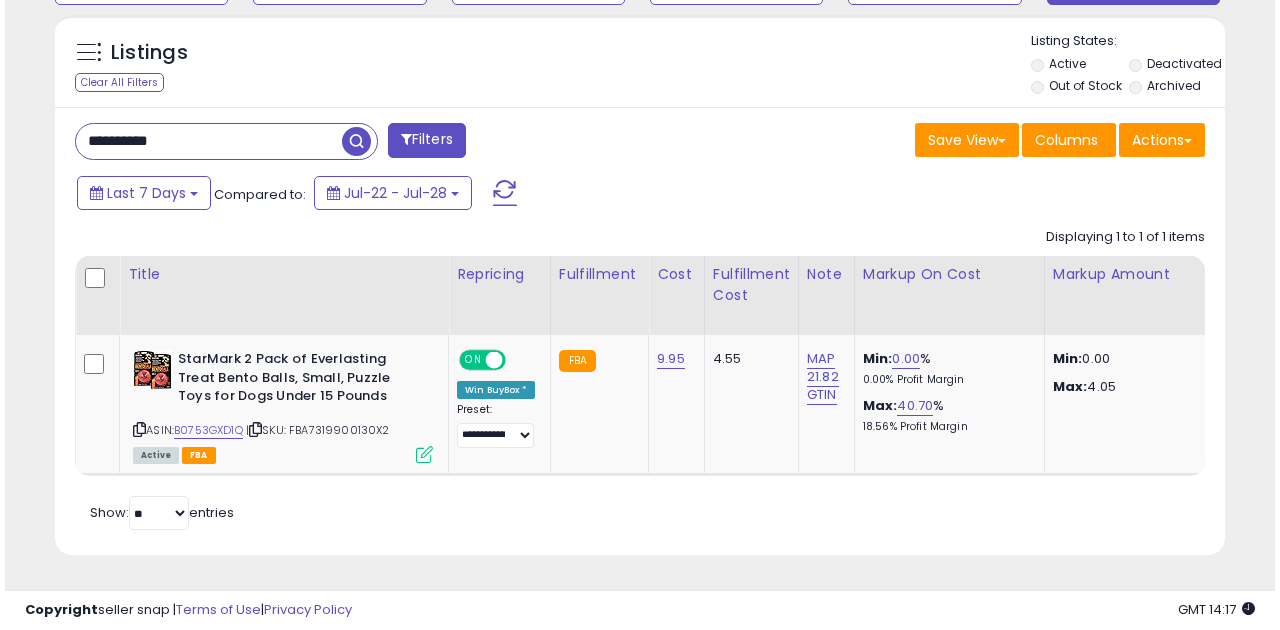 scroll, scrollTop: 583, scrollLeft: 0, axis: vertical 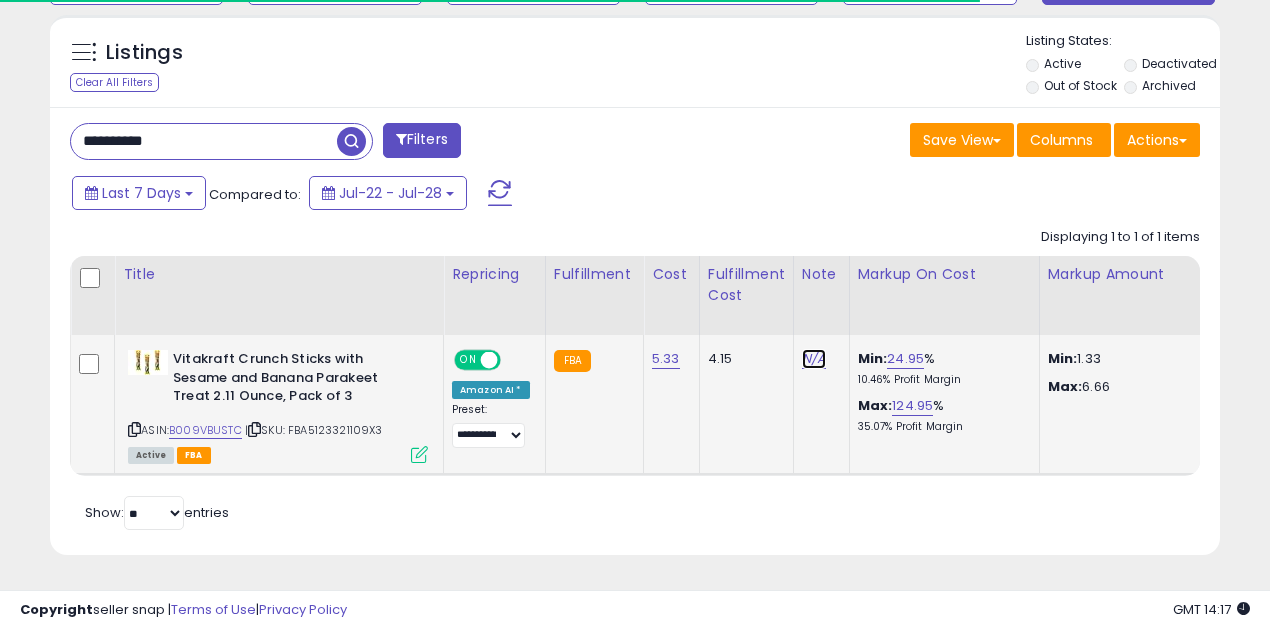 click on "N/A" at bounding box center [814, 359] 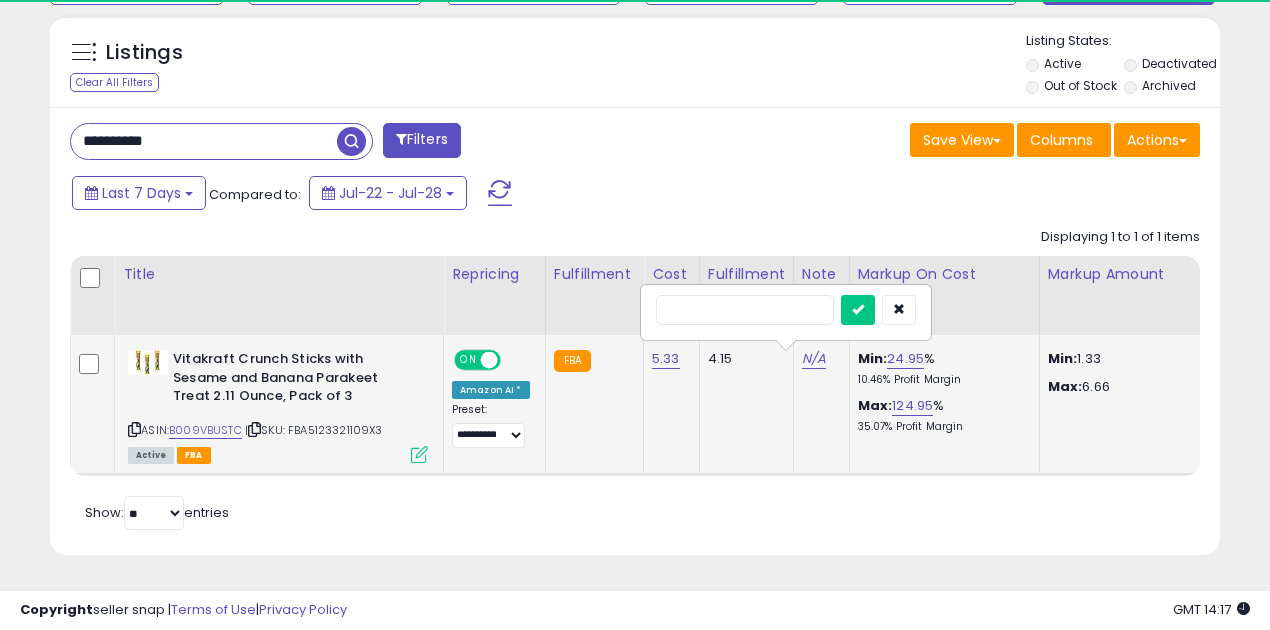 scroll, scrollTop: 999590, scrollLeft: 999323, axis: both 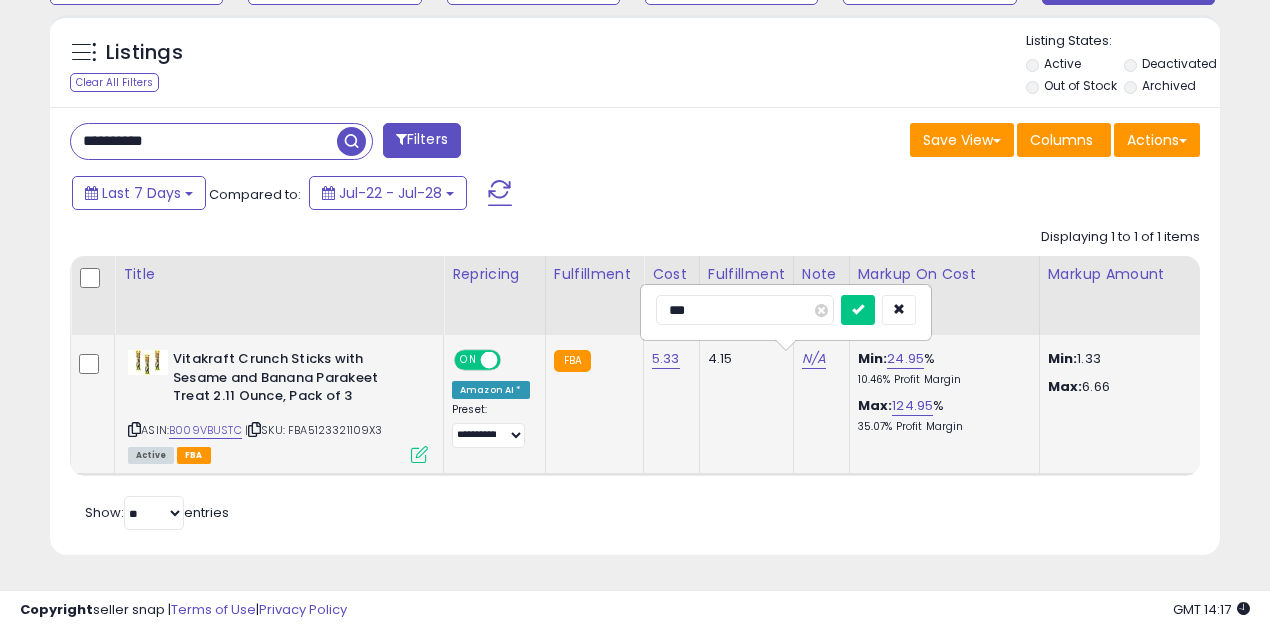 type on "****" 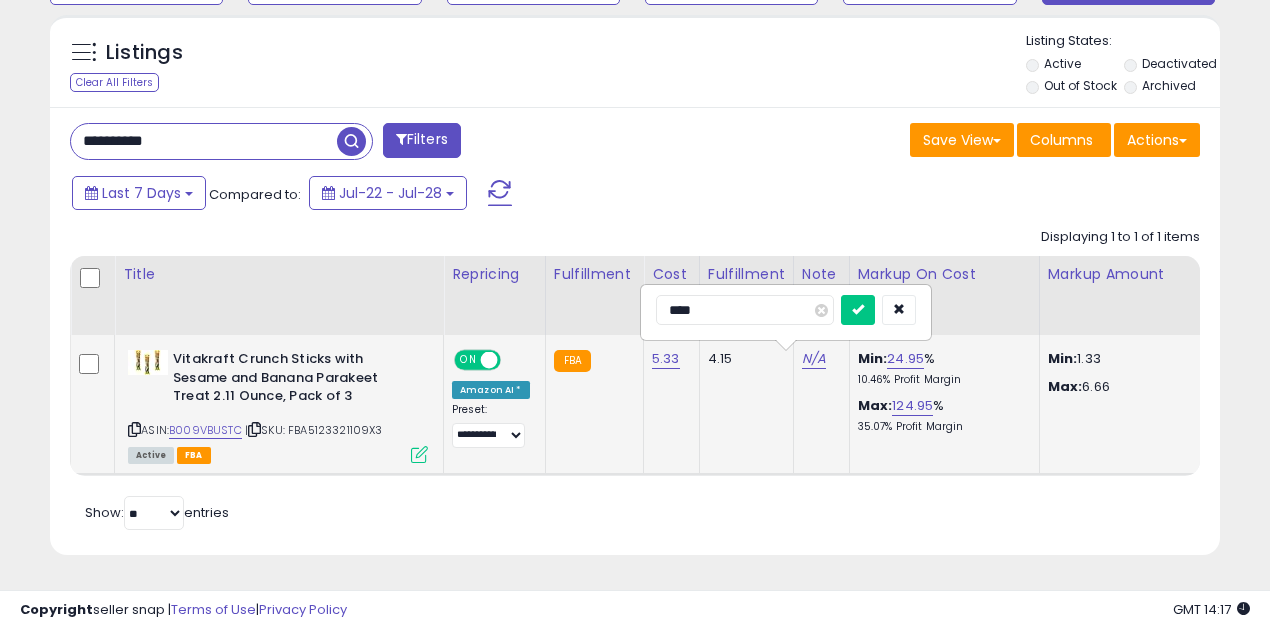click at bounding box center (858, 310) 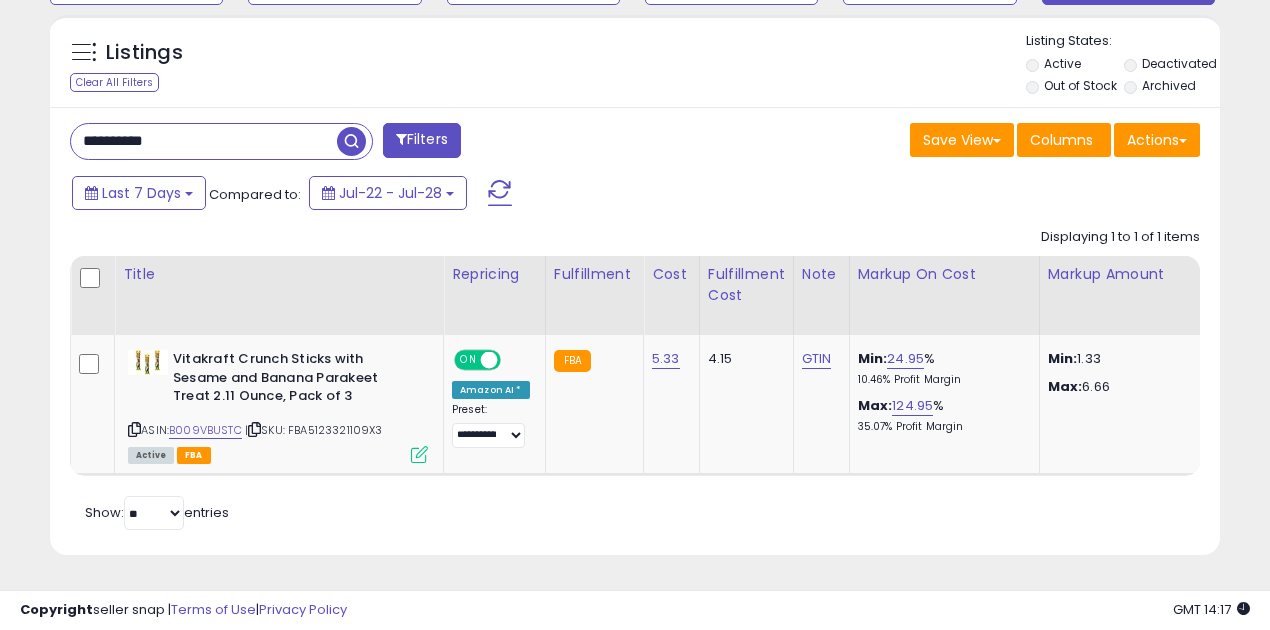 scroll, scrollTop: 0, scrollLeft: 164, axis: horizontal 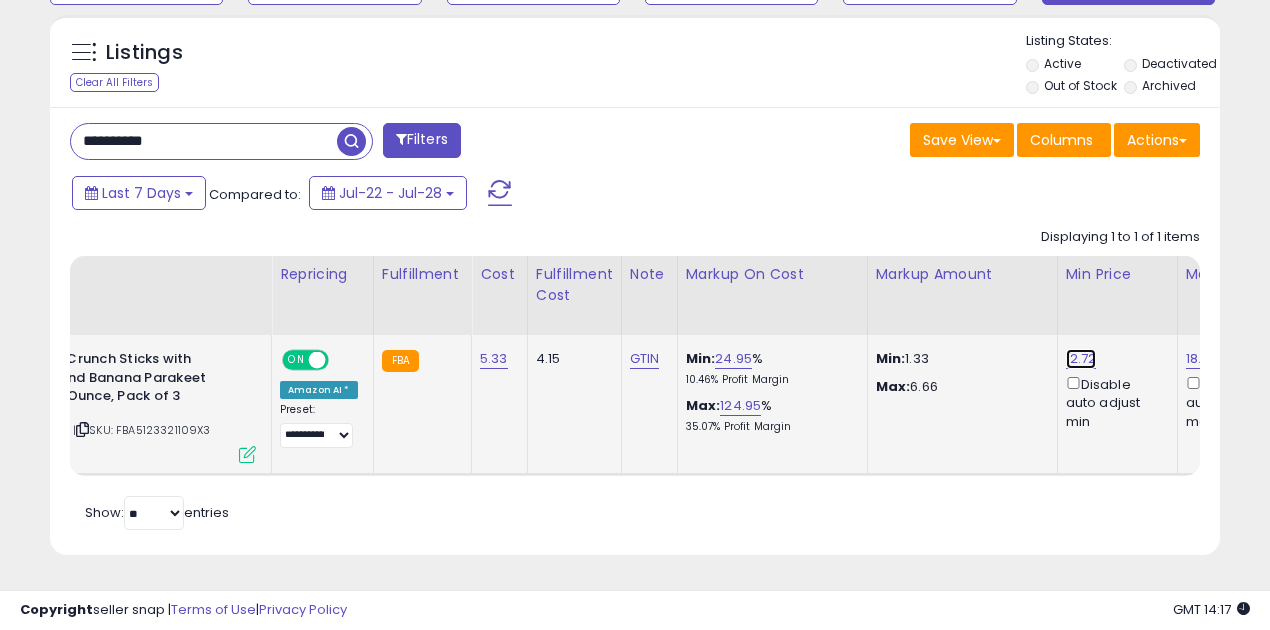 click on "12.72" at bounding box center [1081, 359] 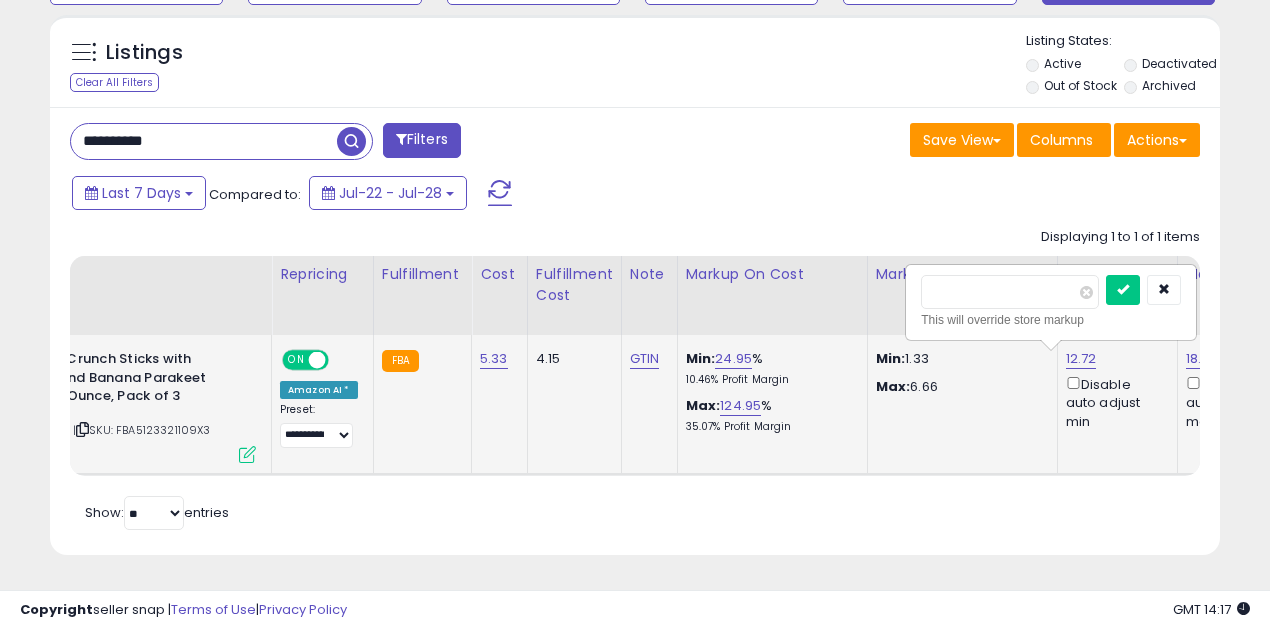 scroll, scrollTop: 0, scrollLeft: 242, axis: horizontal 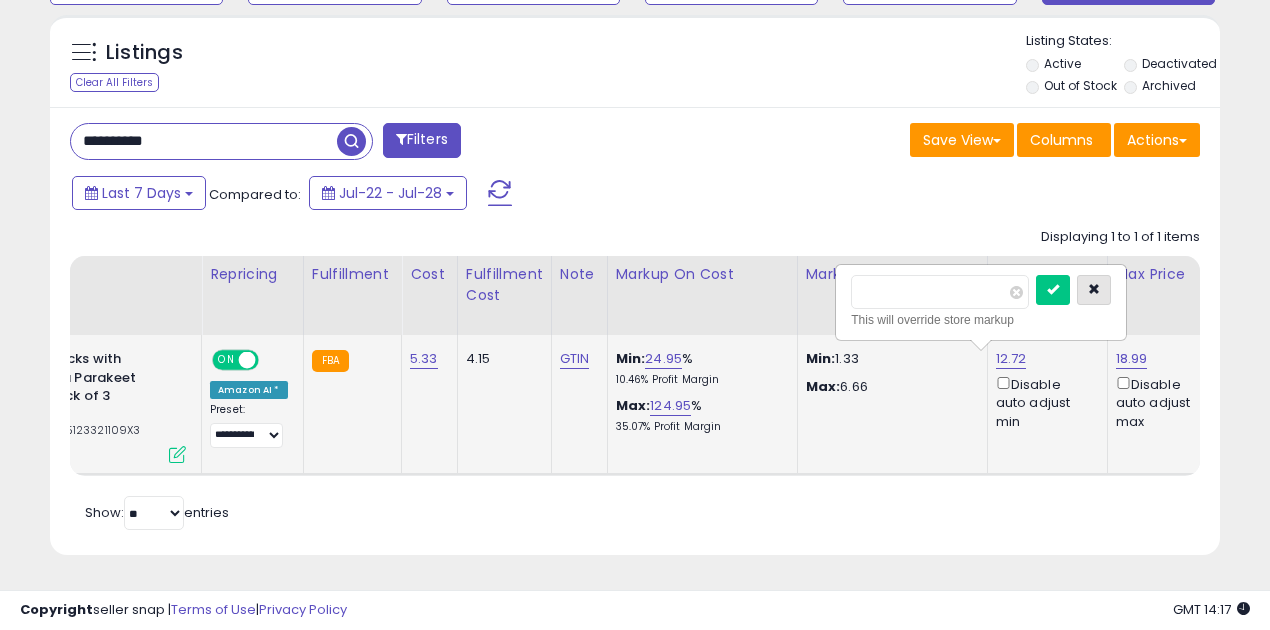 click at bounding box center (1094, 289) 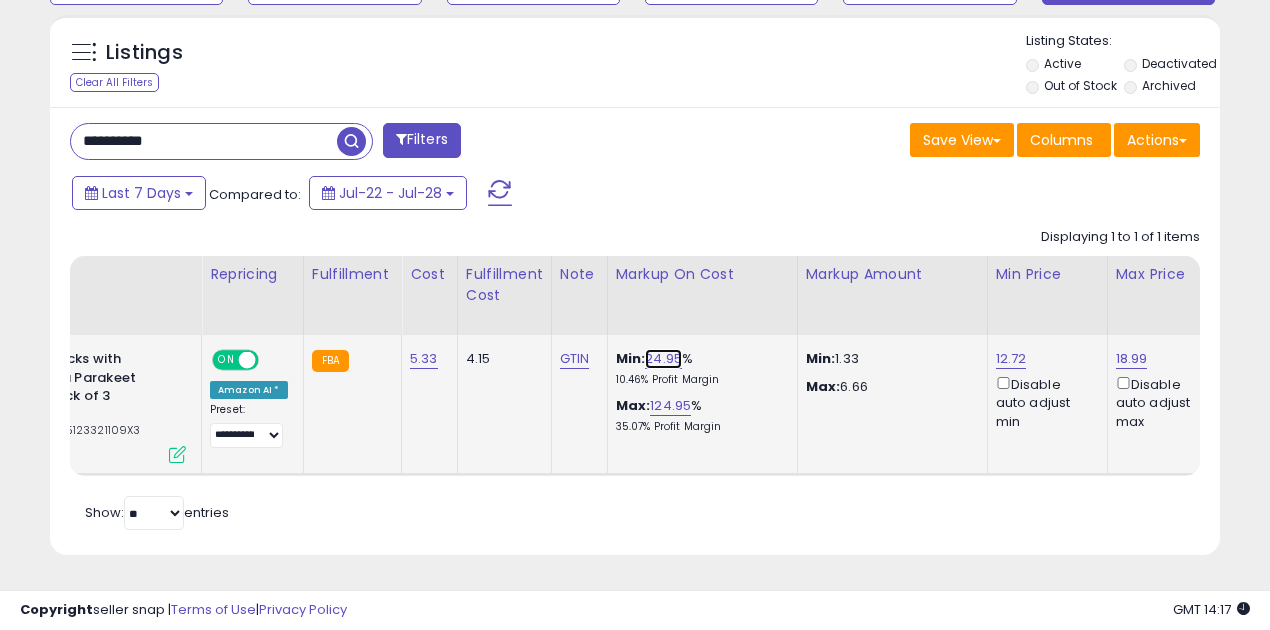 click on "24.95" at bounding box center [663, 359] 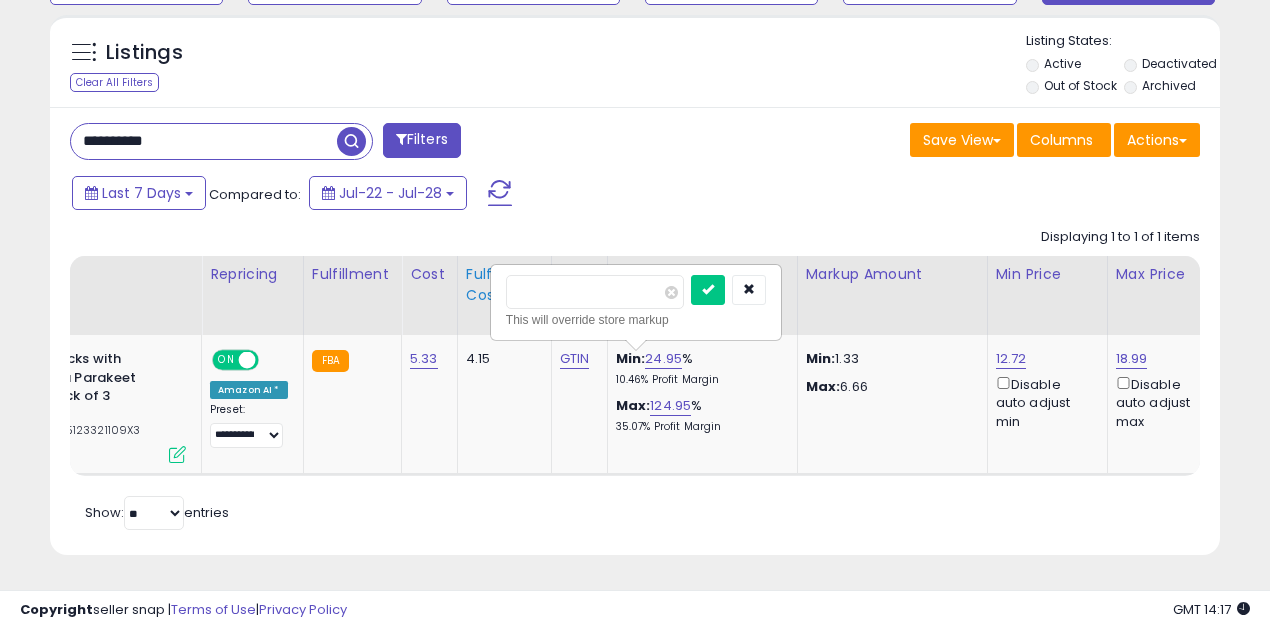 drag, startPoint x: 601, startPoint y: 290, endPoint x: 480, endPoint y: 274, distance: 122.05327 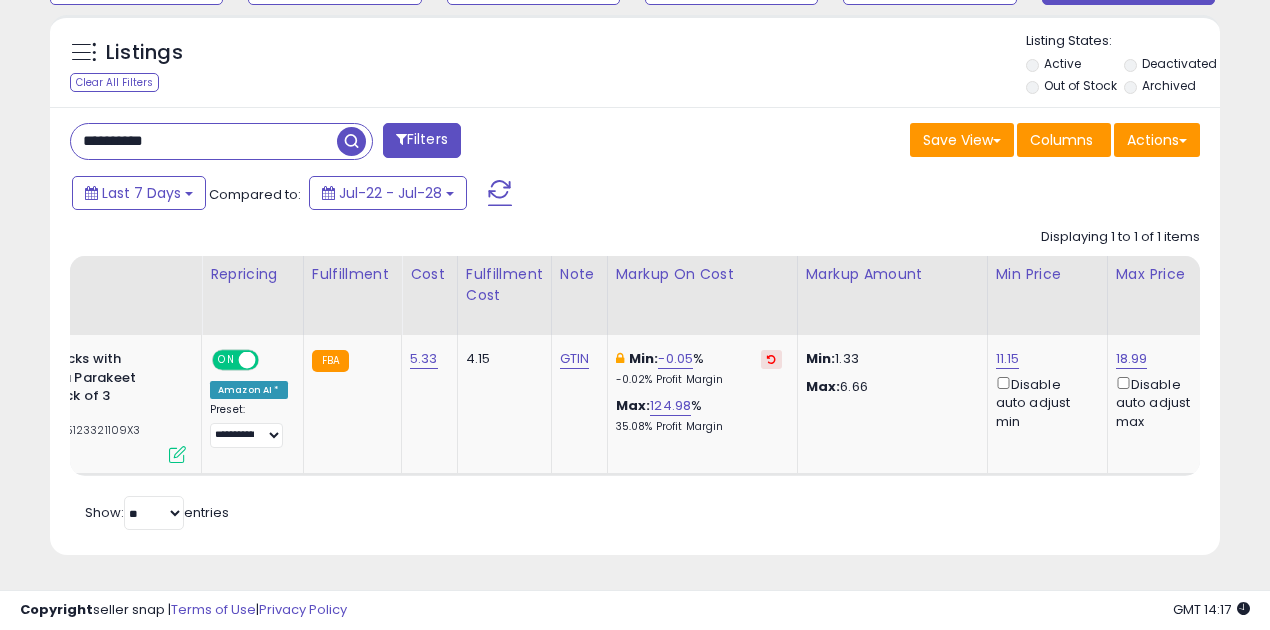 scroll, scrollTop: 0, scrollLeft: 319, axis: horizontal 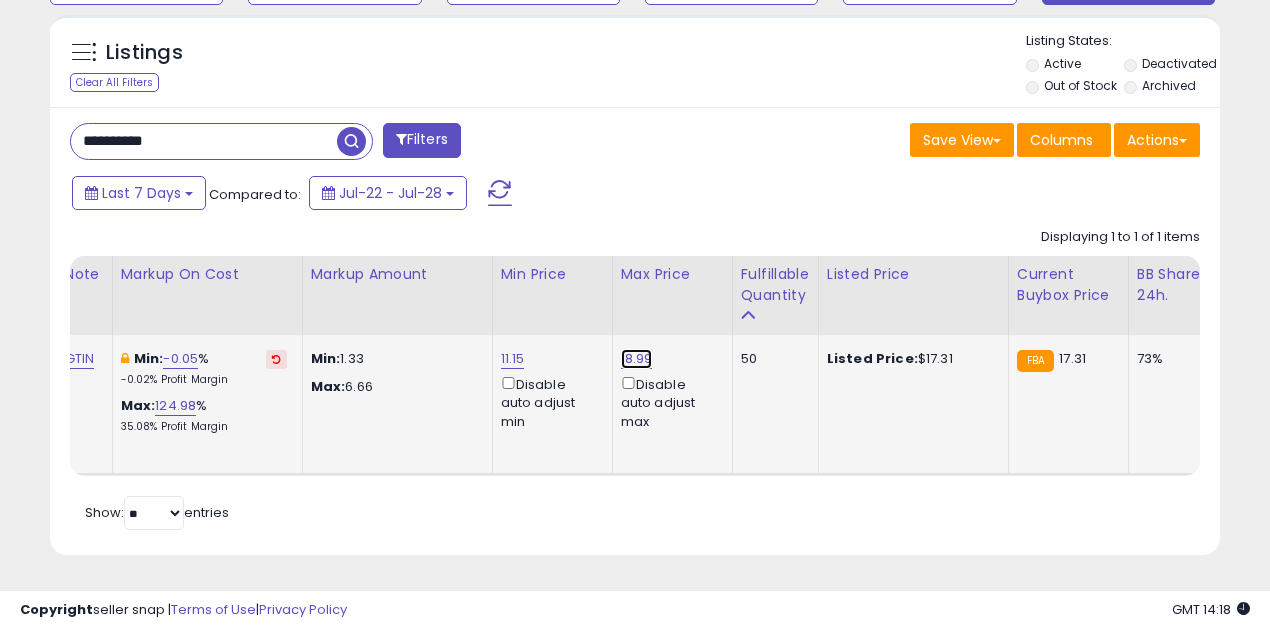 click on "18.99" at bounding box center (637, 359) 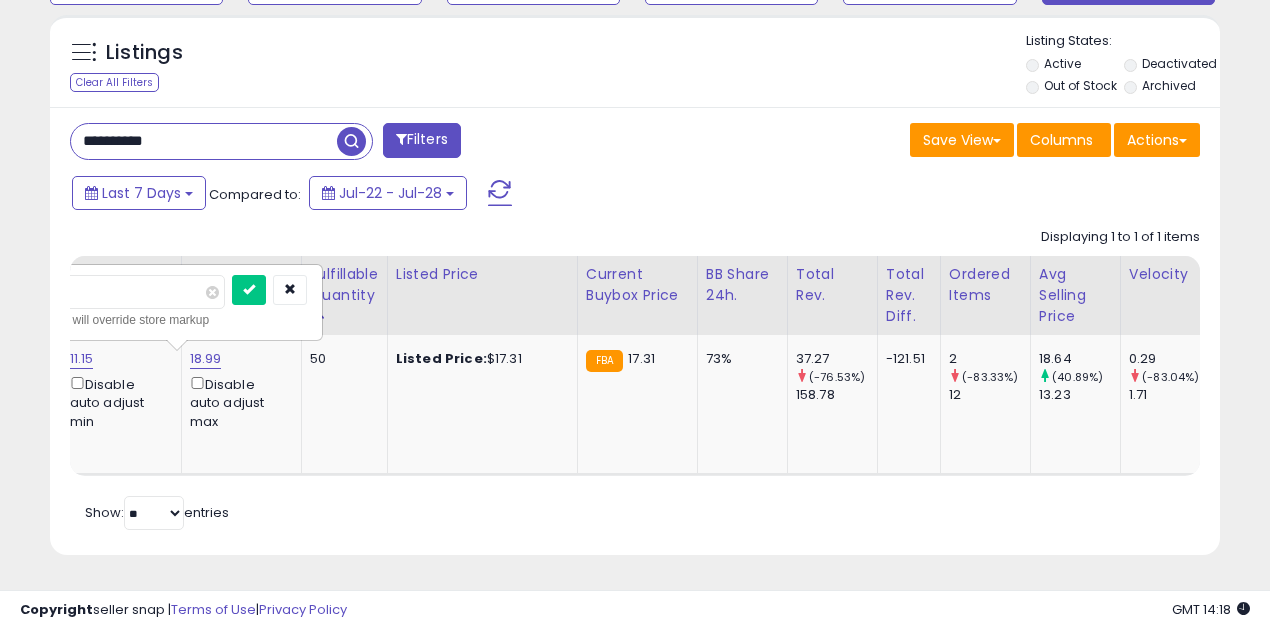 scroll, scrollTop: 0, scrollLeft: 1036, axis: horizontal 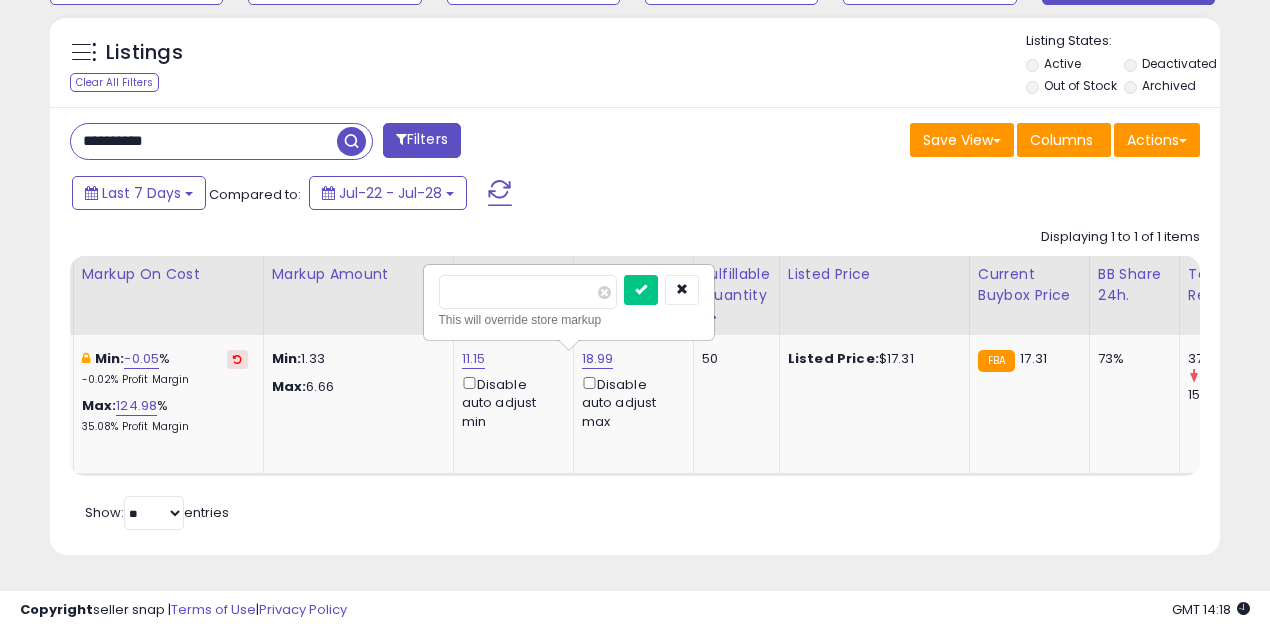drag, startPoint x: 510, startPoint y: 276, endPoint x: 390, endPoint y: 288, distance: 120.59851 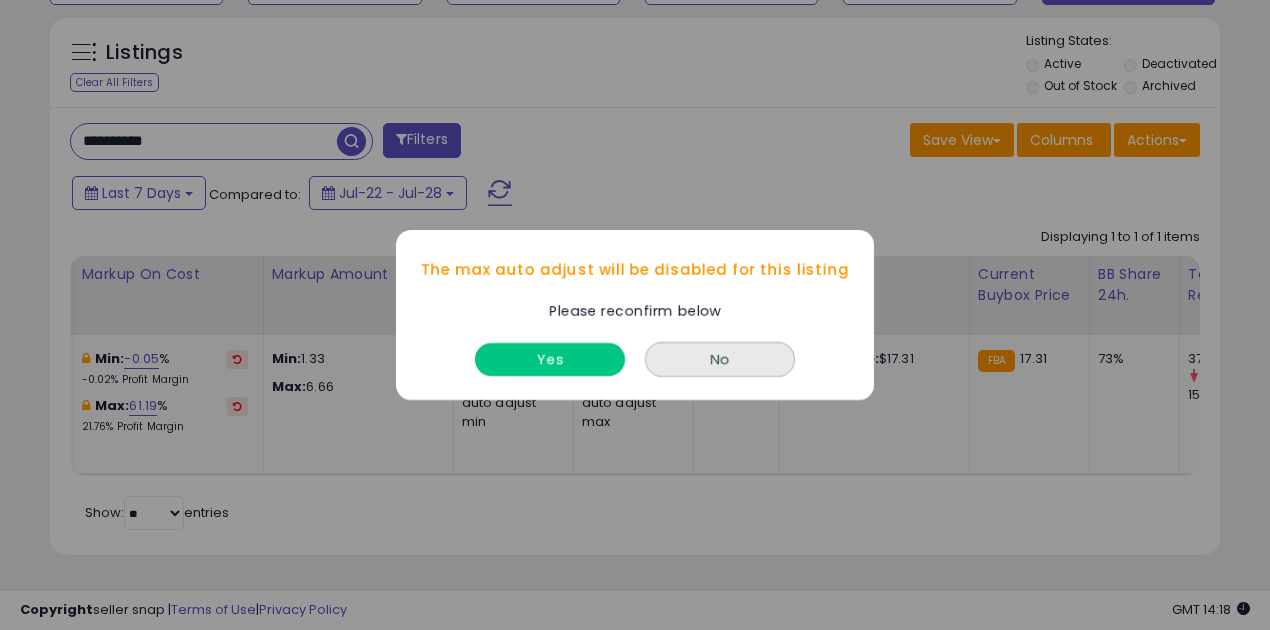 click on "Yes" at bounding box center [550, 359] 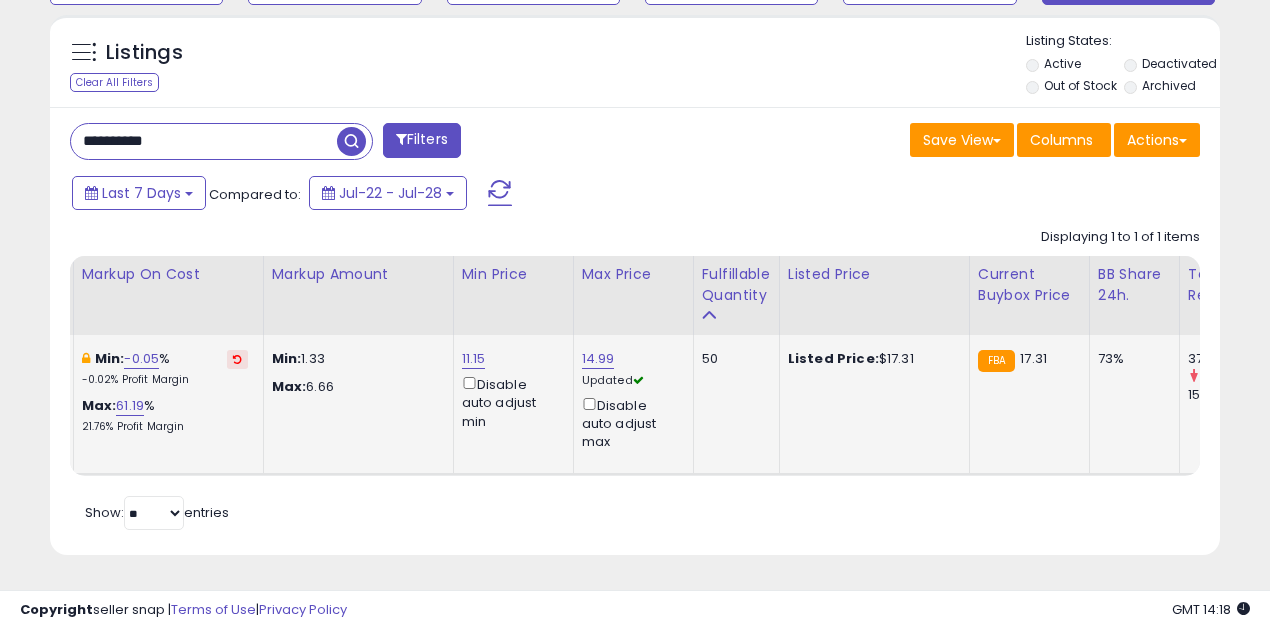 click at bounding box center [237, 359] 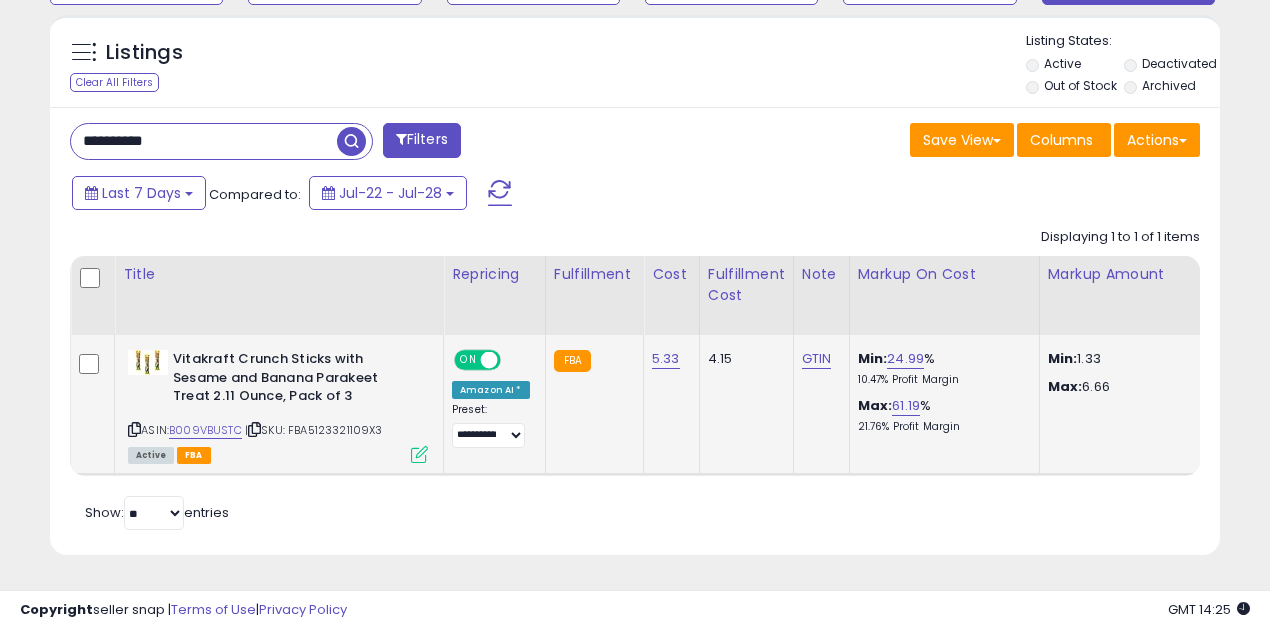 click on "**********" at bounding box center (204, 141) 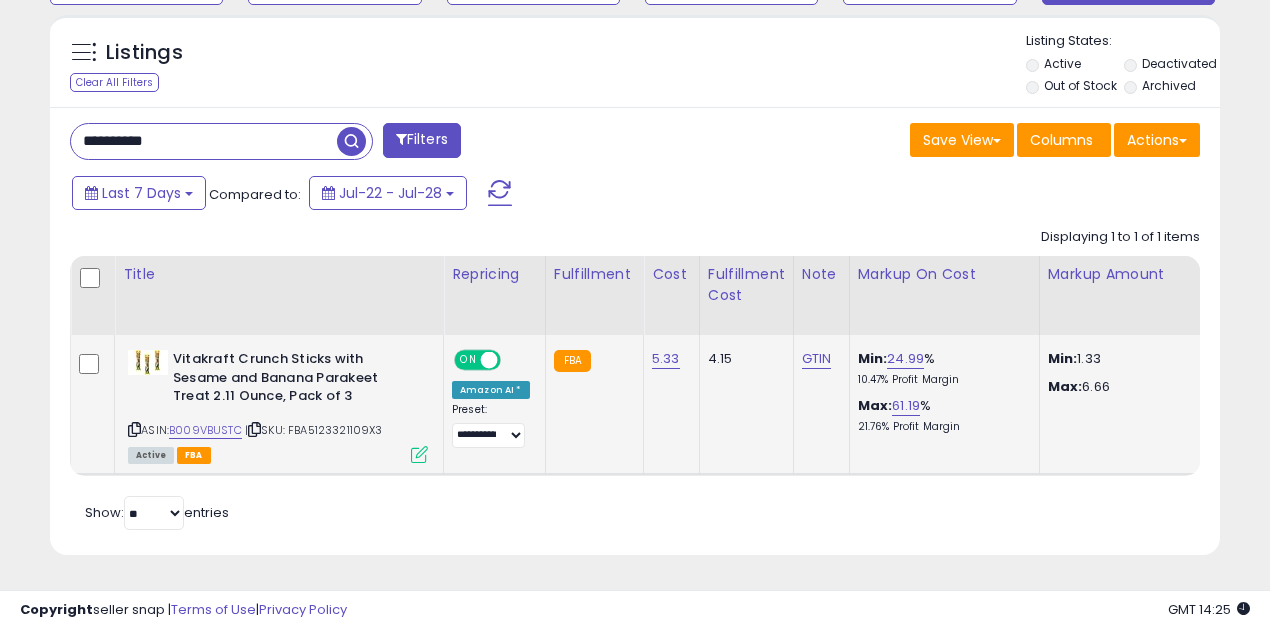 click at bounding box center (351, 141) 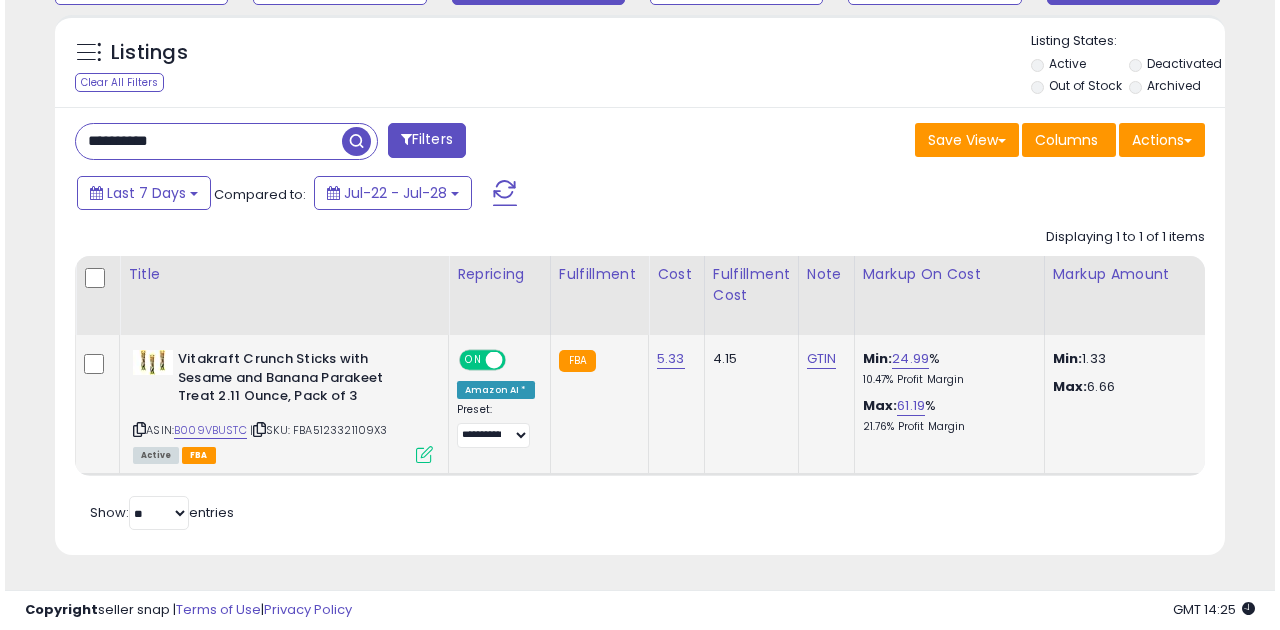scroll, scrollTop: 583, scrollLeft: 0, axis: vertical 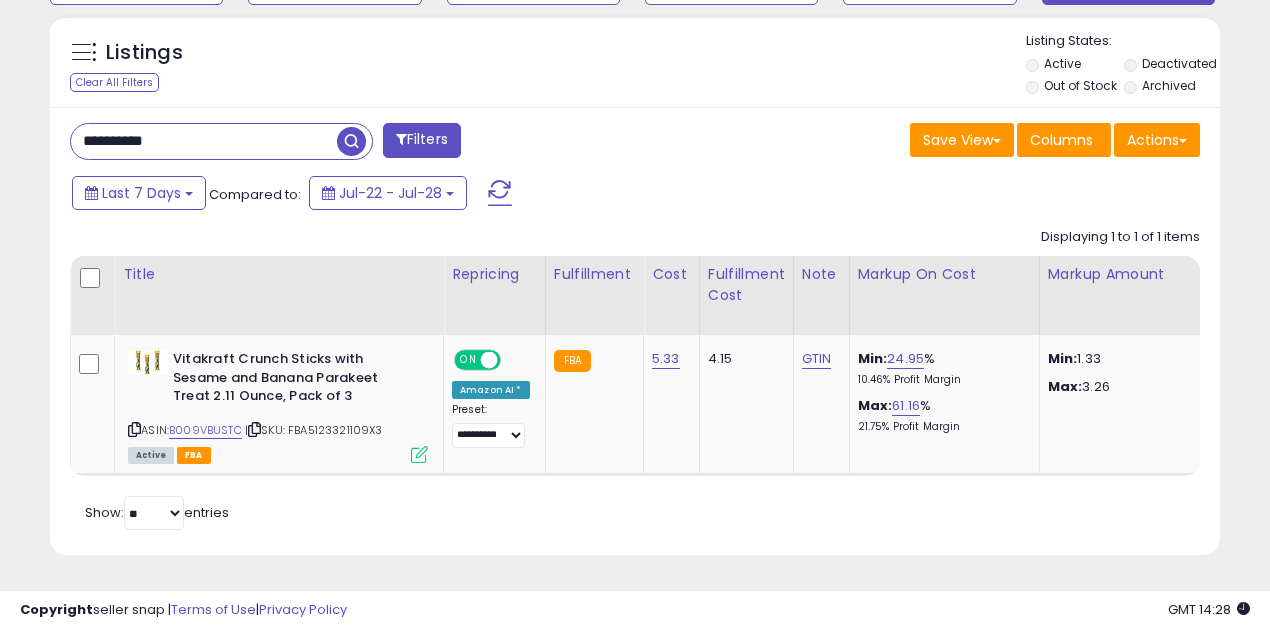 click on "**********" at bounding box center [204, 141] 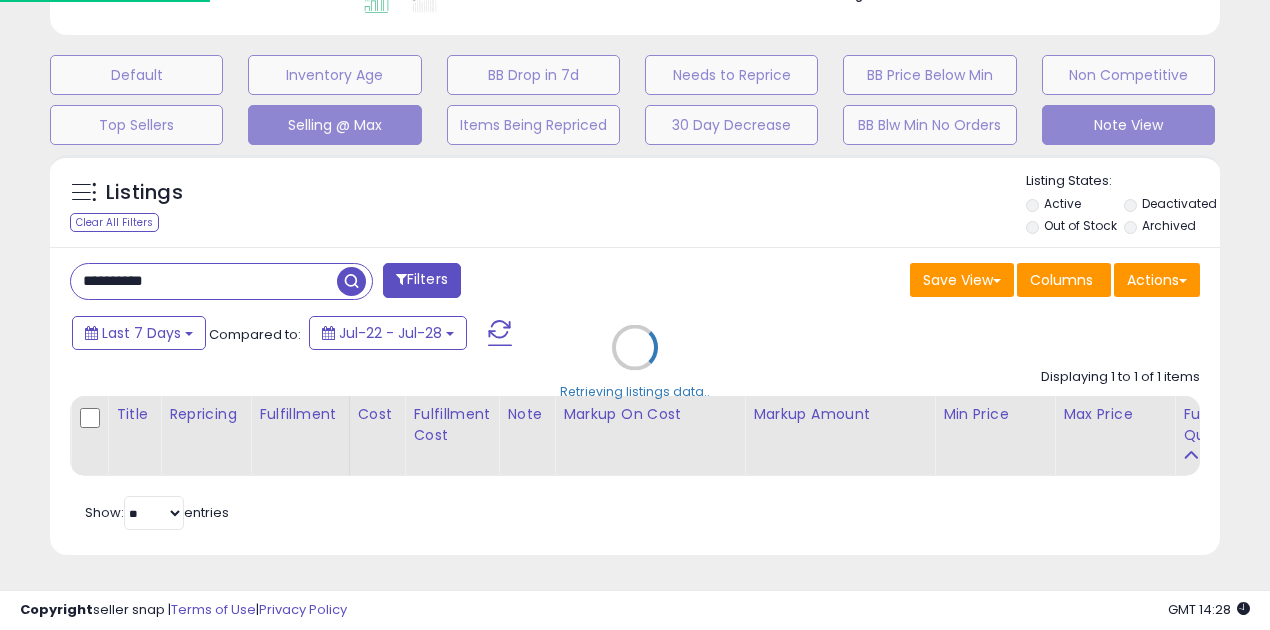 scroll, scrollTop: 999590, scrollLeft: 999317, axis: both 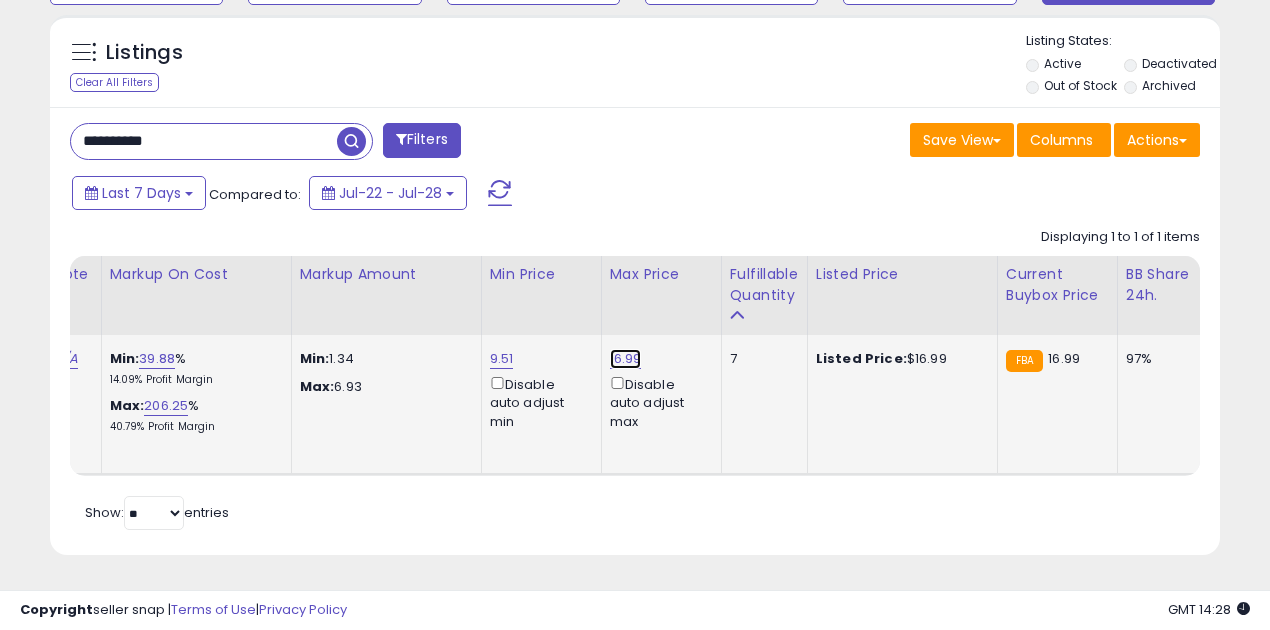 click on "16.99" at bounding box center (626, 359) 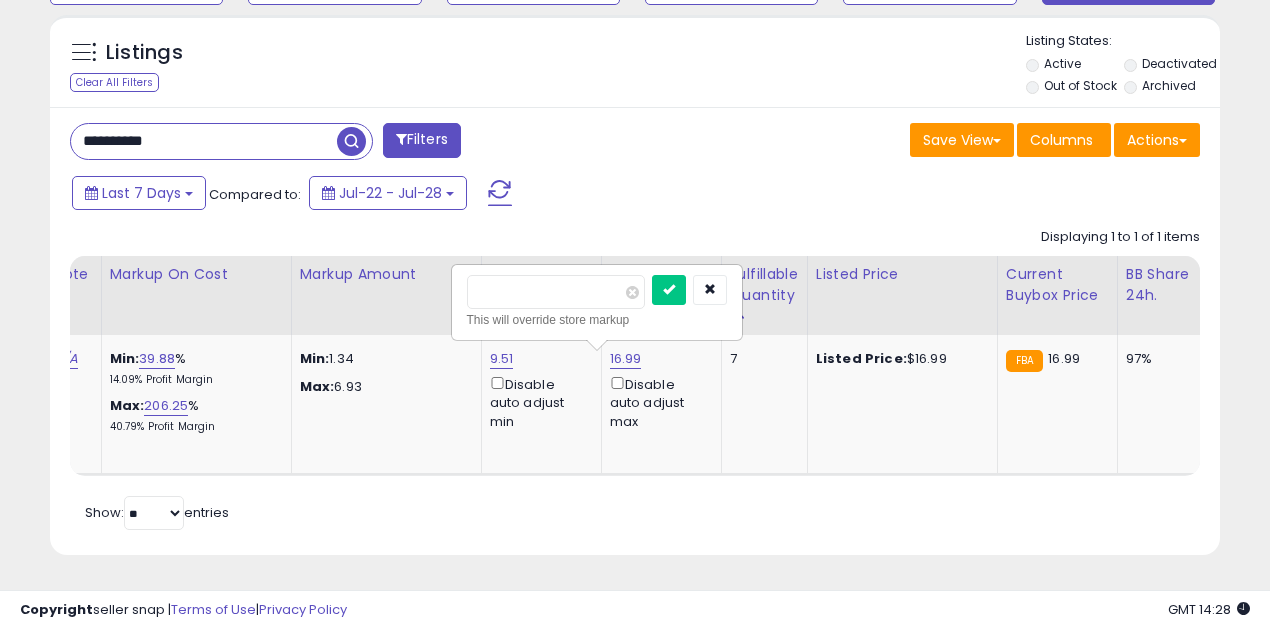 drag, startPoint x: 533, startPoint y: 279, endPoint x: 438, endPoint y: 267, distance: 95.7549 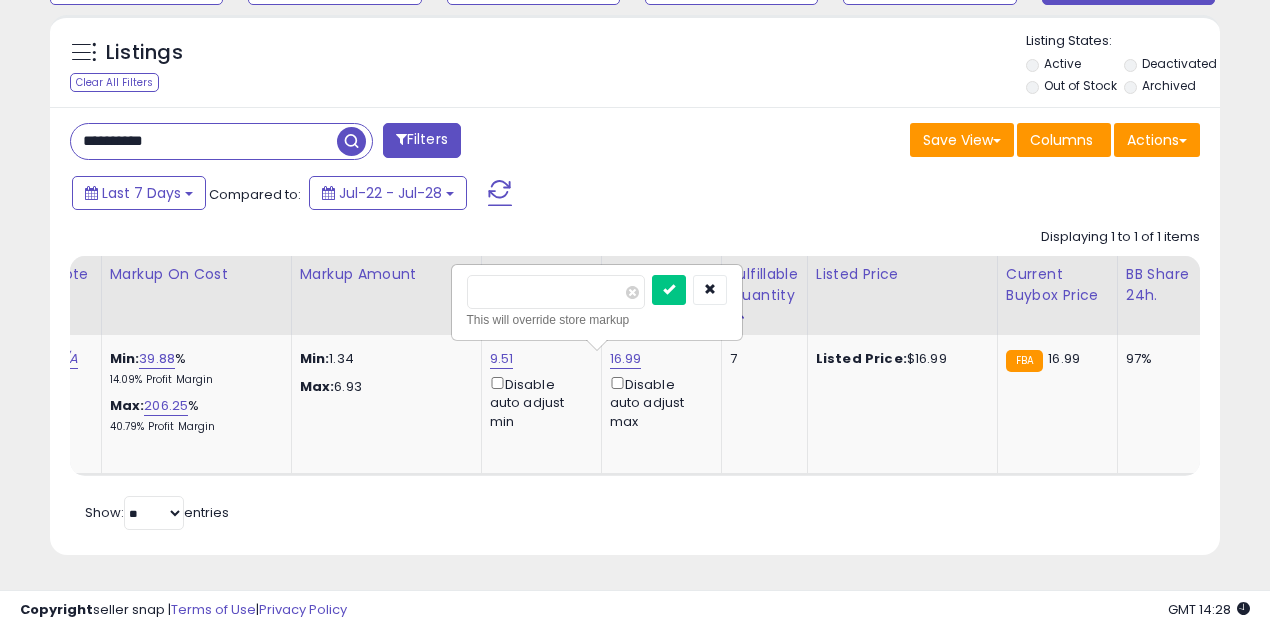 type on "*****" 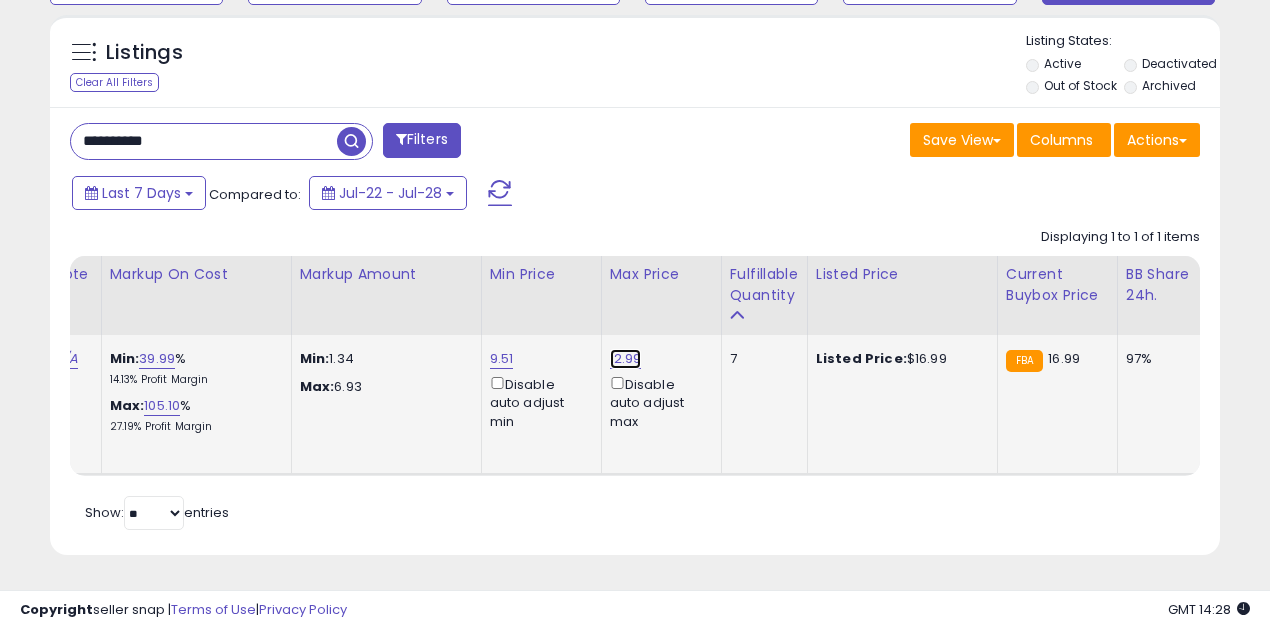 click on "12.99" at bounding box center (626, 359) 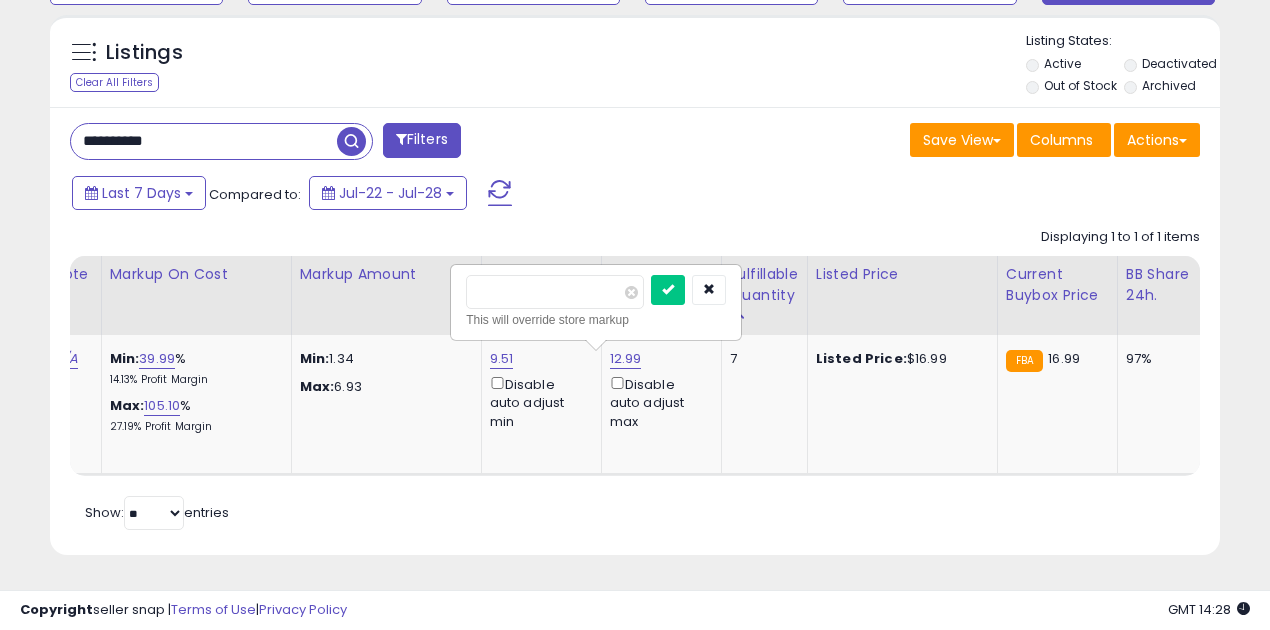 drag, startPoint x: 575, startPoint y: 284, endPoint x: 445, endPoint y: 280, distance: 130.06152 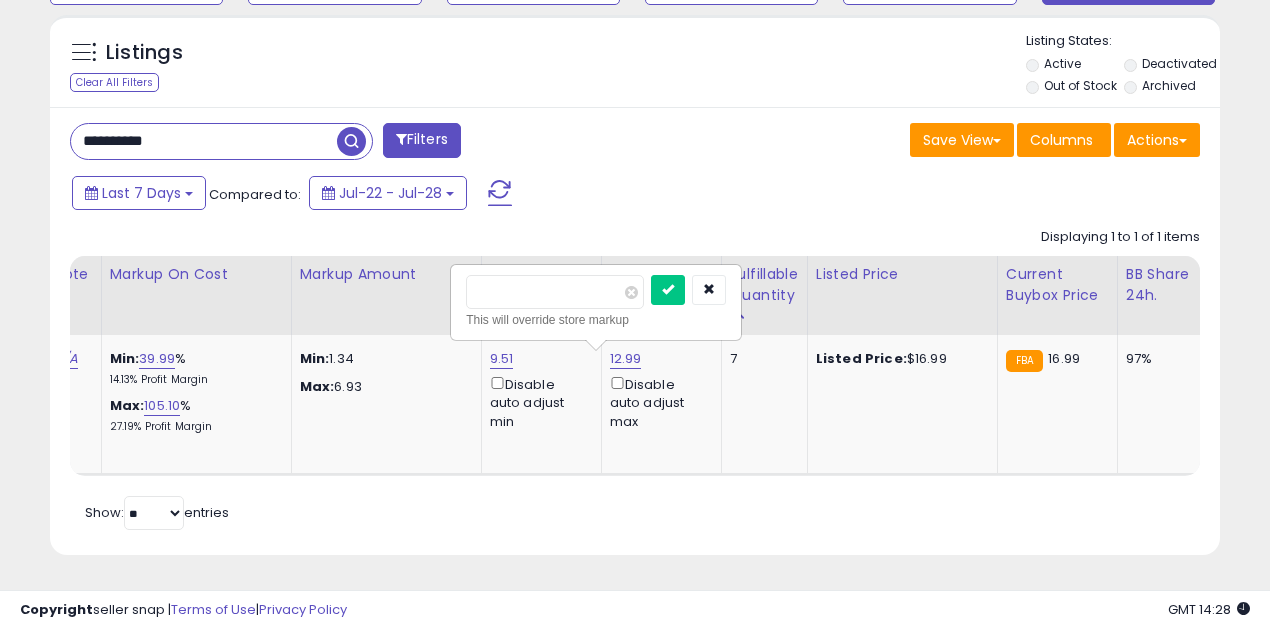 type on "****" 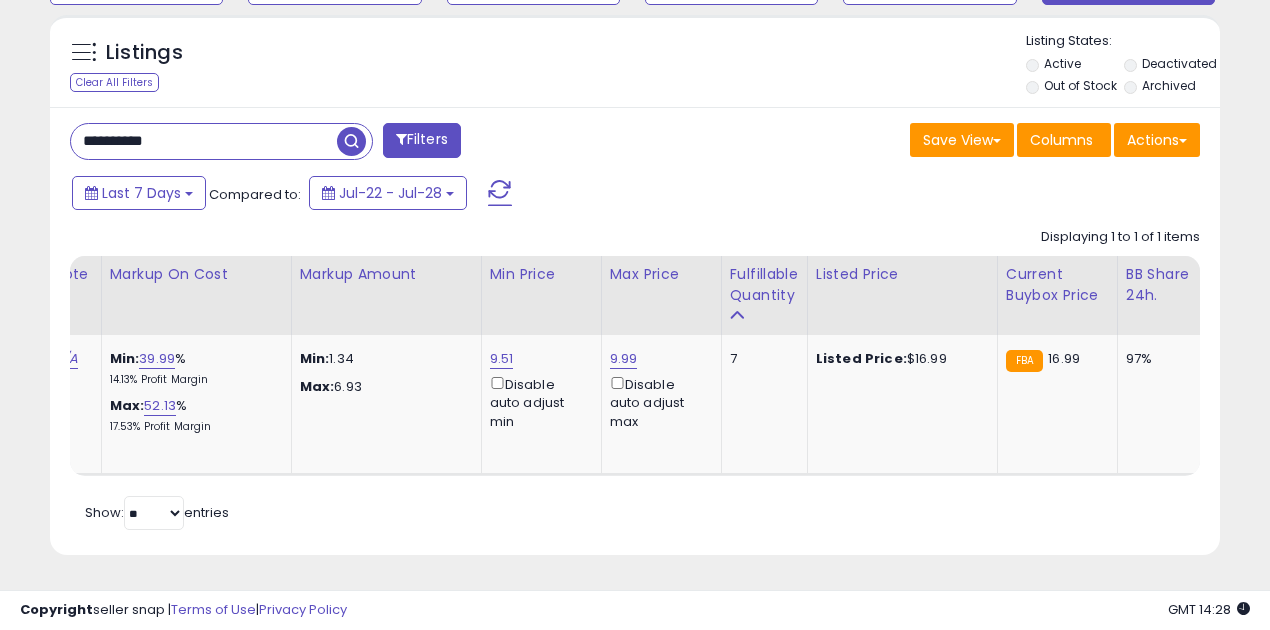click at bounding box center [351, 141] 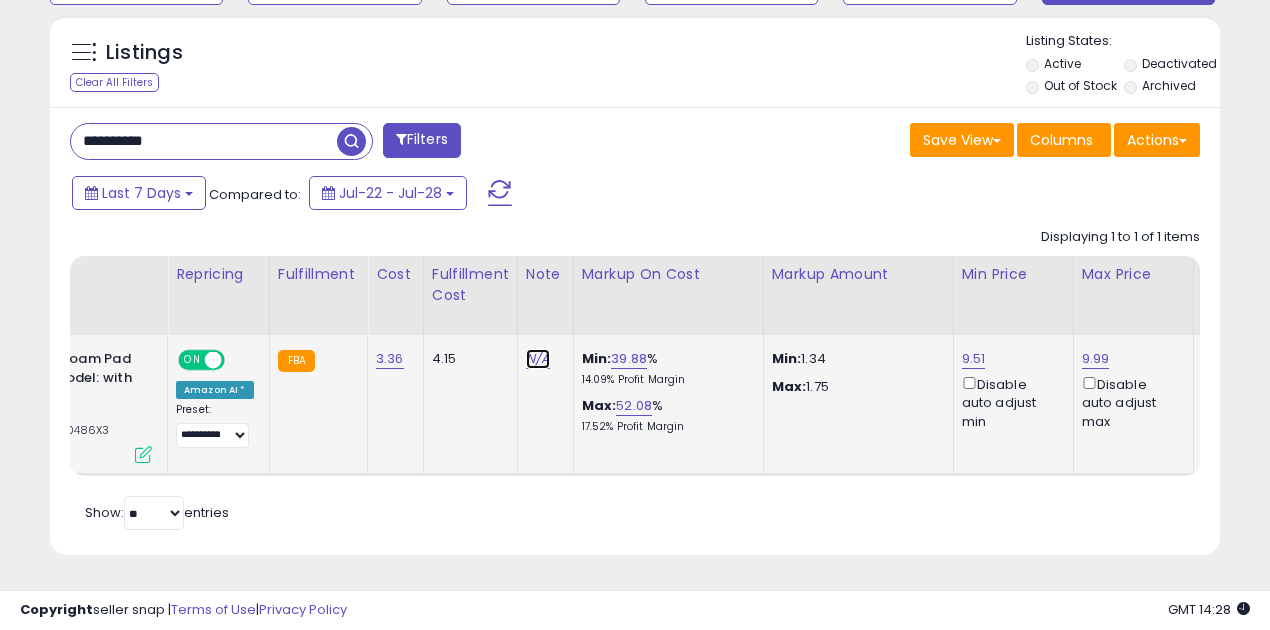 click on "N/A" at bounding box center (538, 359) 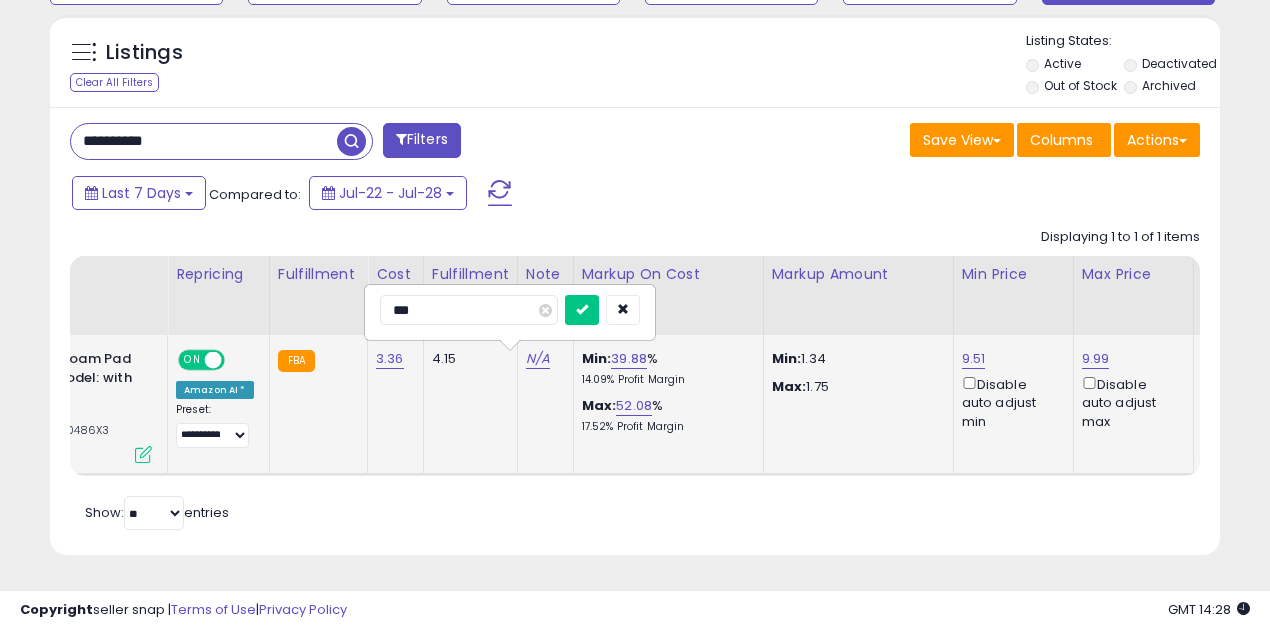 type on "****" 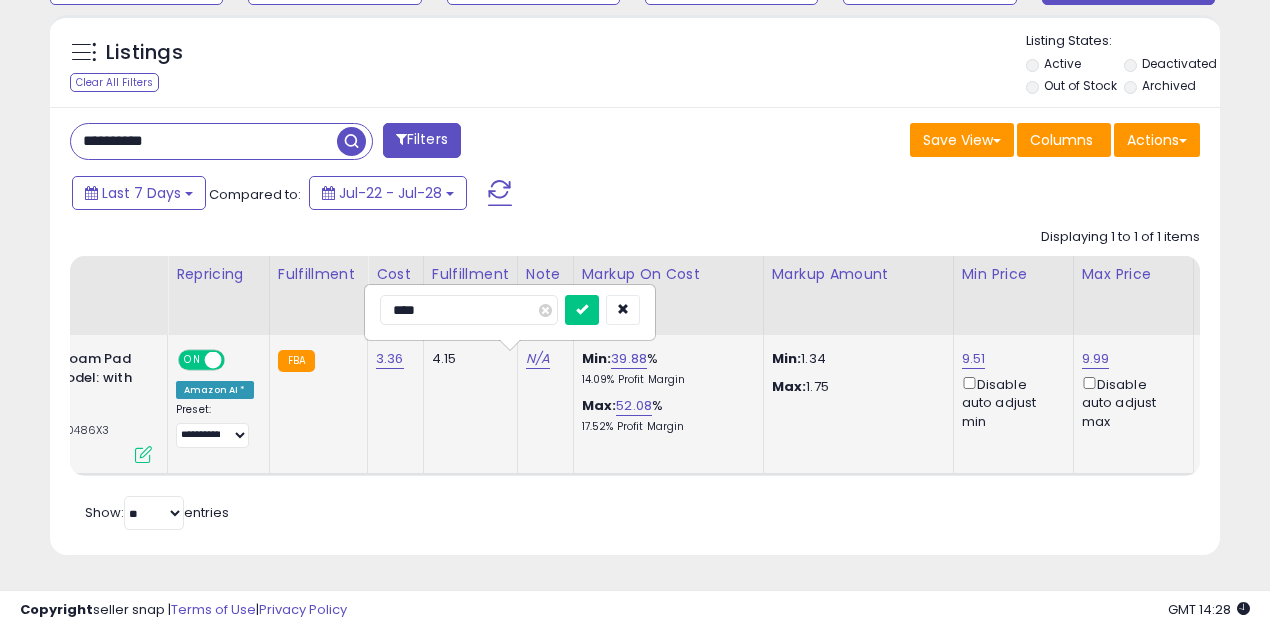 click at bounding box center (582, 310) 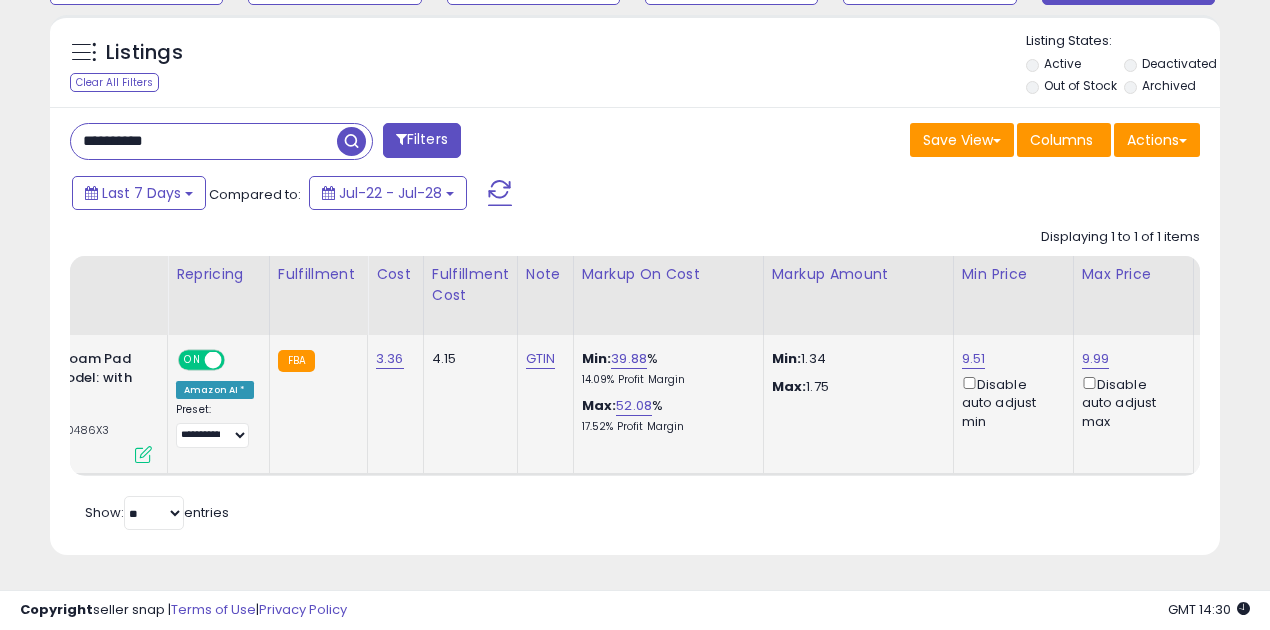 scroll, scrollTop: 0, scrollLeft: 561, axis: horizontal 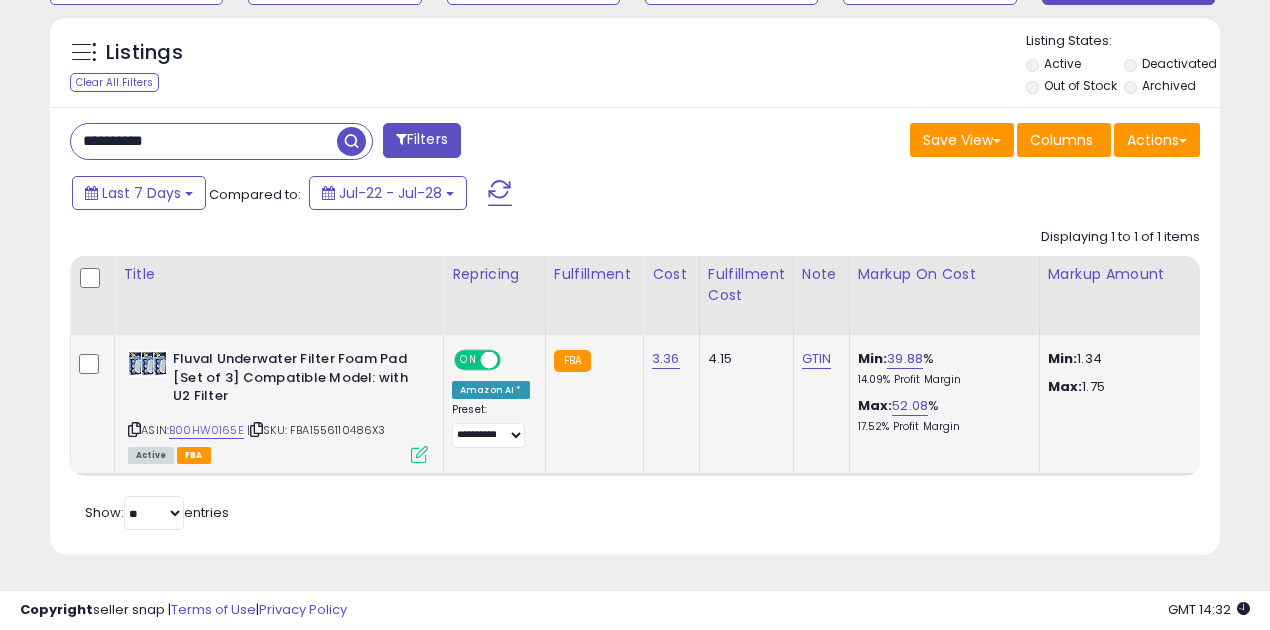 click on "**********" at bounding box center (204, 141) 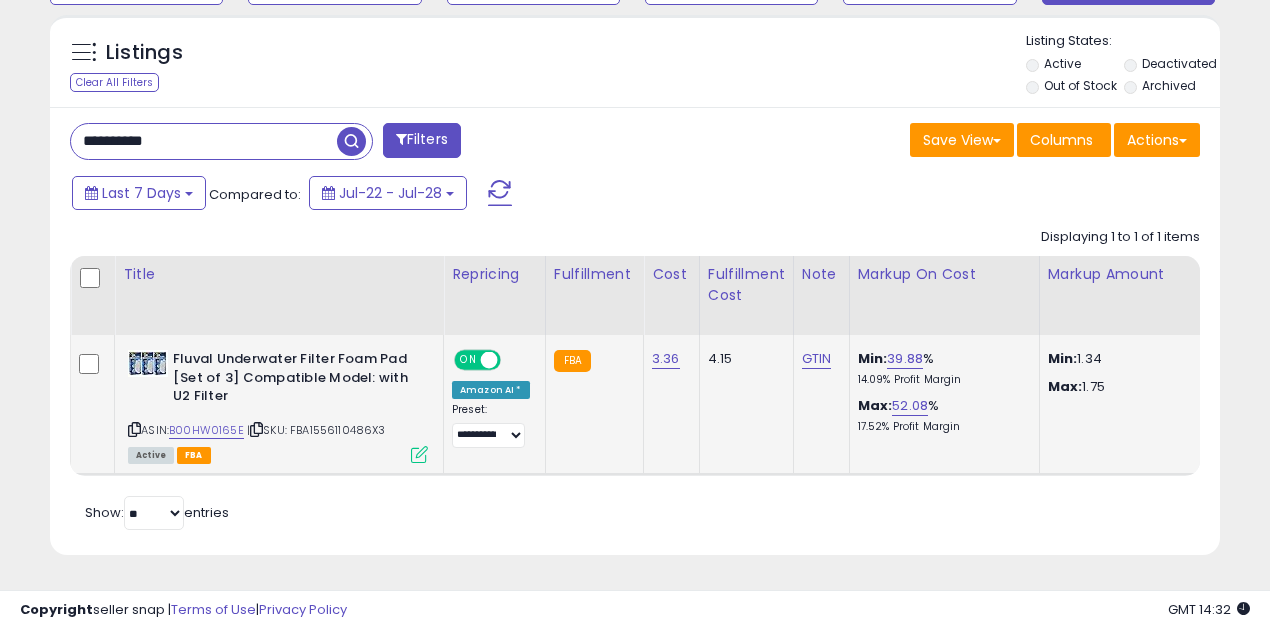 paste 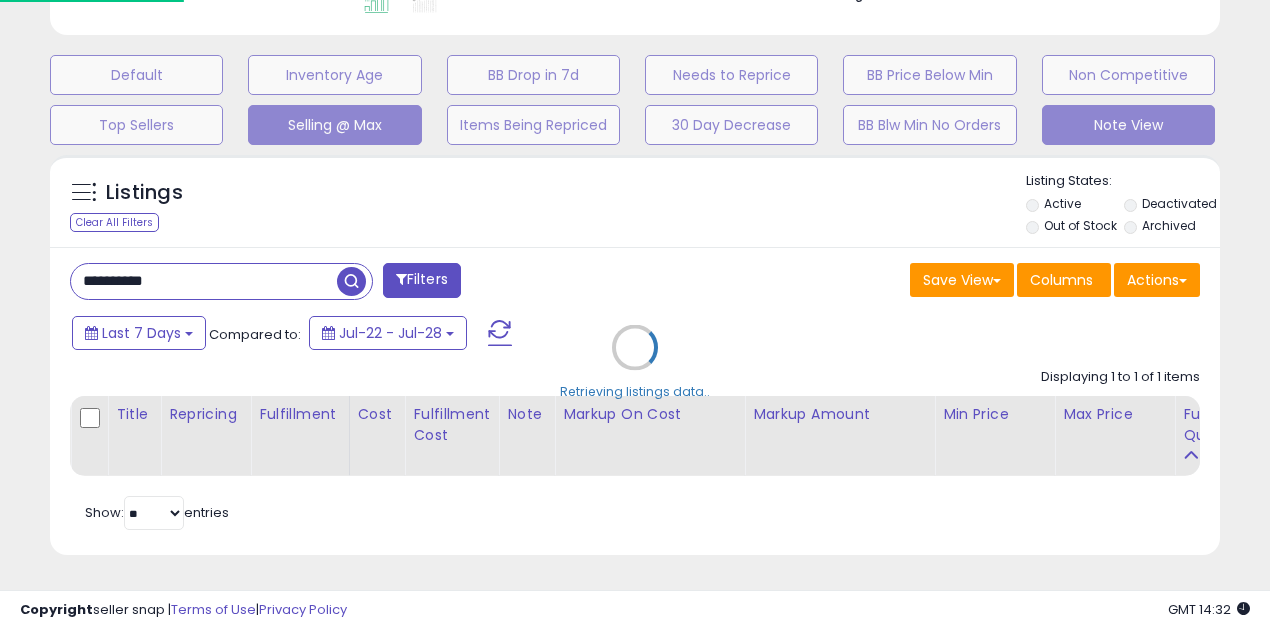 scroll, scrollTop: 999590, scrollLeft: 999317, axis: both 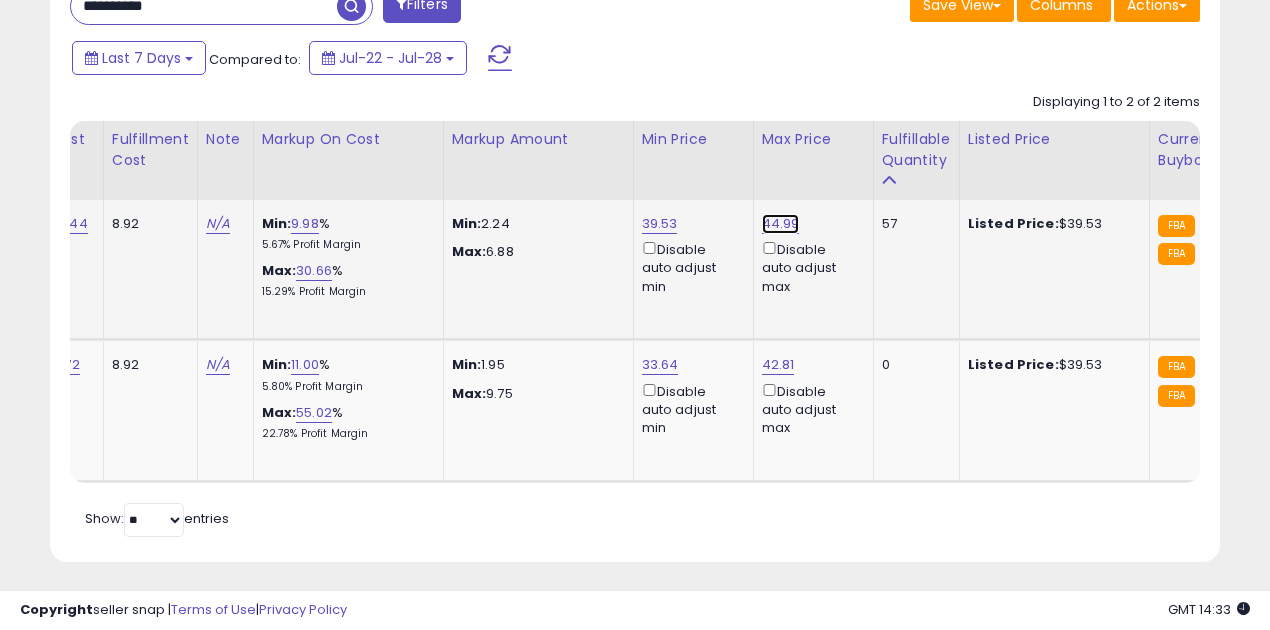 click on "44.99" at bounding box center (781, 224) 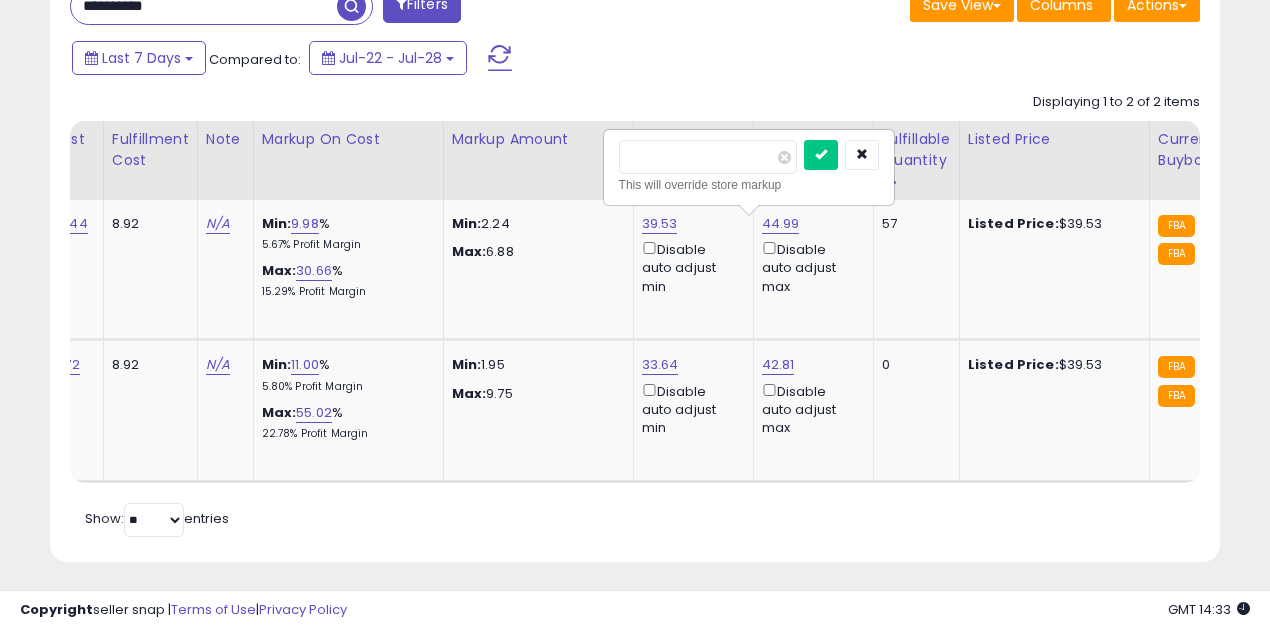 drag, startPoint x: 602, startPoint y: 150, endPoint x: 585, endPoint y: 150, distance: 17 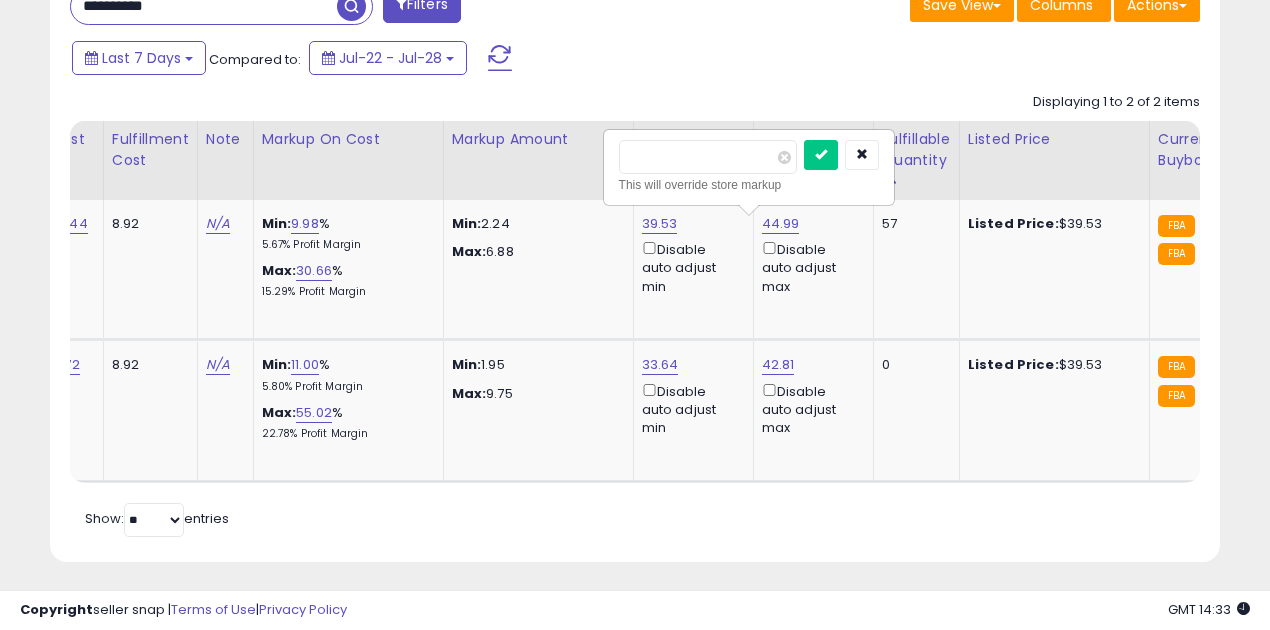 type on "*****" 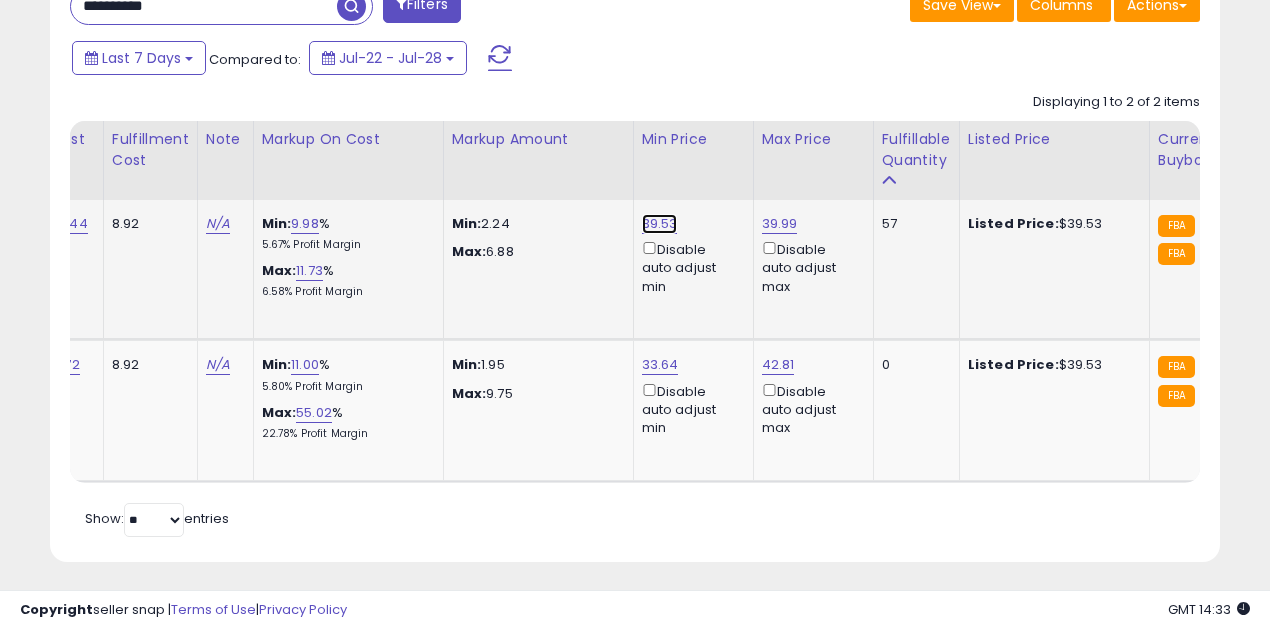 click on "39.53" at bounding box center [660, 224] 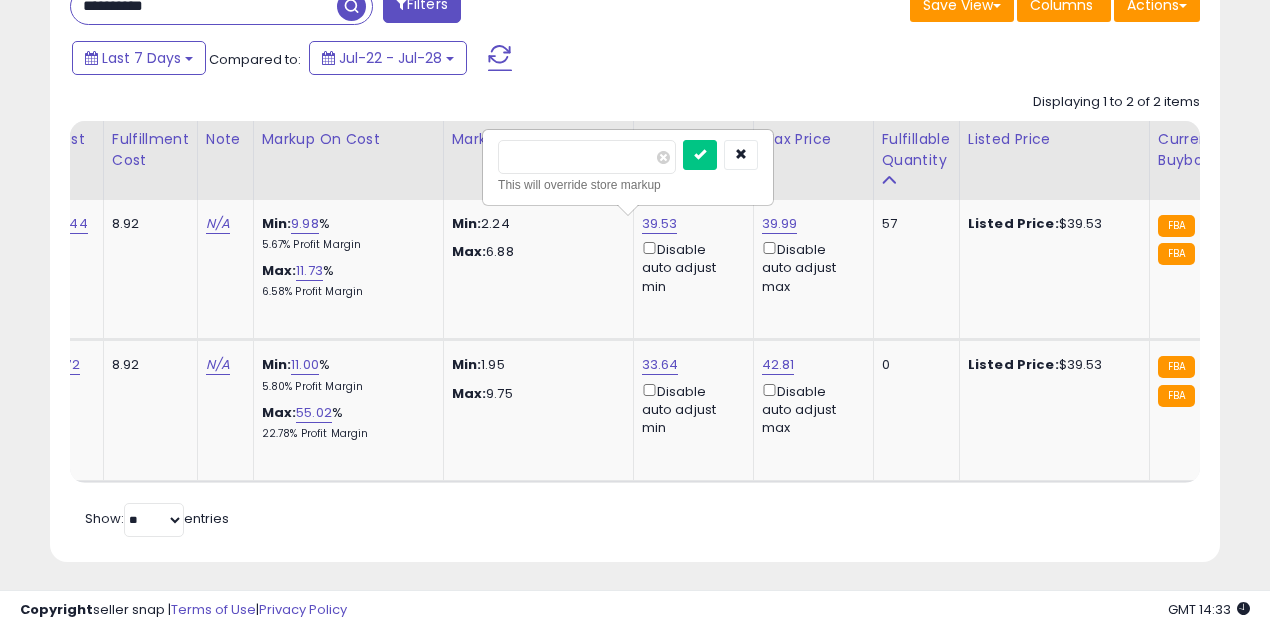 drag, startPoint x: 564, startPoint y: 148, endPoint x: 479, endPoint y: 154, distance: 85.2115 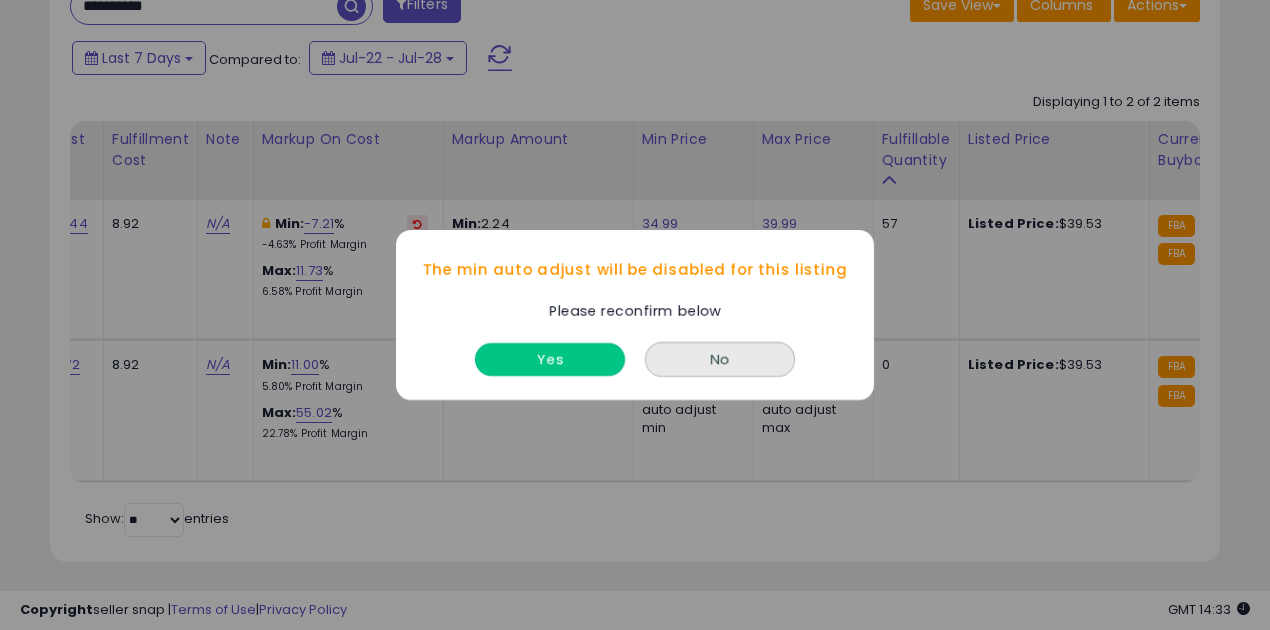 click on "Yes" at bounding box center [550, 359] 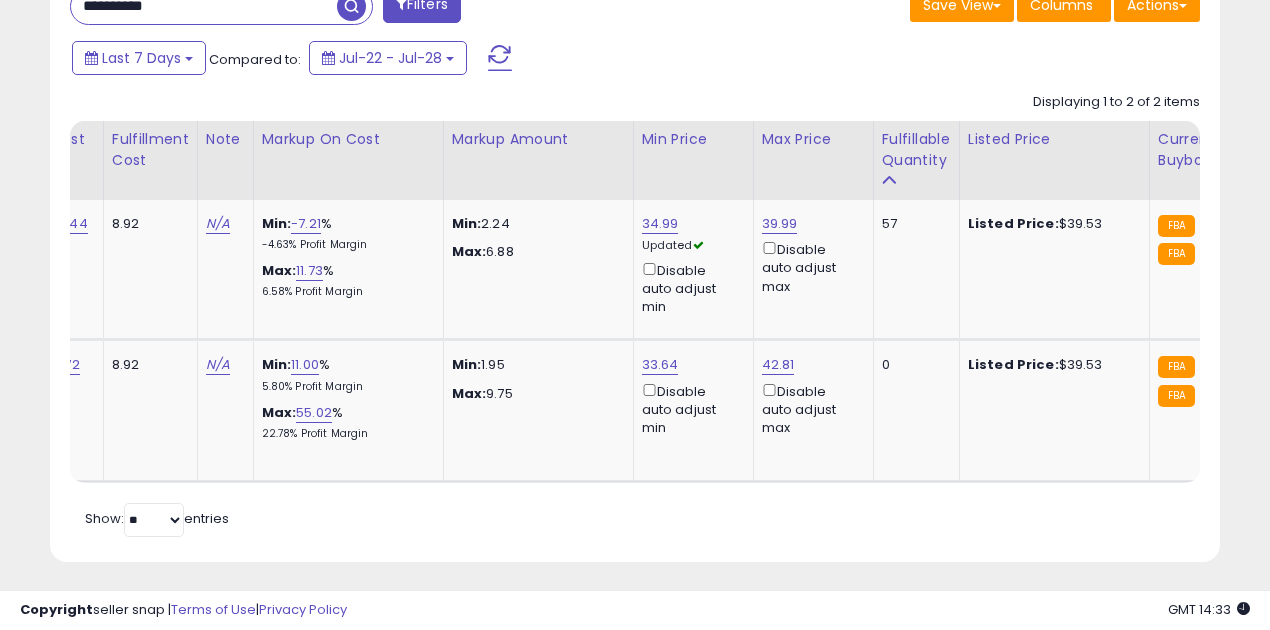 scroll, scrollTop: 0, scrollLeft: 479, axis: horizontal 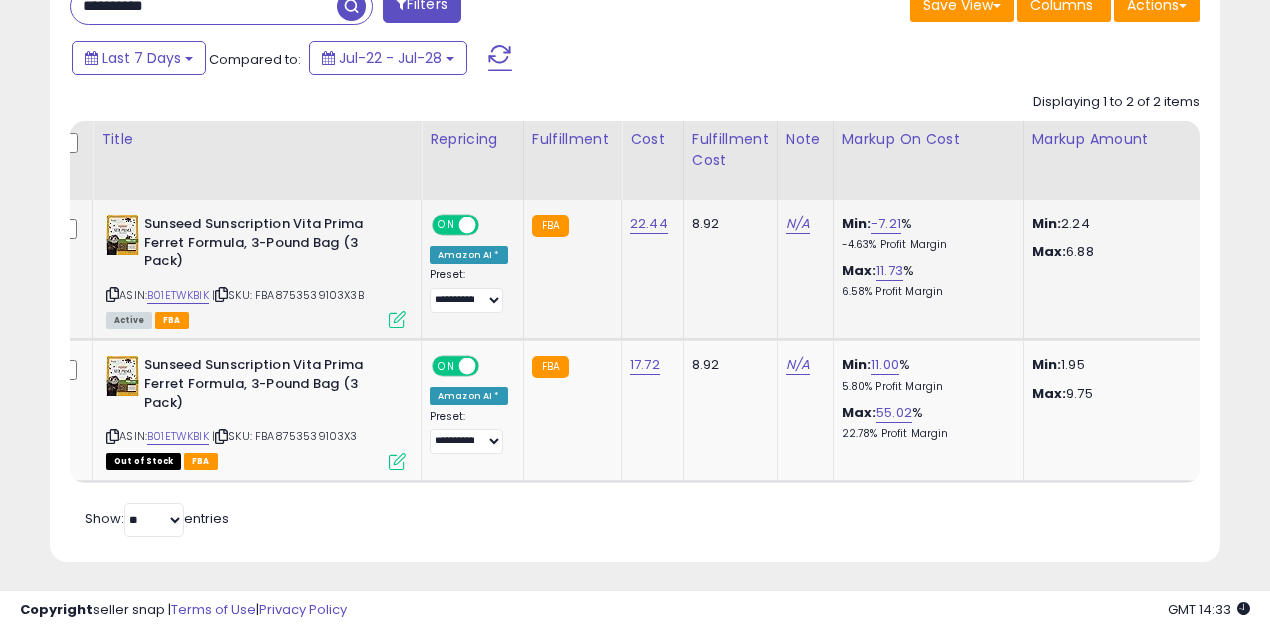 click at bounding box center [467, 225] 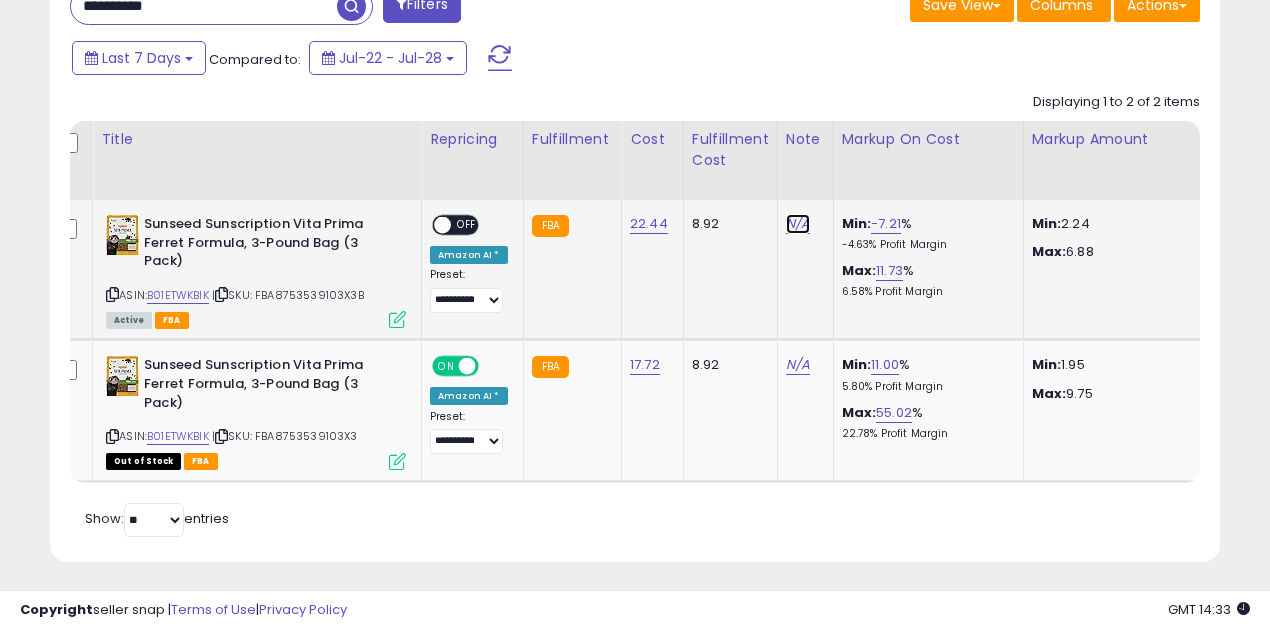 click on "N/A" at bounding box center [798, 224] 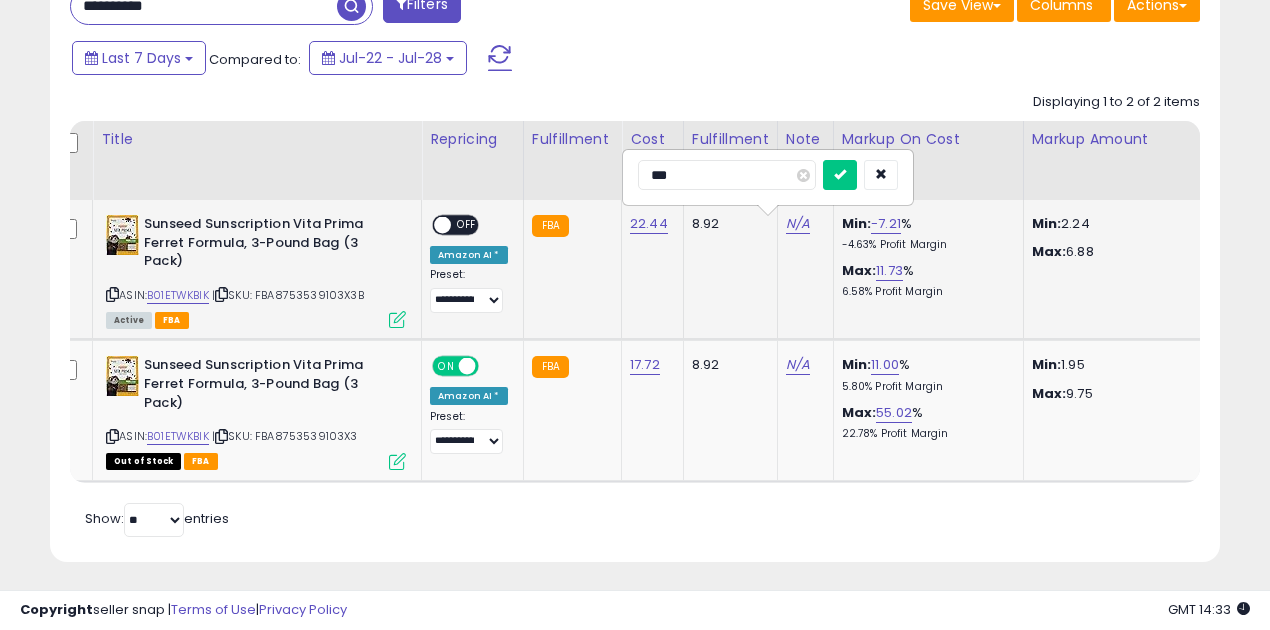type on "****" 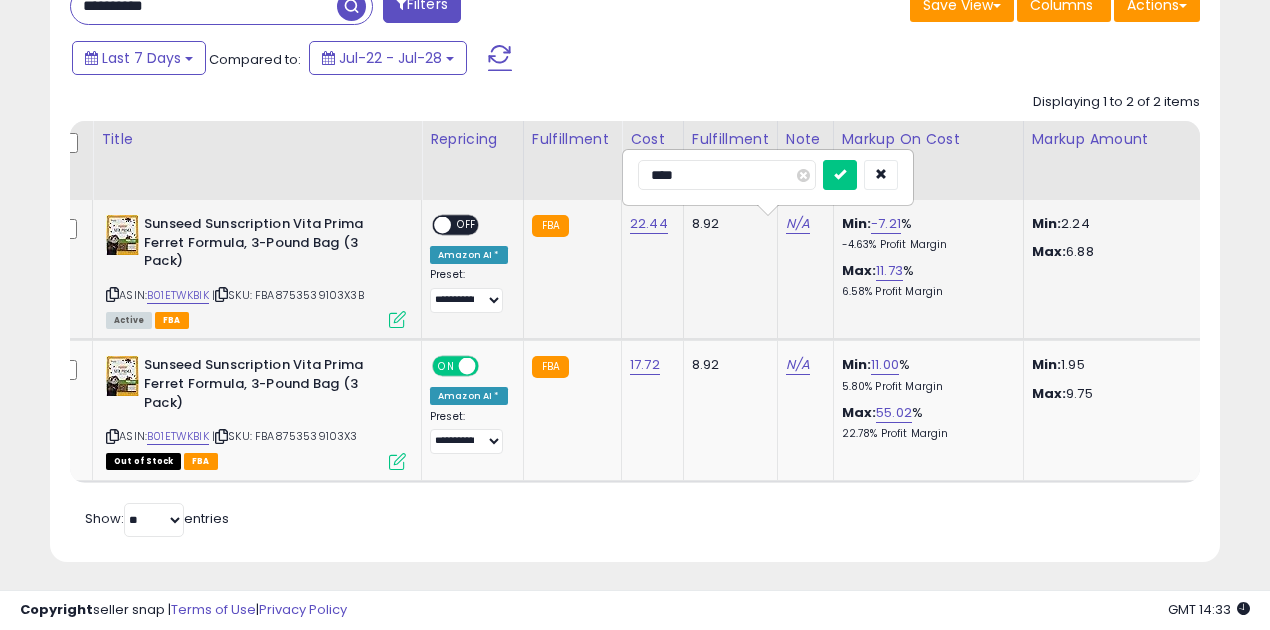 click at bounding box center (840, 175) 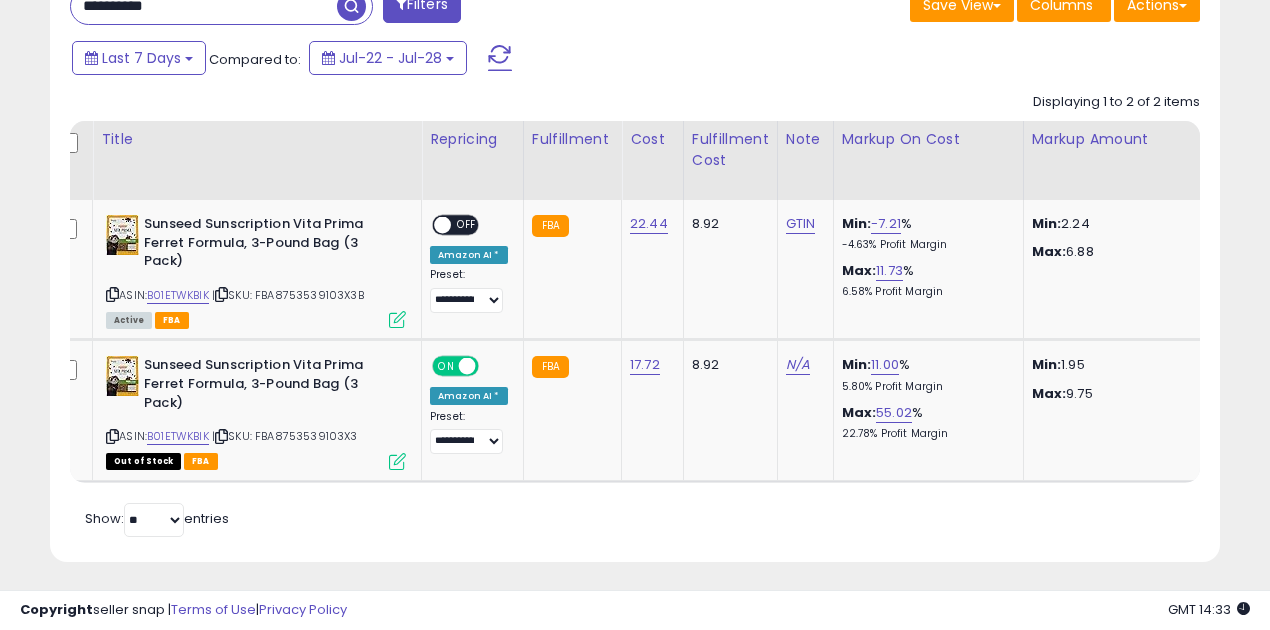 scroll, scrollTop: 0, scrollLeft: 212, axis: horizontal 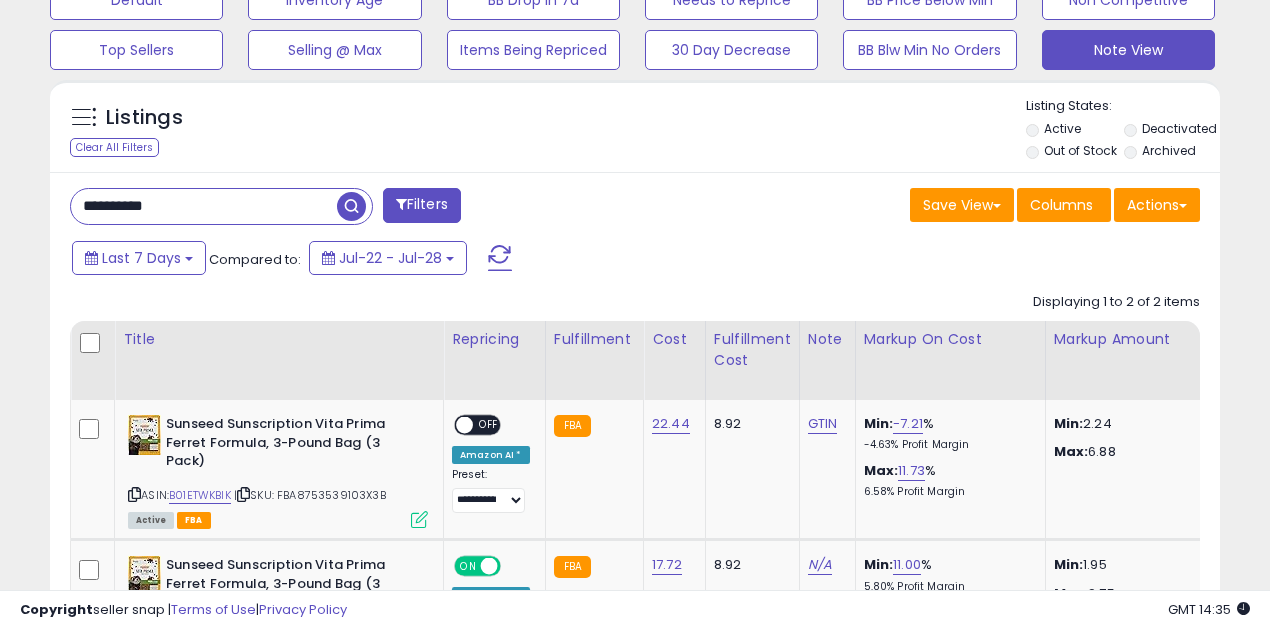 click on "**********" at bounding box center (204, 206) 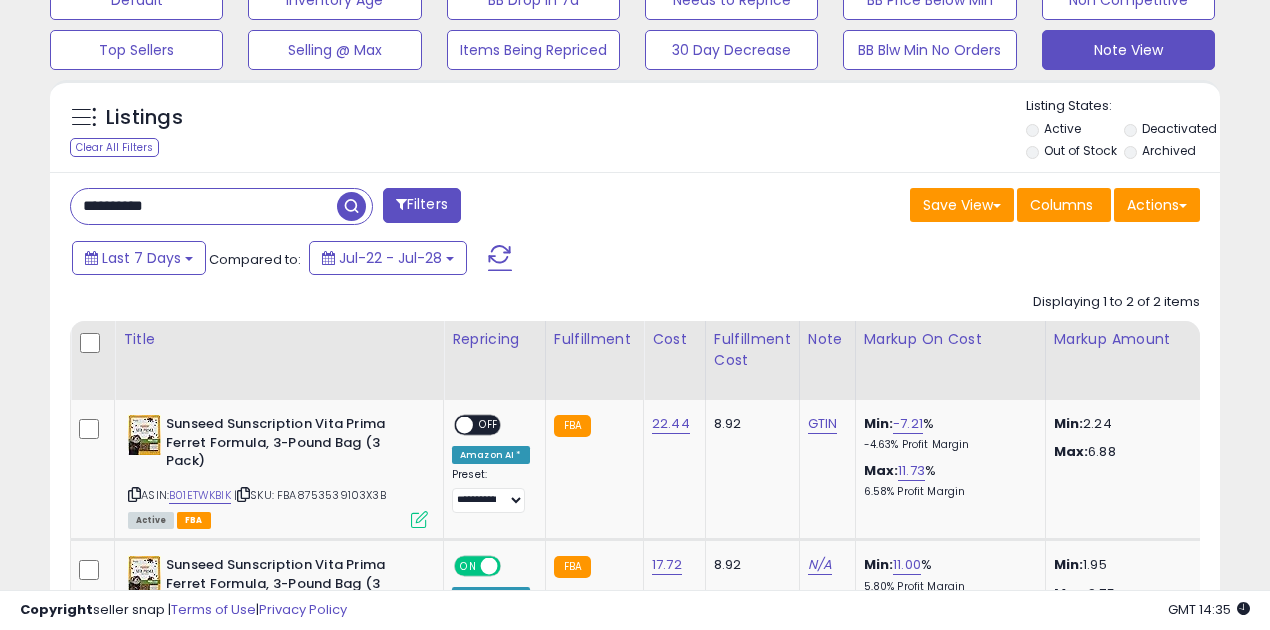 paste 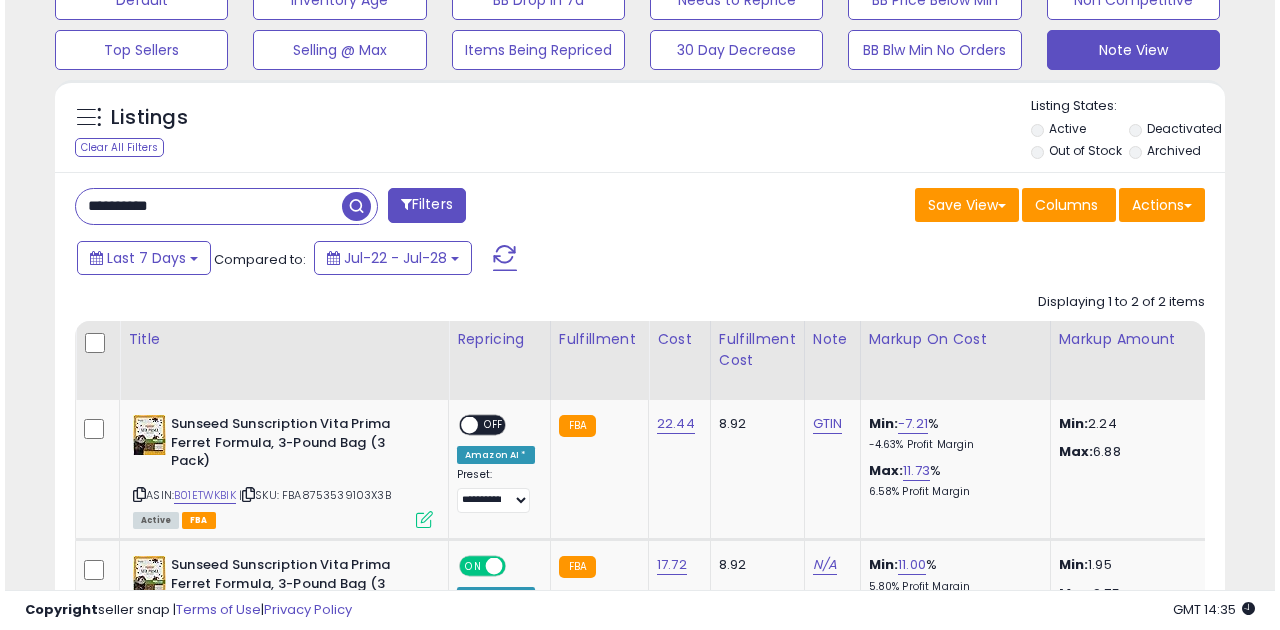 scroll, scrollTop: 583, scrollLeft: 0, axis: vertical 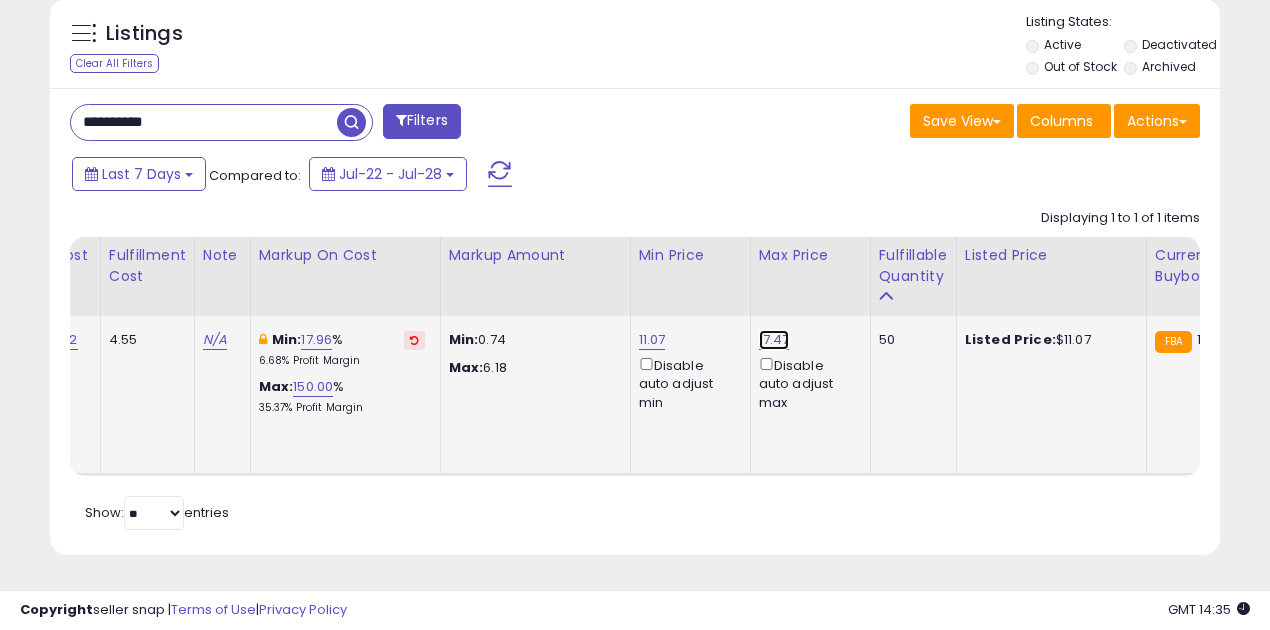 click on "17.47" at bounding box center [774, 340] 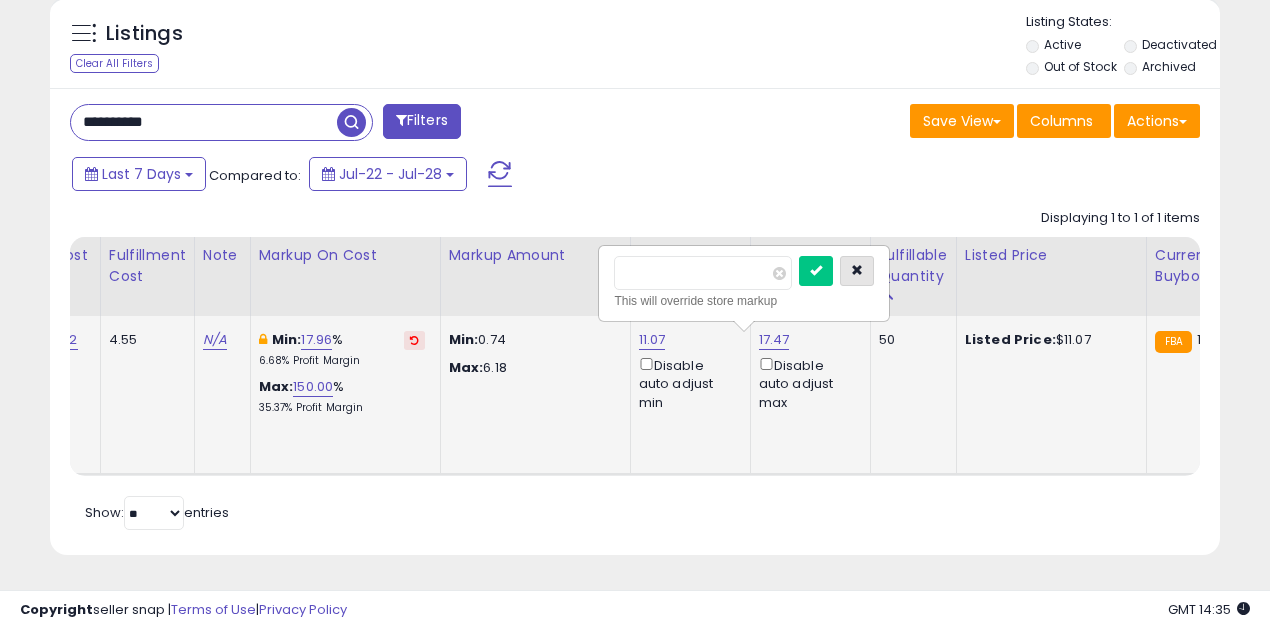 click at bounding box center (857, 270) 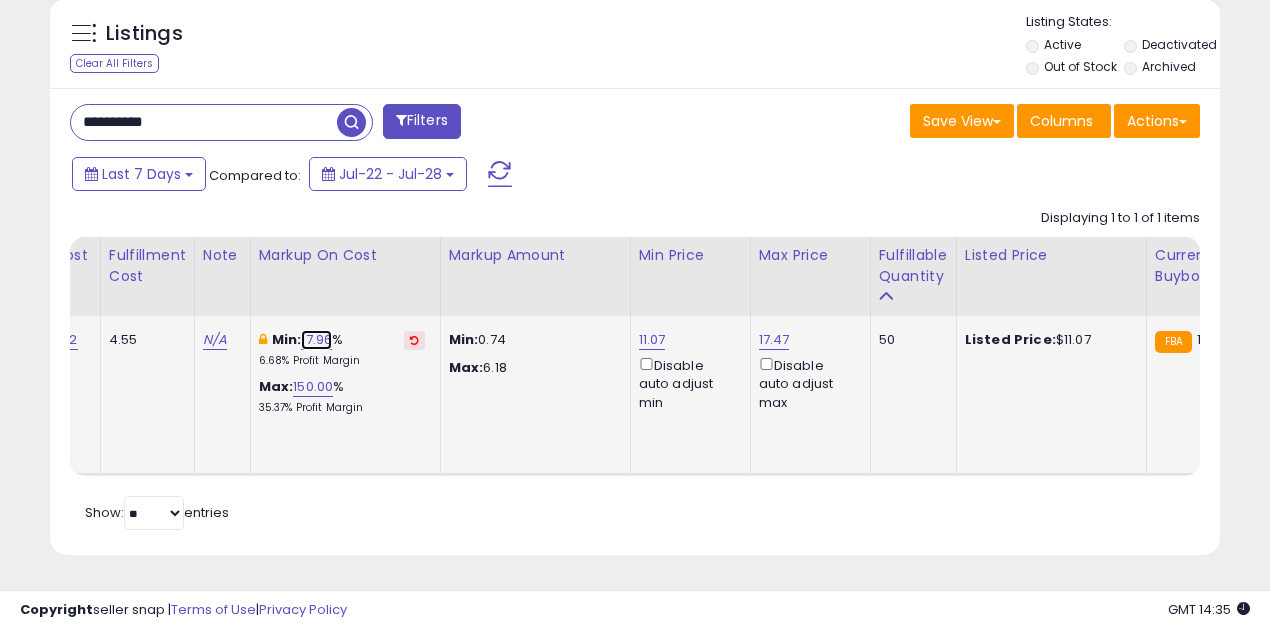 click on "17.96" at bounding box center (316, 340) 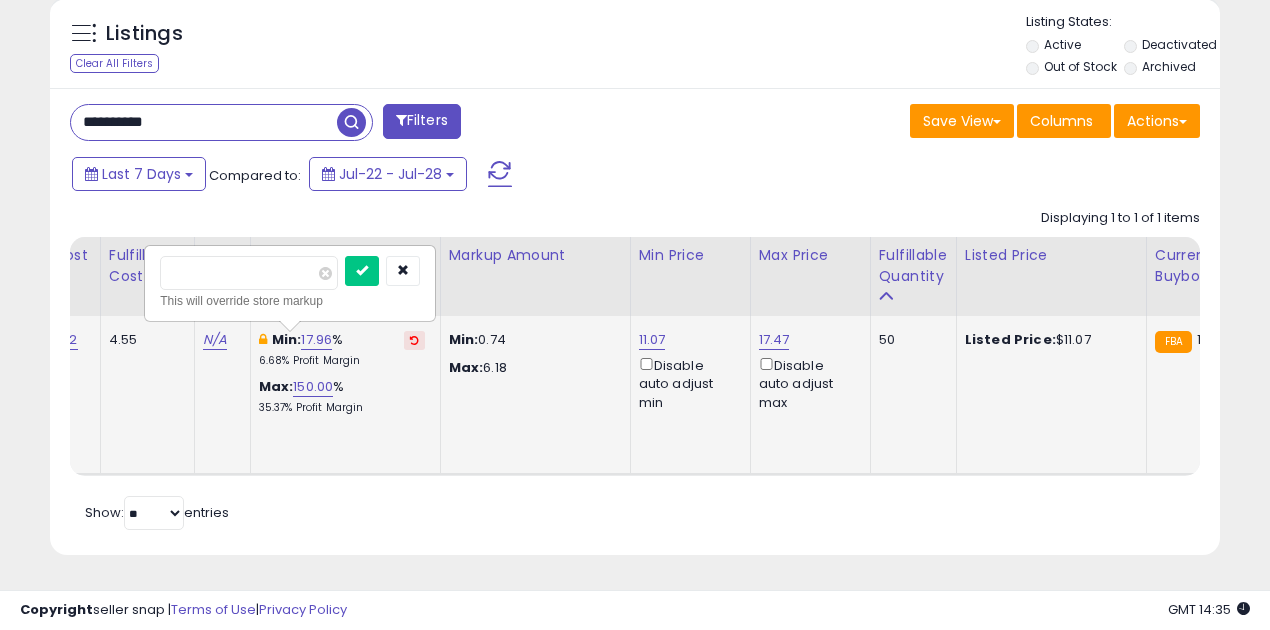 drag, startPoint x: 229, startPoint y: 266, endPoint x: 146, endPoint y: 266, distance: 83 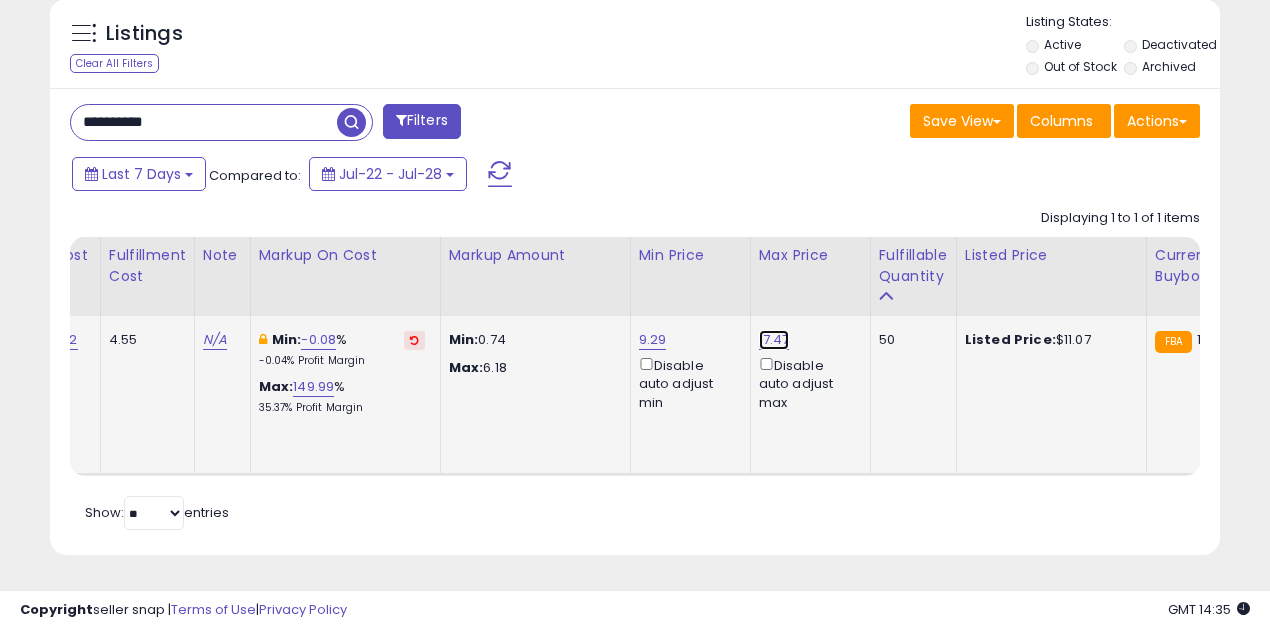 click on "17.47" at bounding box center [774, 340] 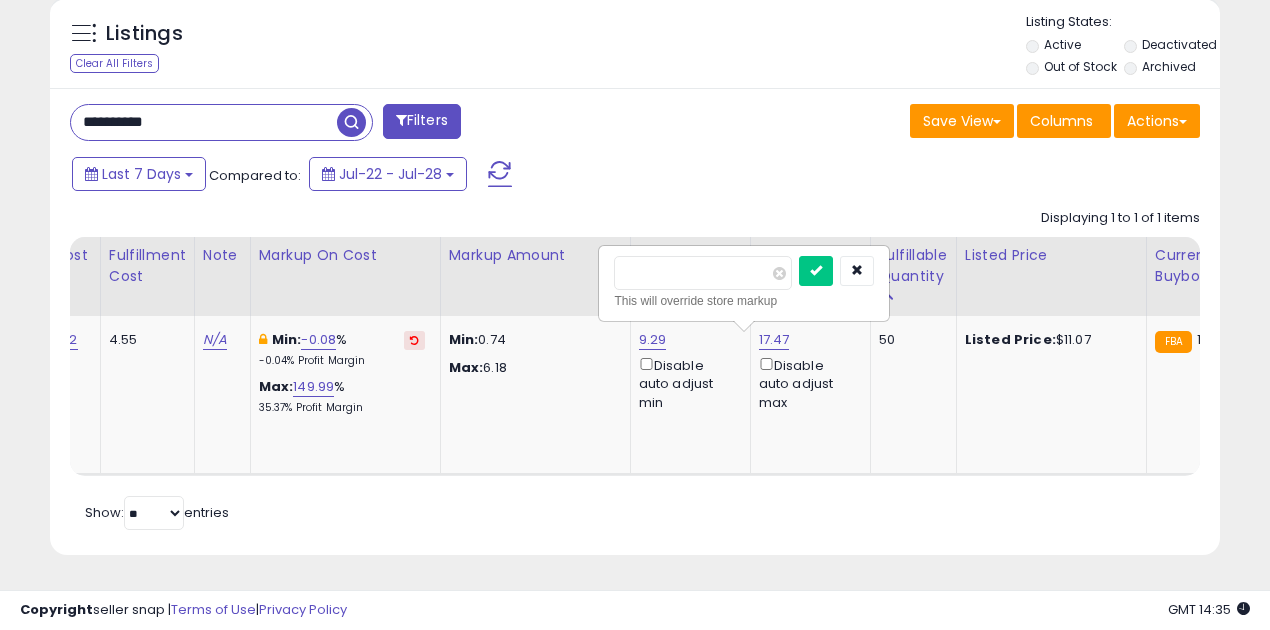 drag, startPoint x: 704, startPoint y: 258, endPoint x: 594, endPoint y: 270, distance: 110.65261 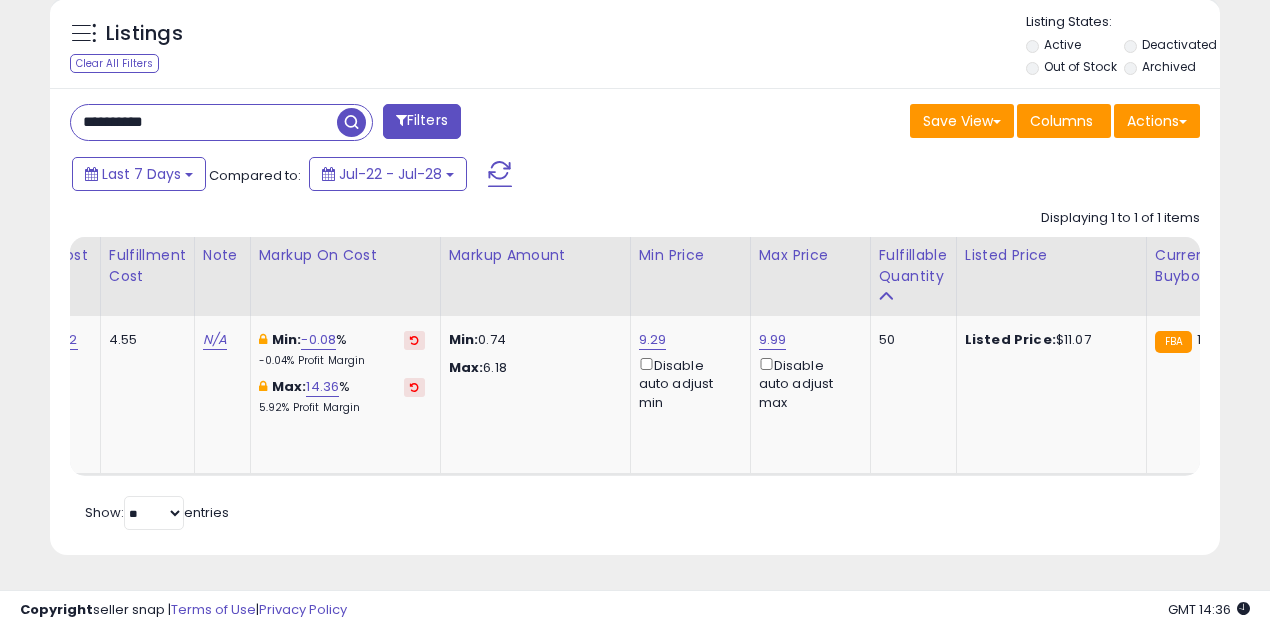 click at bounding box center (351, 122) 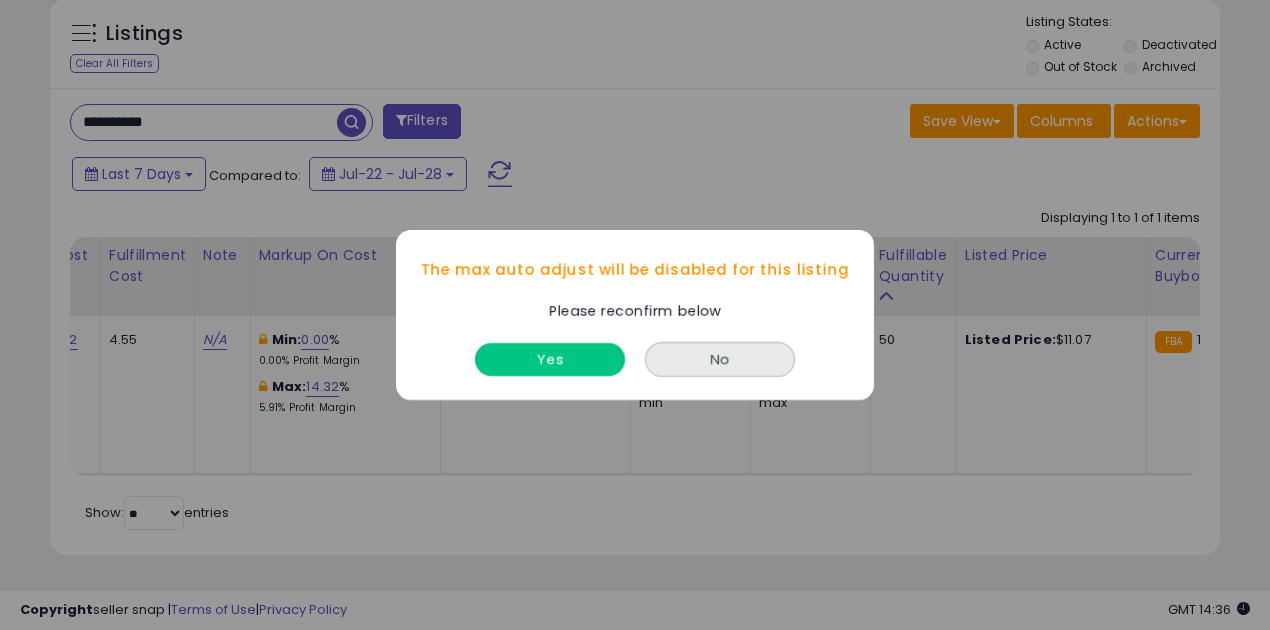 click on "Yes" at bounding box center (550, 359) 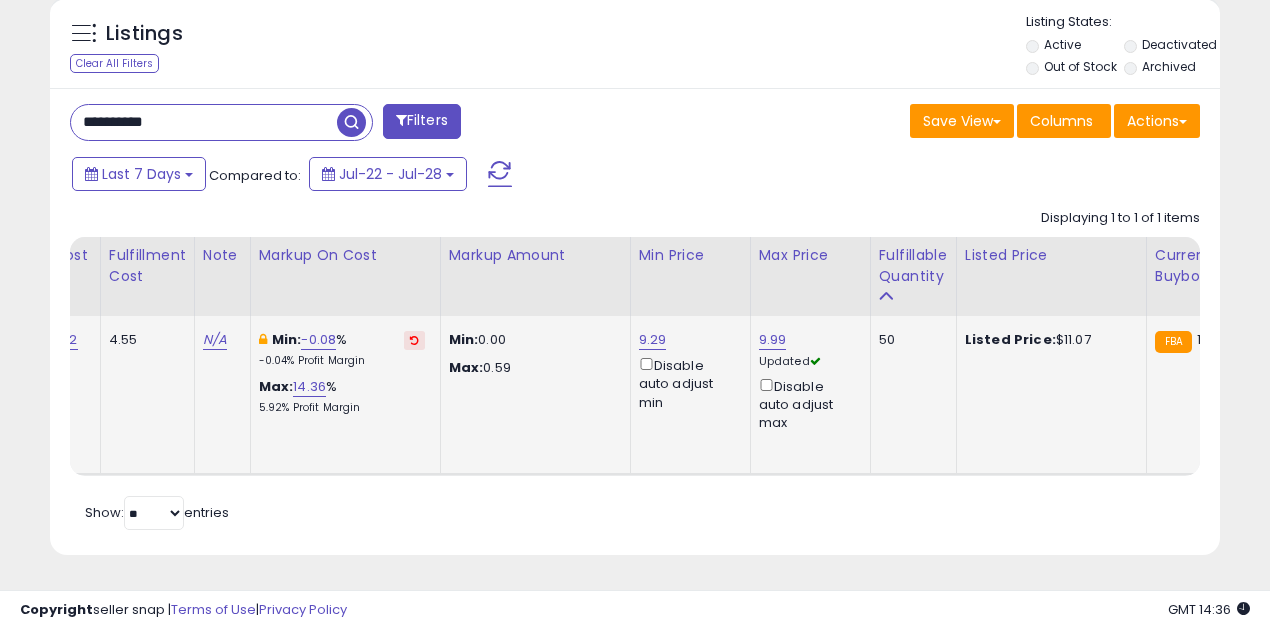 click on "Disable auto adjust min" at bounding box center [687, 383] 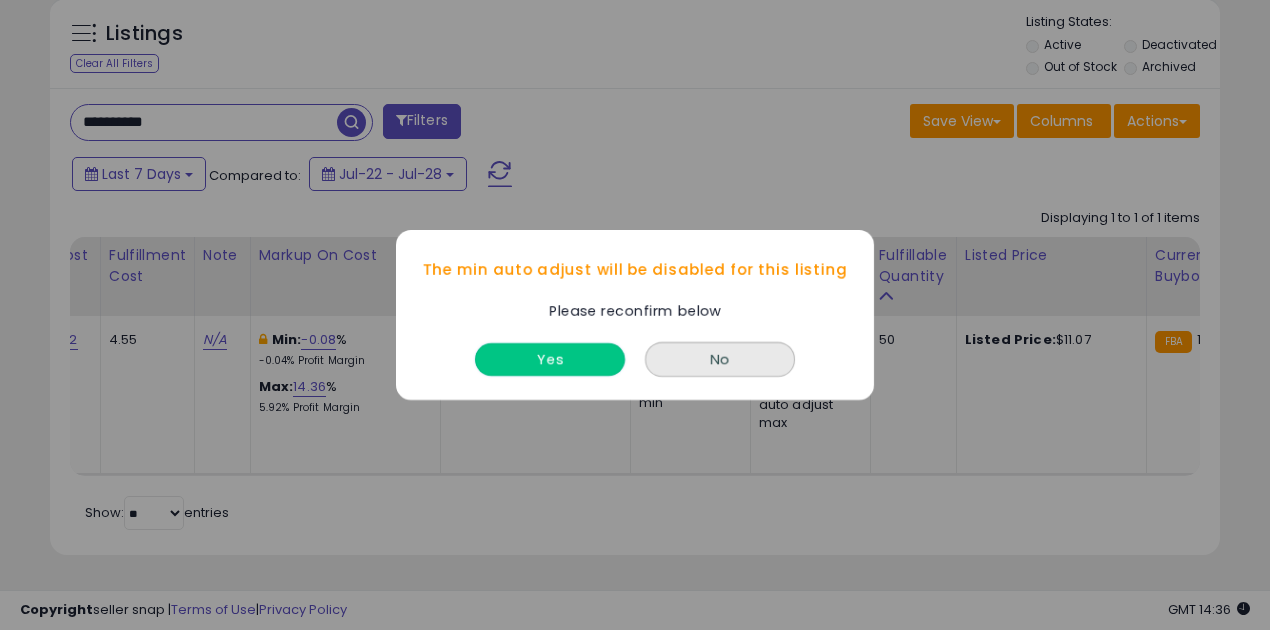 click on "Yes" at bounding box center [550, 359] 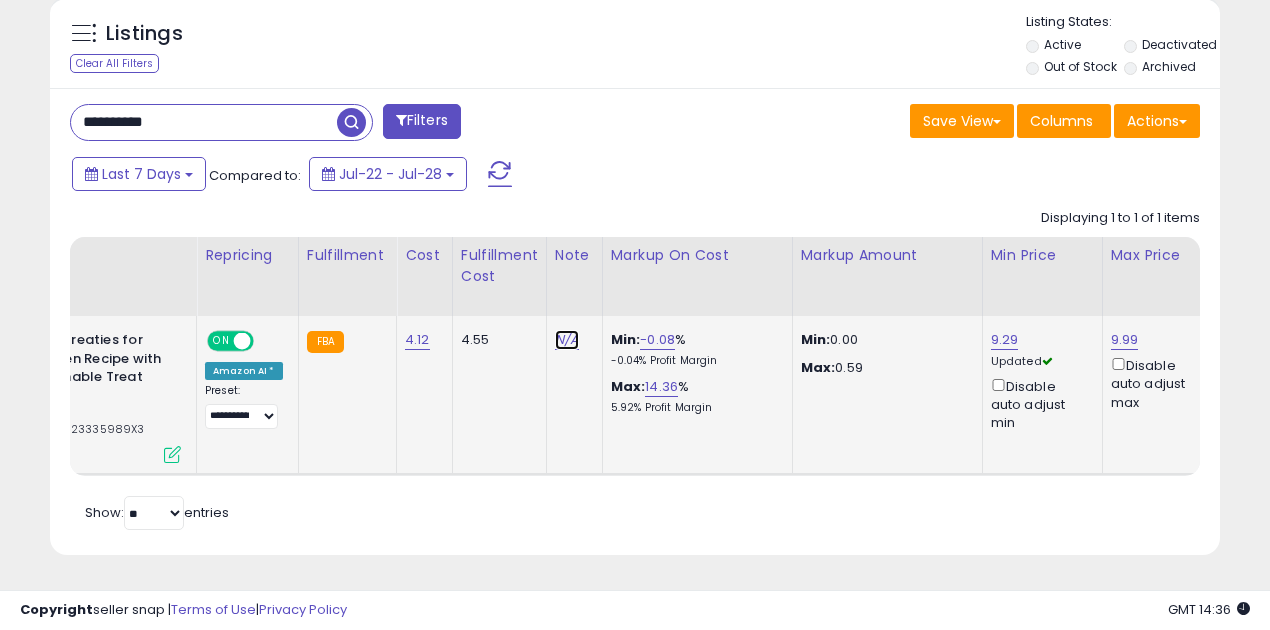 click on "N/A" at bounding box center (567, 340) 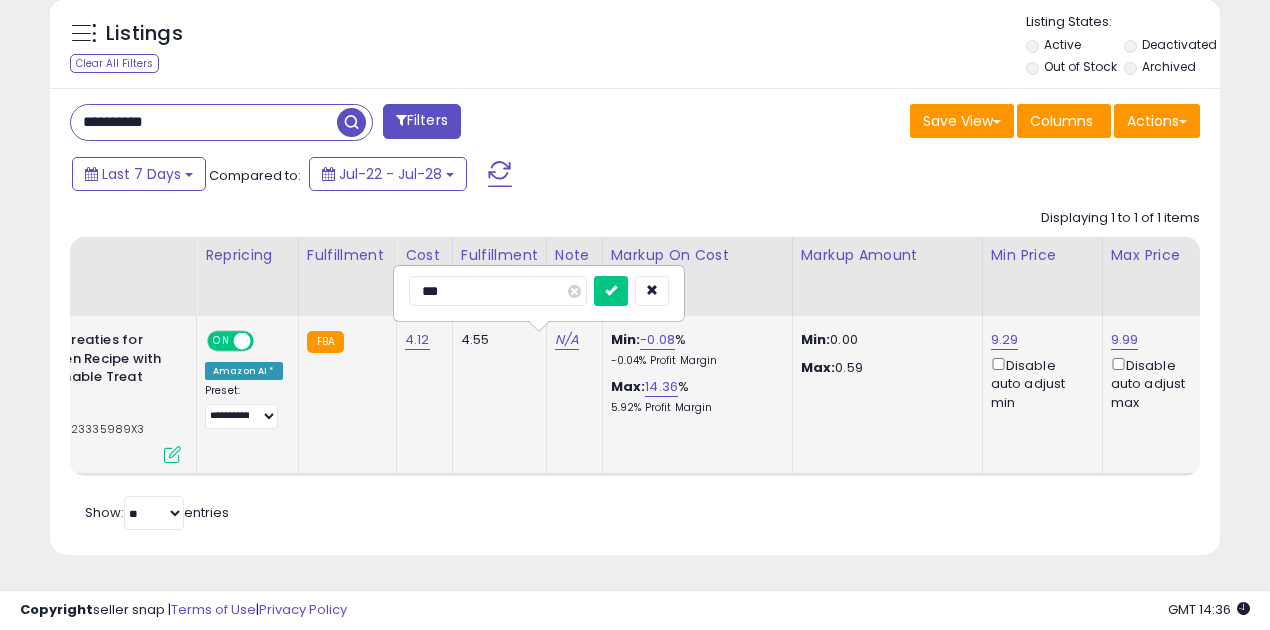 type on "****" 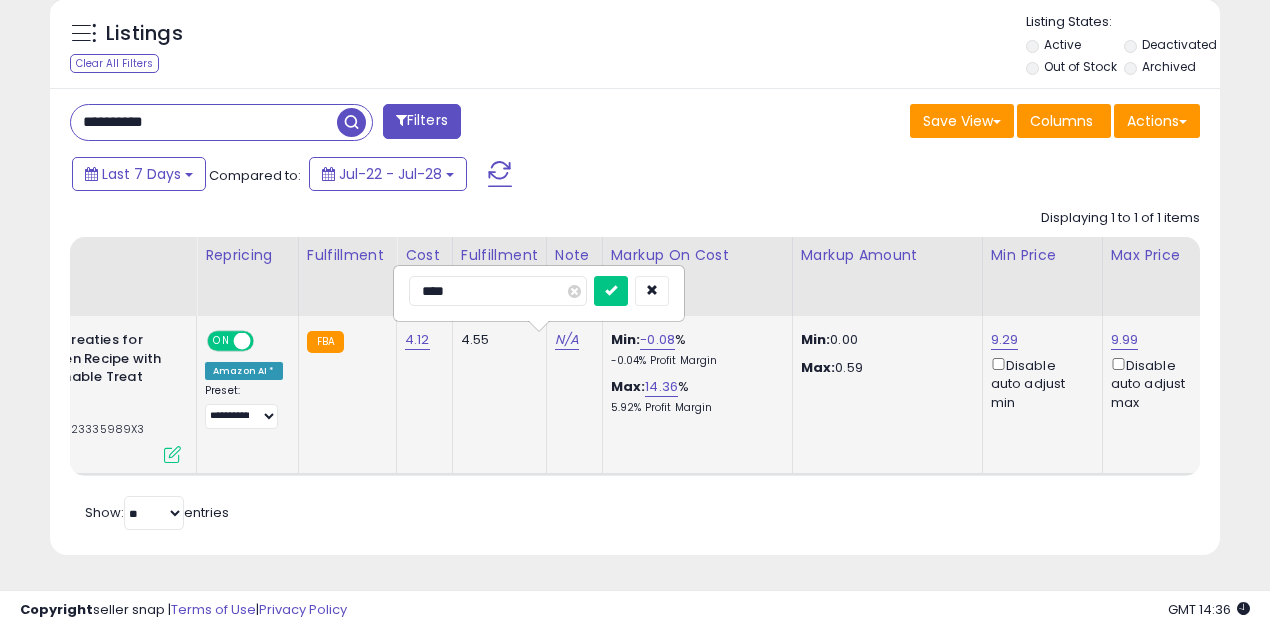click at bounding box center (611, 291) 